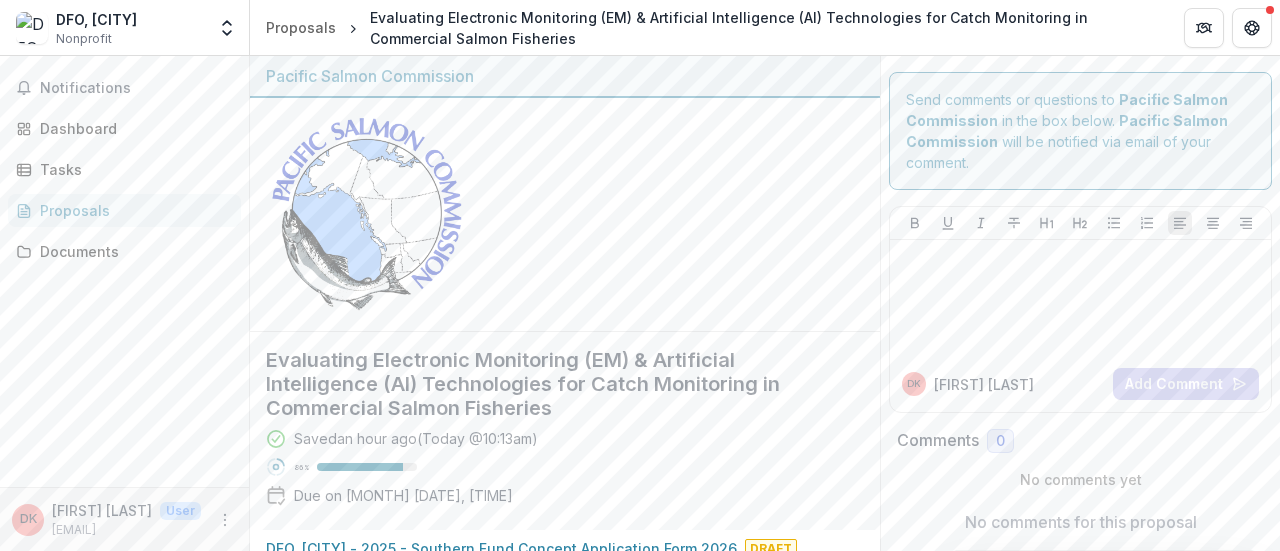 click on "**********" at bounding box center (586, 2820) 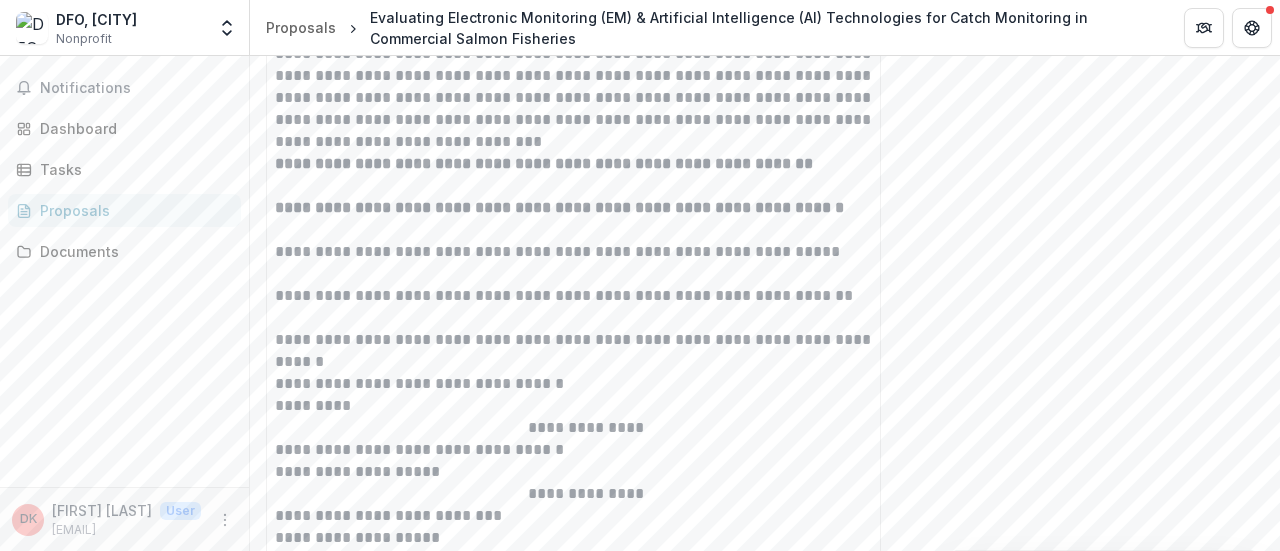click on "**********" at bounding box center [586, 384] 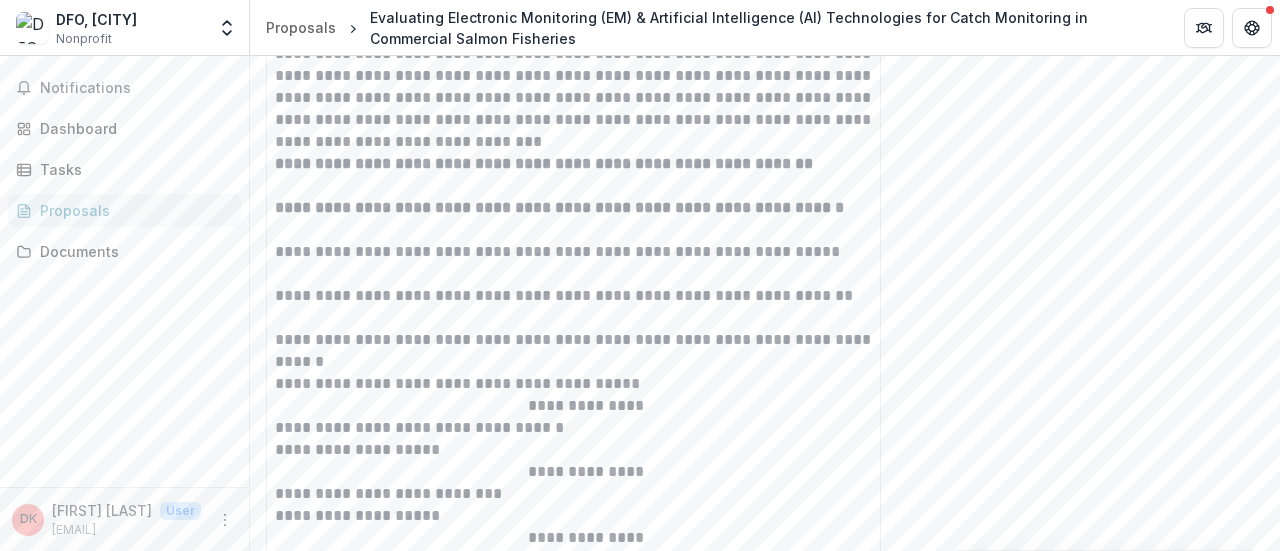 click on "**********" at bounding box center (586, 384) 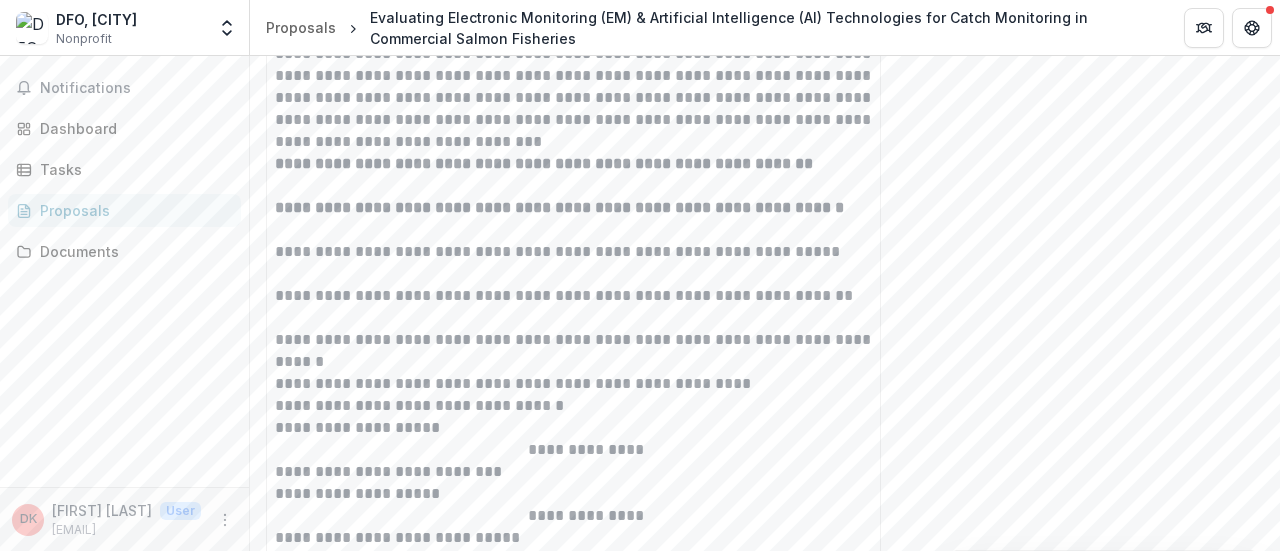 click on "**********" at bounding box center [586, 406] 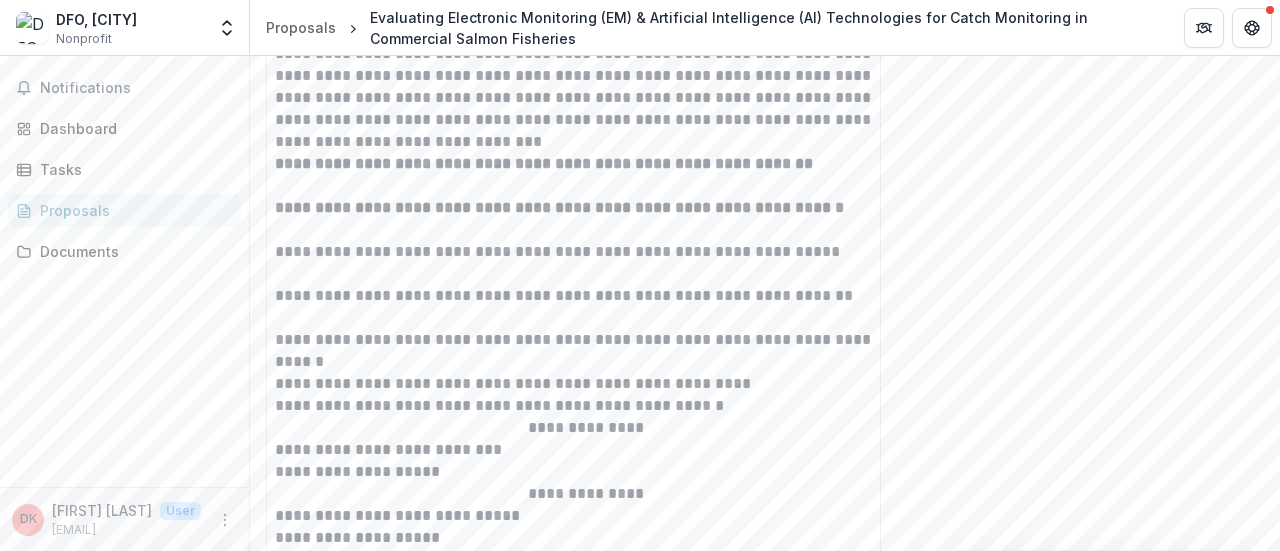 click on "**********" at bounding box center (586, 406) 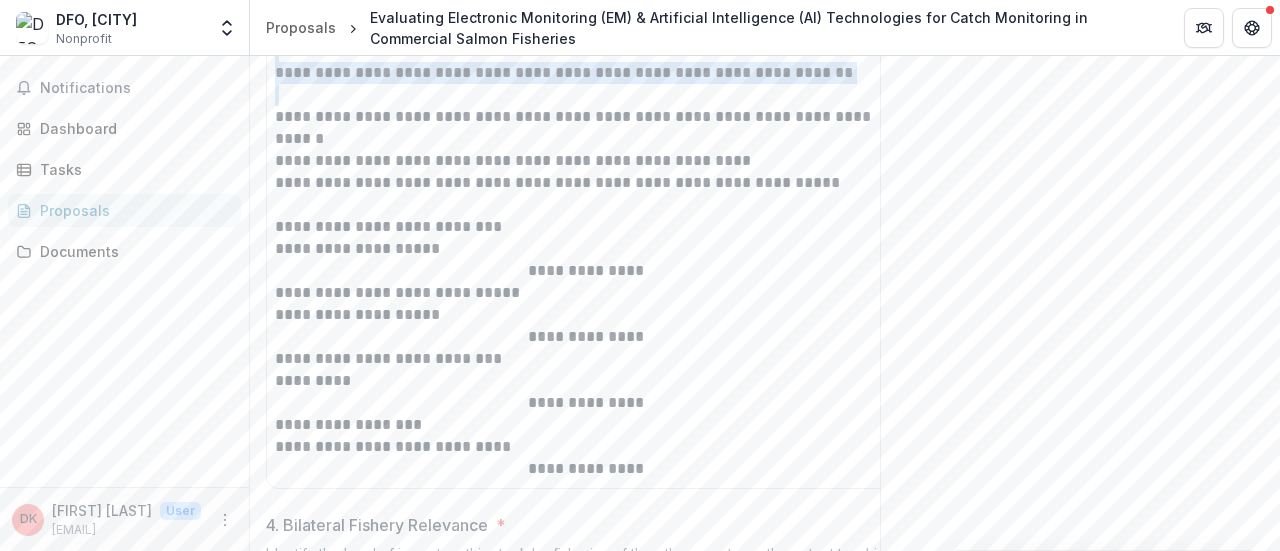 scroll, scrollTop: 2694, scrollLeft: 0, axis: vertical 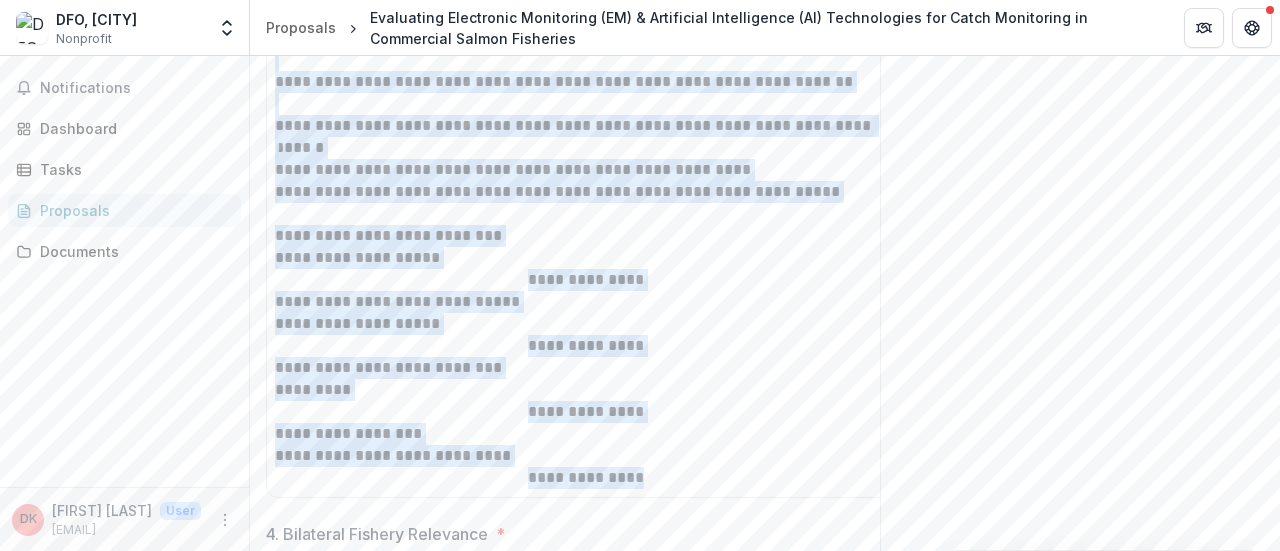 drag, startPoint x: 276, startPoint y: 238, endPoint x: 737, endPoint y: 474, distance: 517.8967 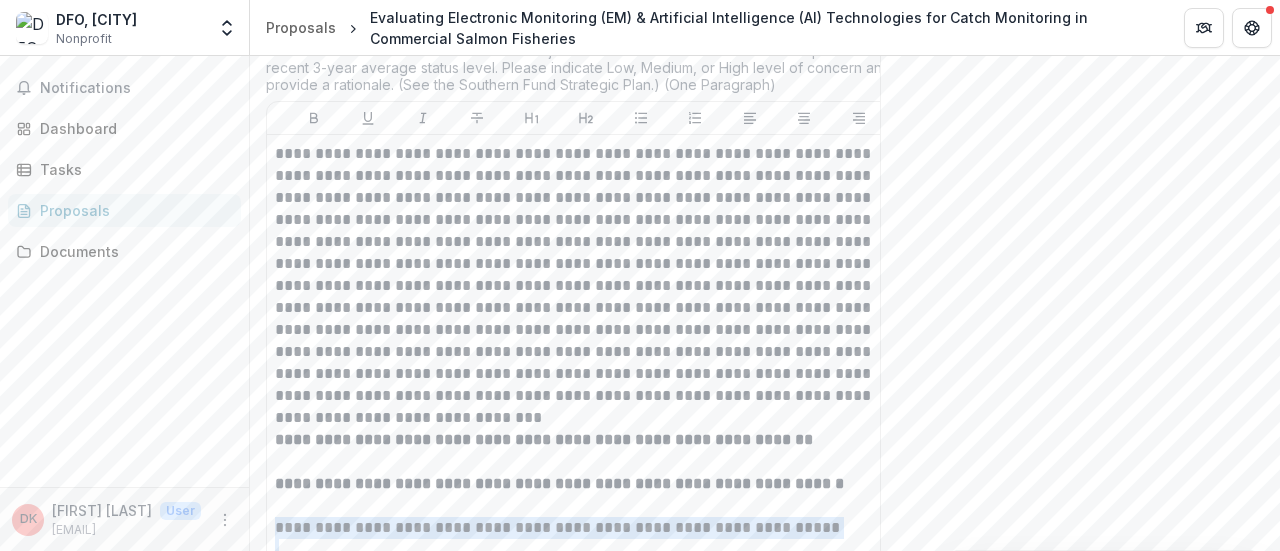 scroll, scrollTop: 2205, scrollLeft: 0, axis: vertical 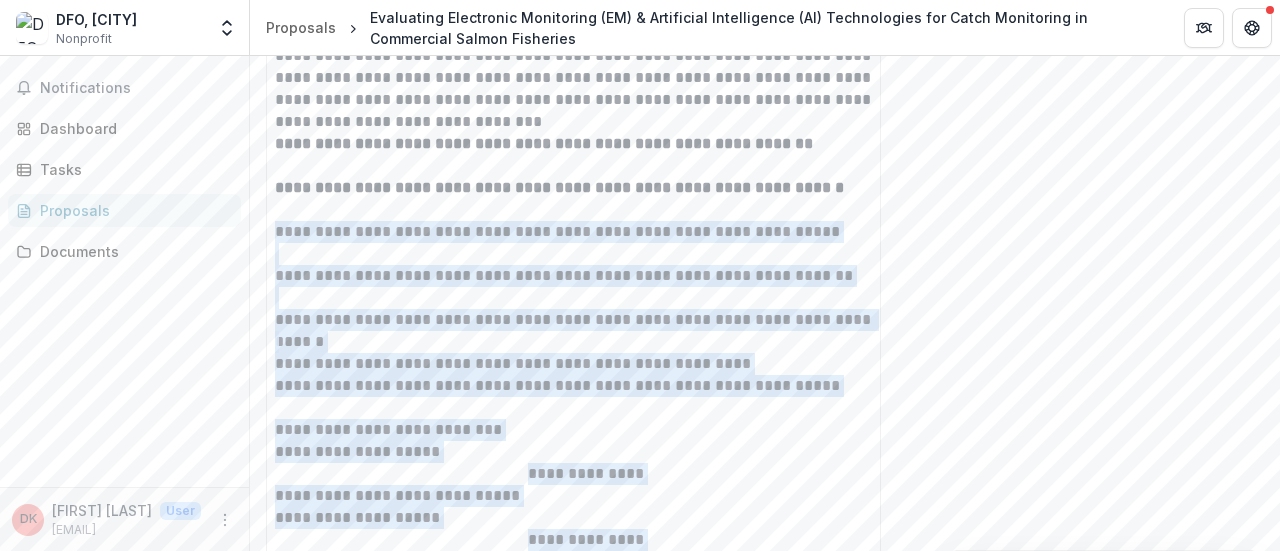 drag, startPoint x: 494, startPoint y: 225, endPoint x: 398, endPoint y: 281, distance: 111.13955 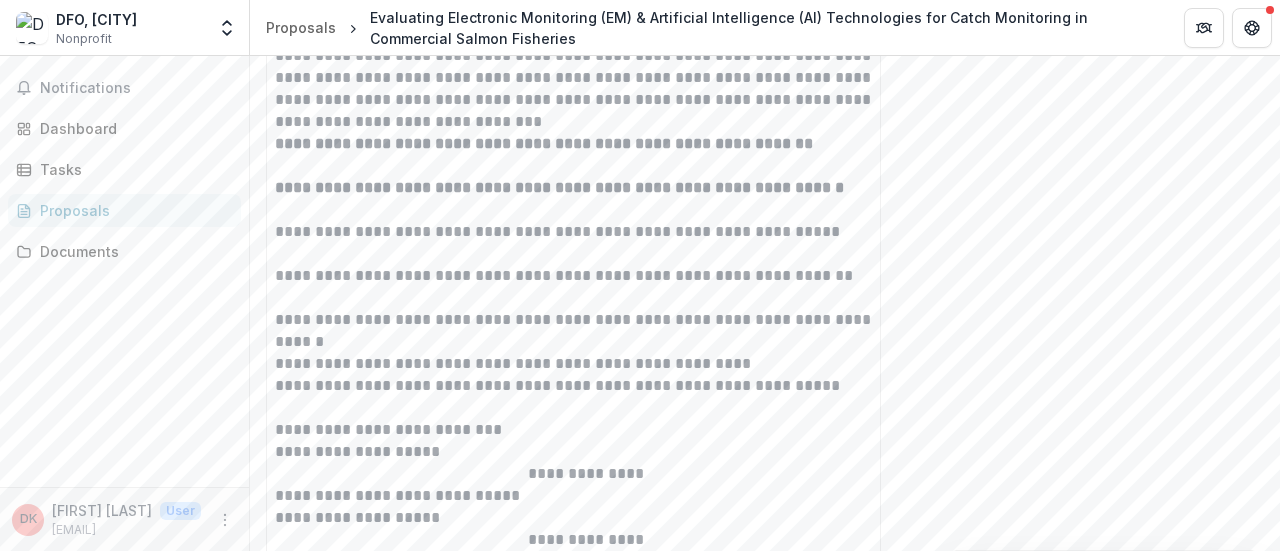 drag, startPoint x: 398, startPoint y: 281, endPoint x: 994, endPoint y: 277, distance: 596.0134 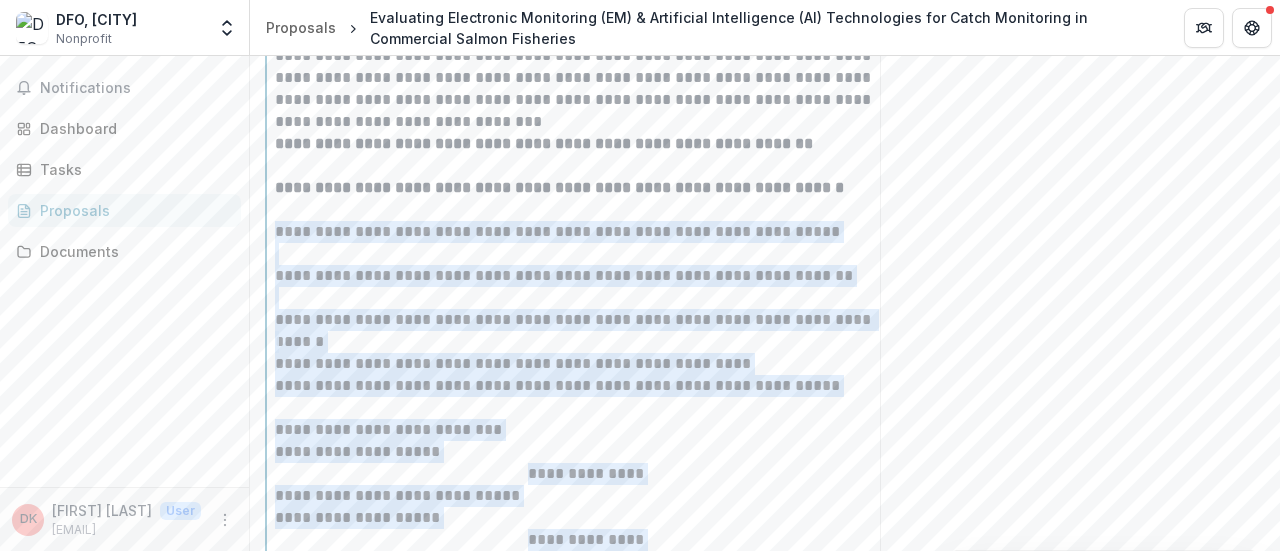 click on "**********" at bounding box center [586, 265] 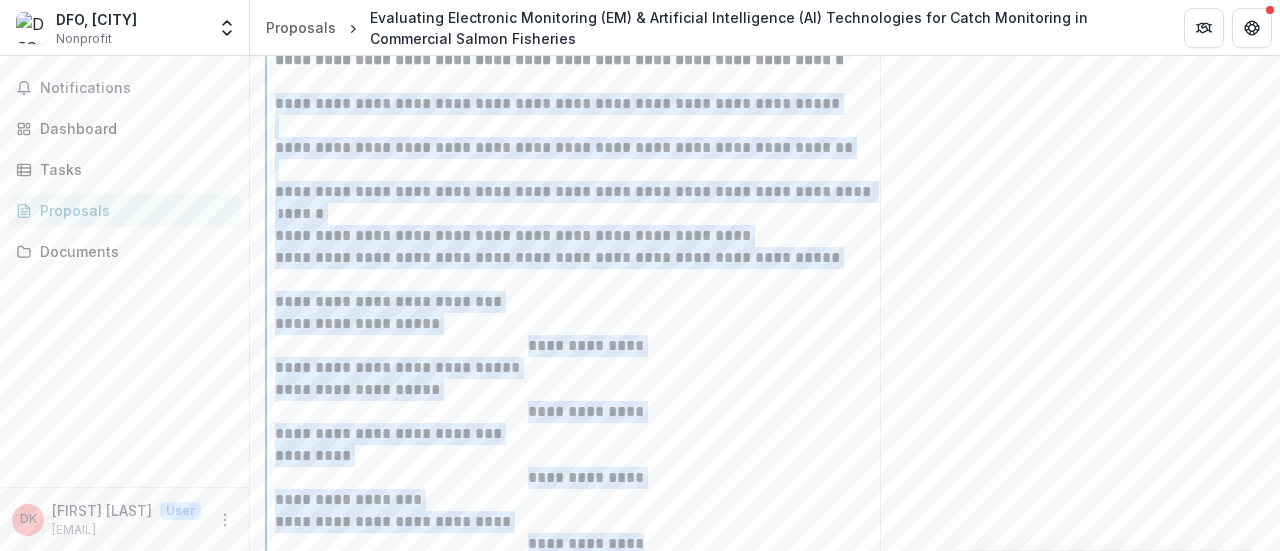click on "**********" at bounding box center (586, 302) 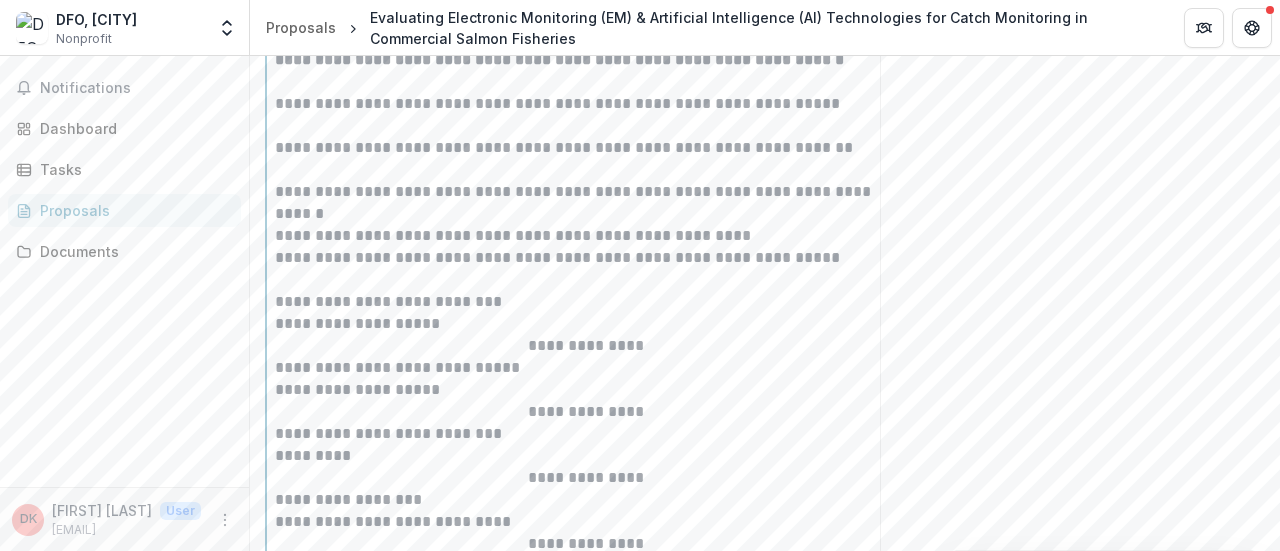 click on "**********" at bounding box center (586, 269) 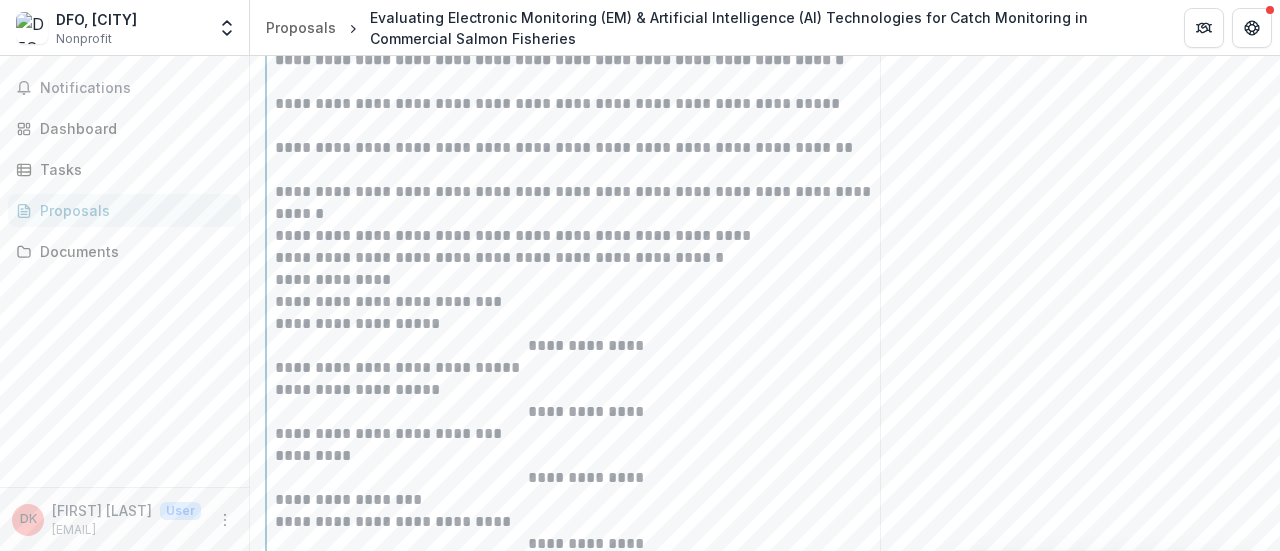 click on "**********" at bounding box center (586, 280) 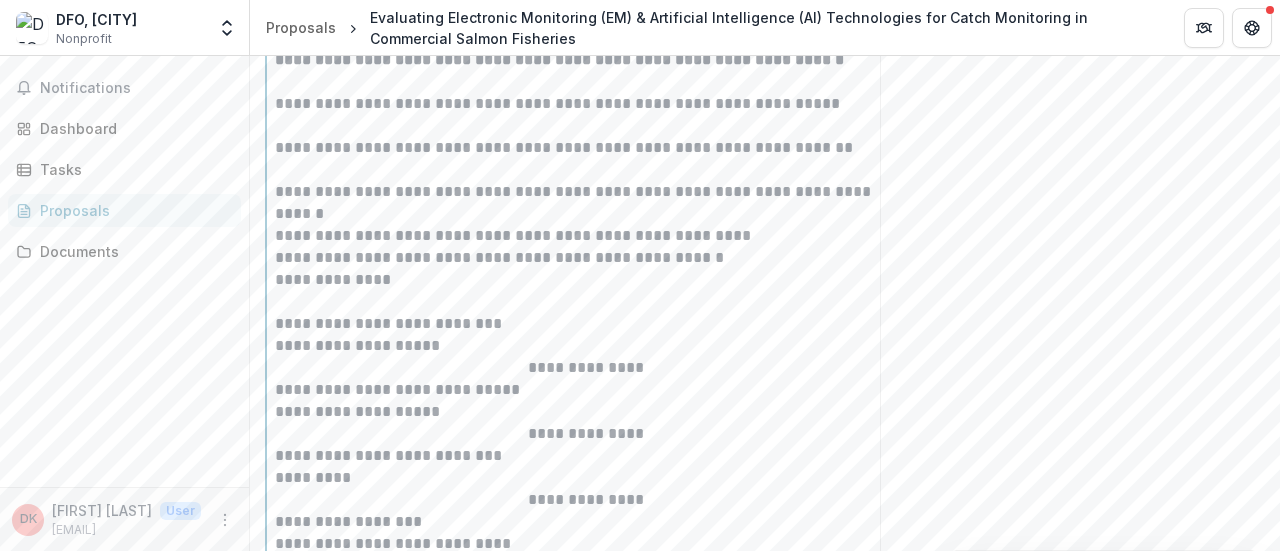 click on "**********" at bounding box center [586, 324] 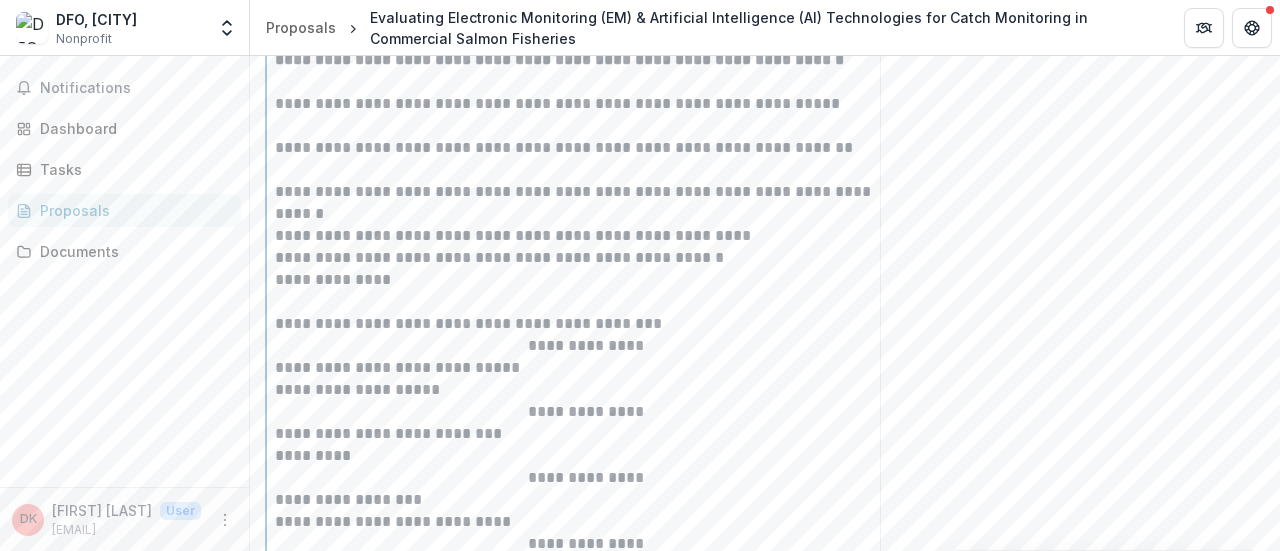 click on "**********" at bounding box center (586, 324) 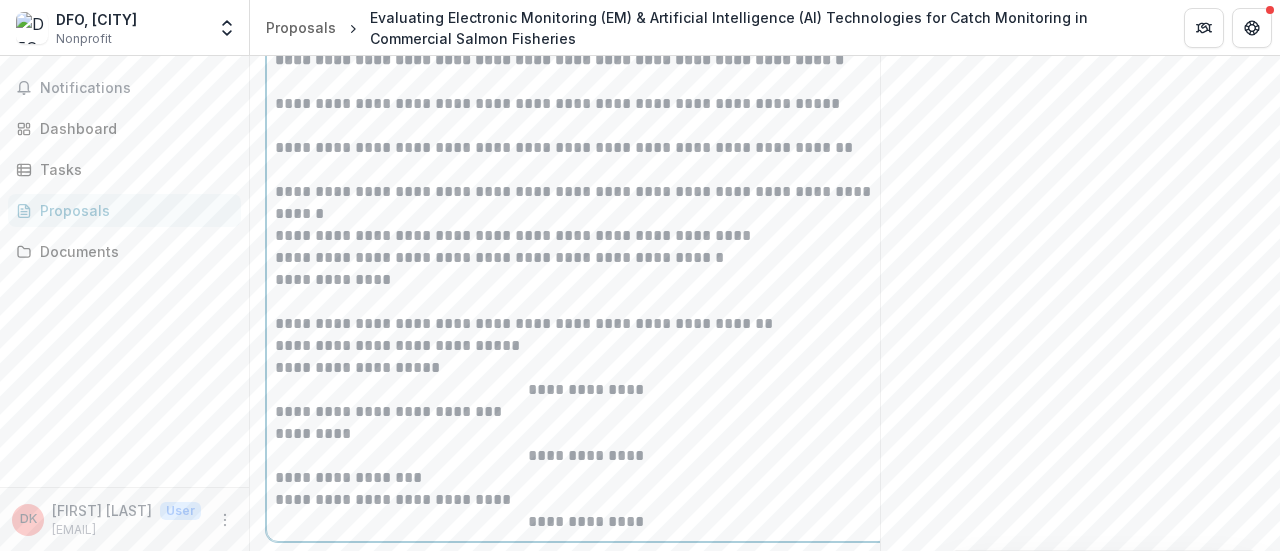 click on "**********" at bounding box center (586, 324) 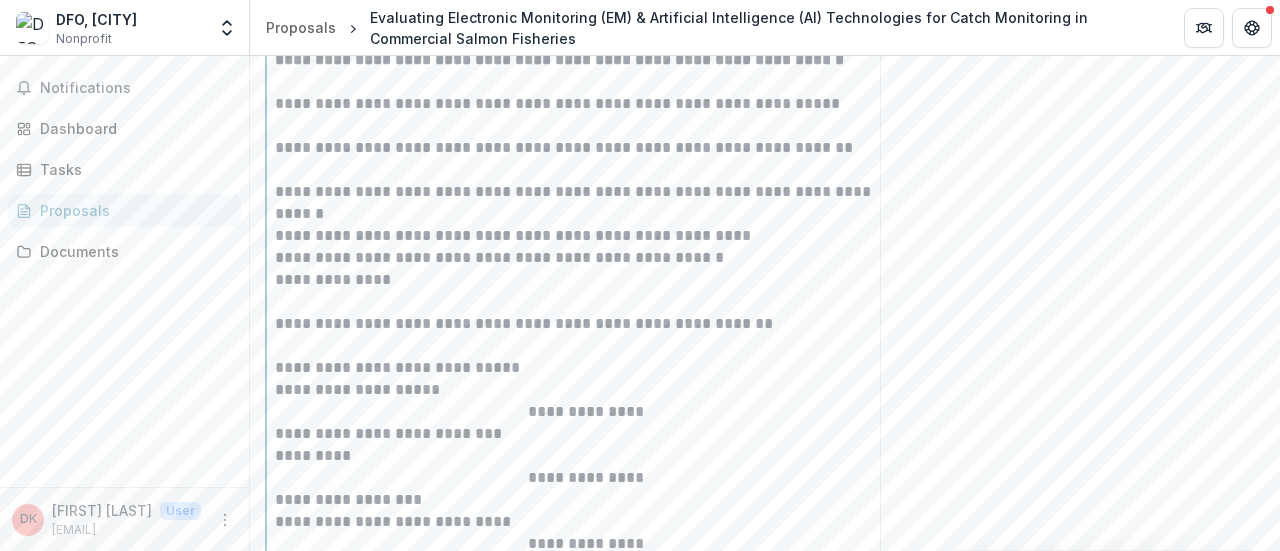 click on "**********" at bounding box center (586, 368) 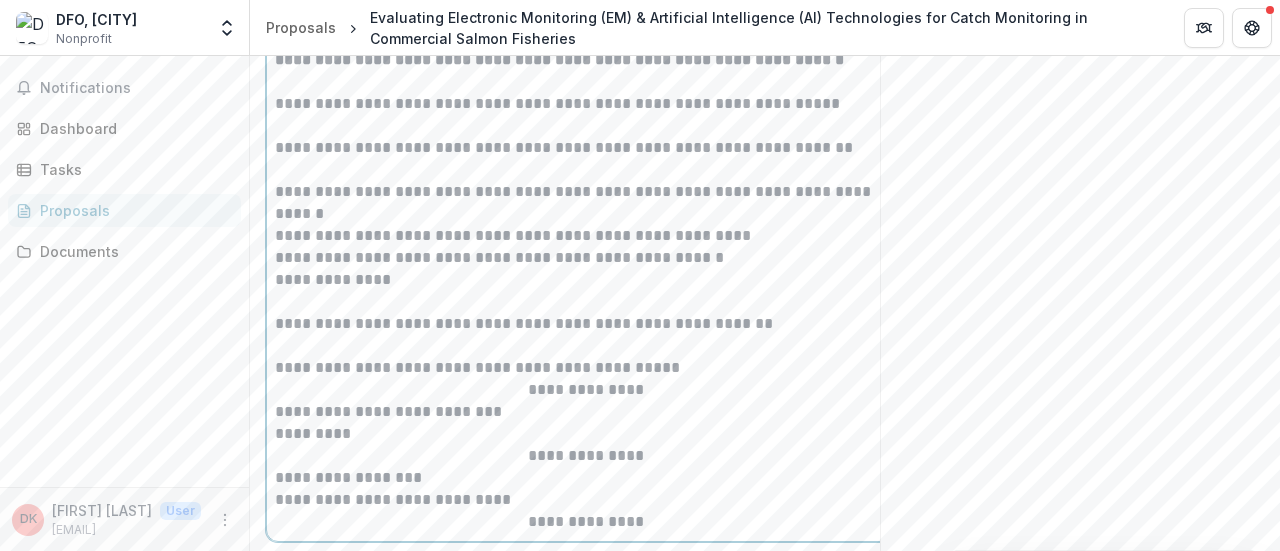 click on "**********" at bounding box center (586, 390) 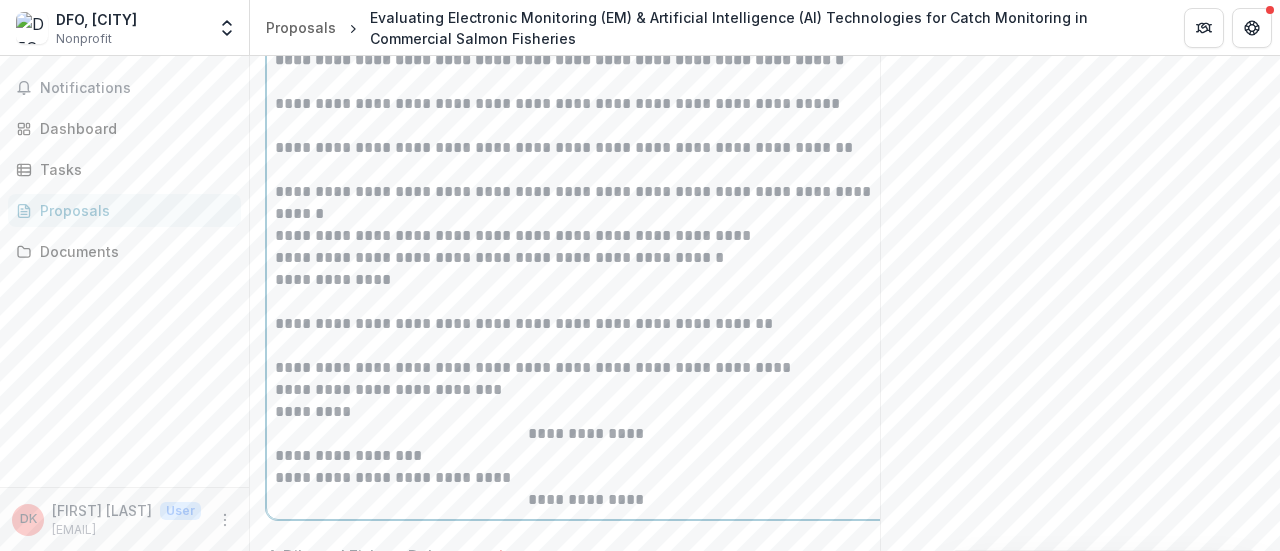 click on "**********" at bounding box center [586, 390] 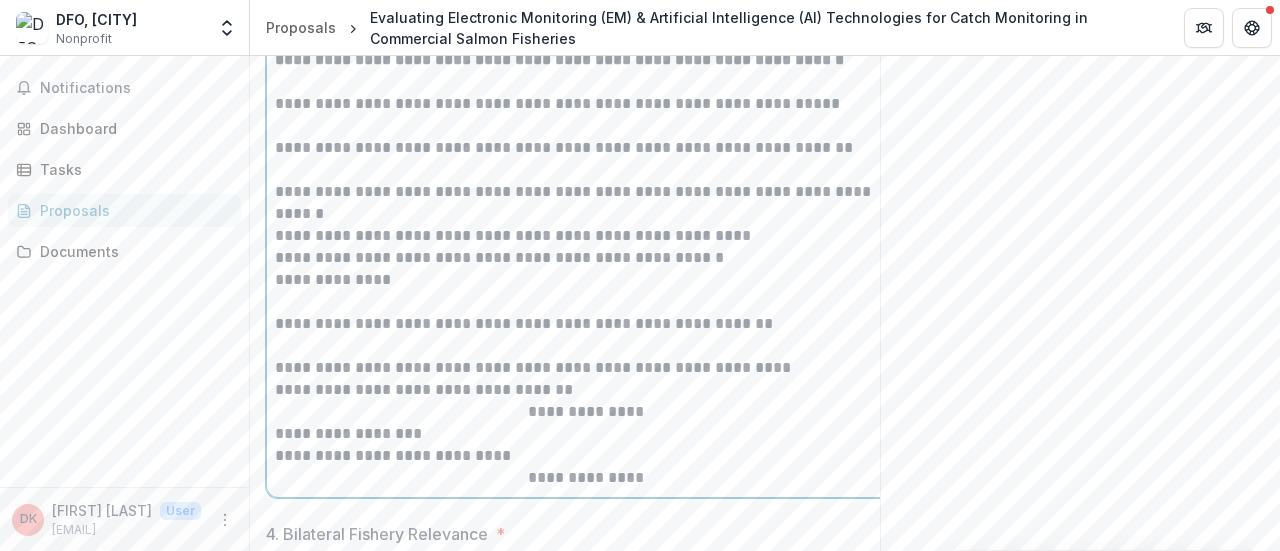 click on "**********" at bounding box center [586, 390] 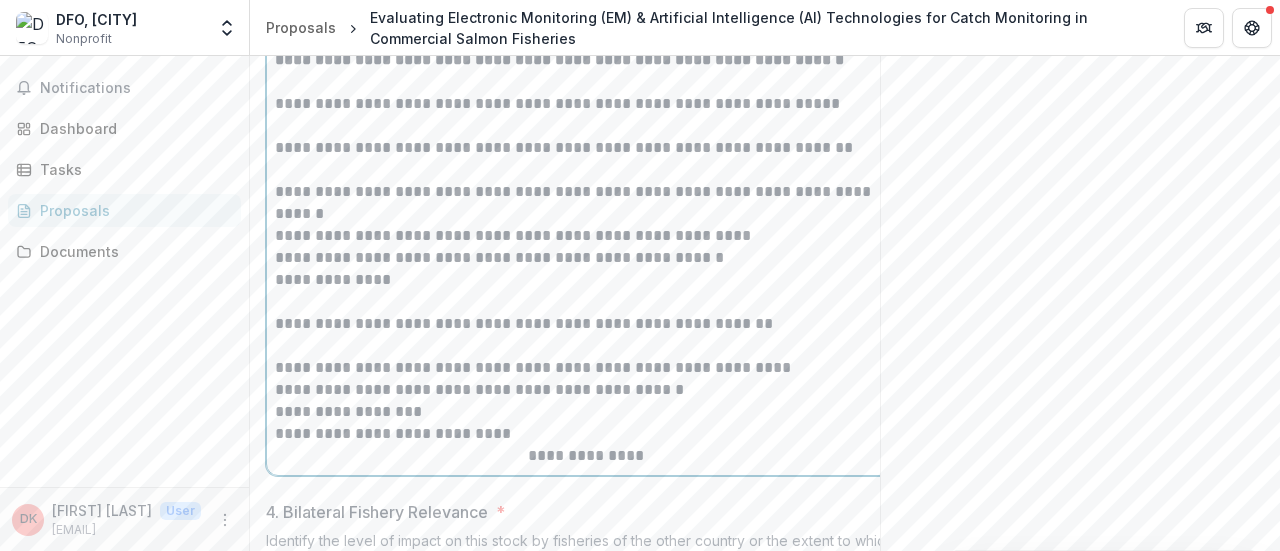 click on "**********" at bounding box center [586, 390] 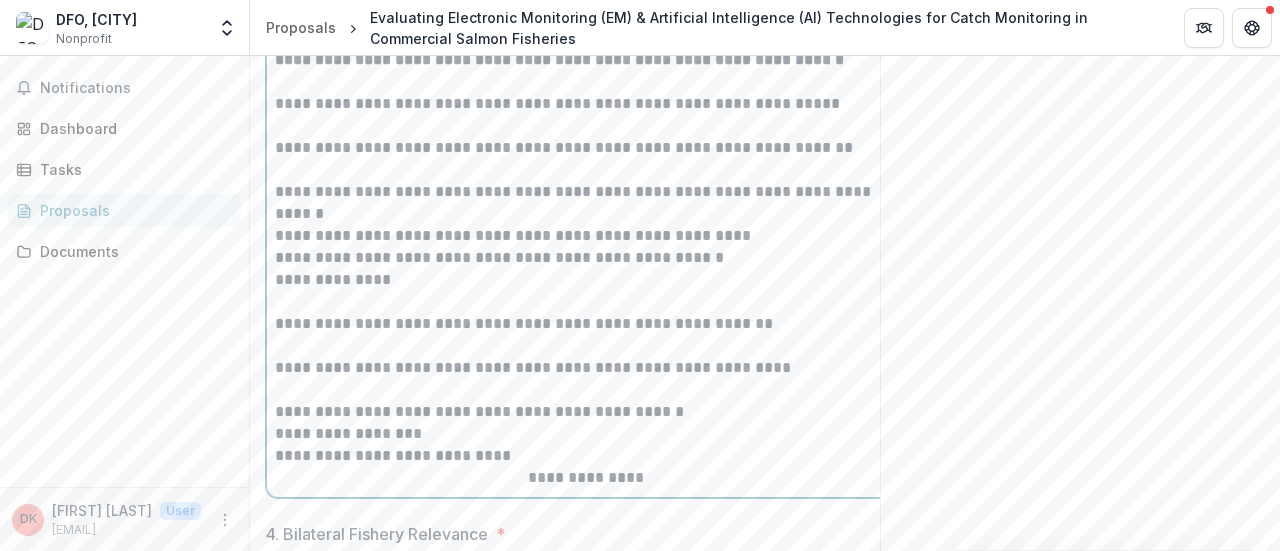click on "**********" at bounding box center (586, 434) 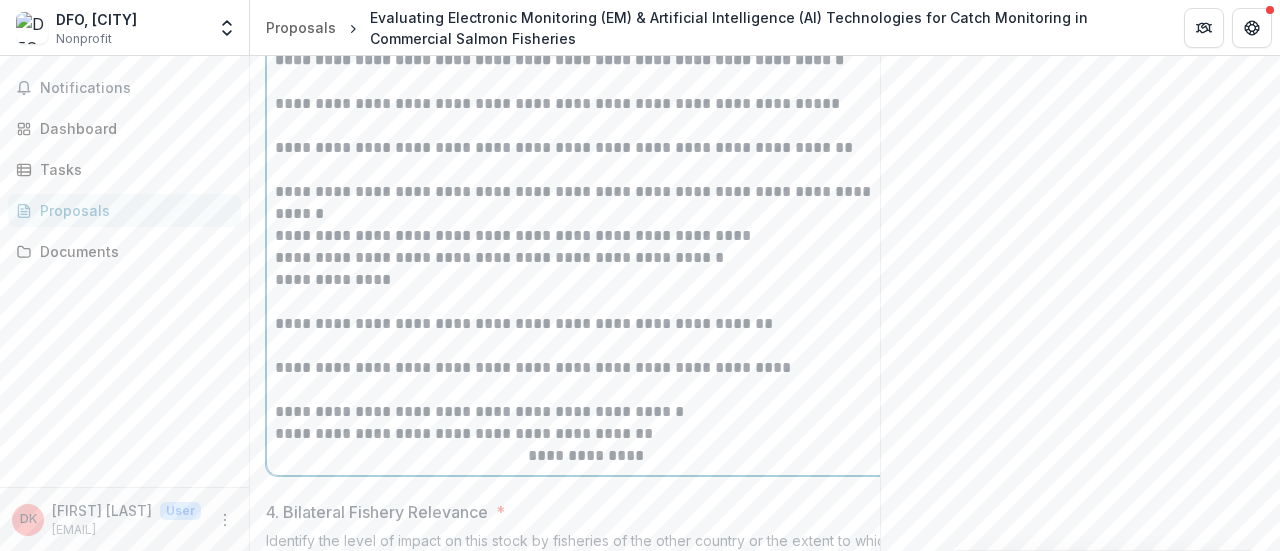 click on "**********" at bounding box center (586, 434) 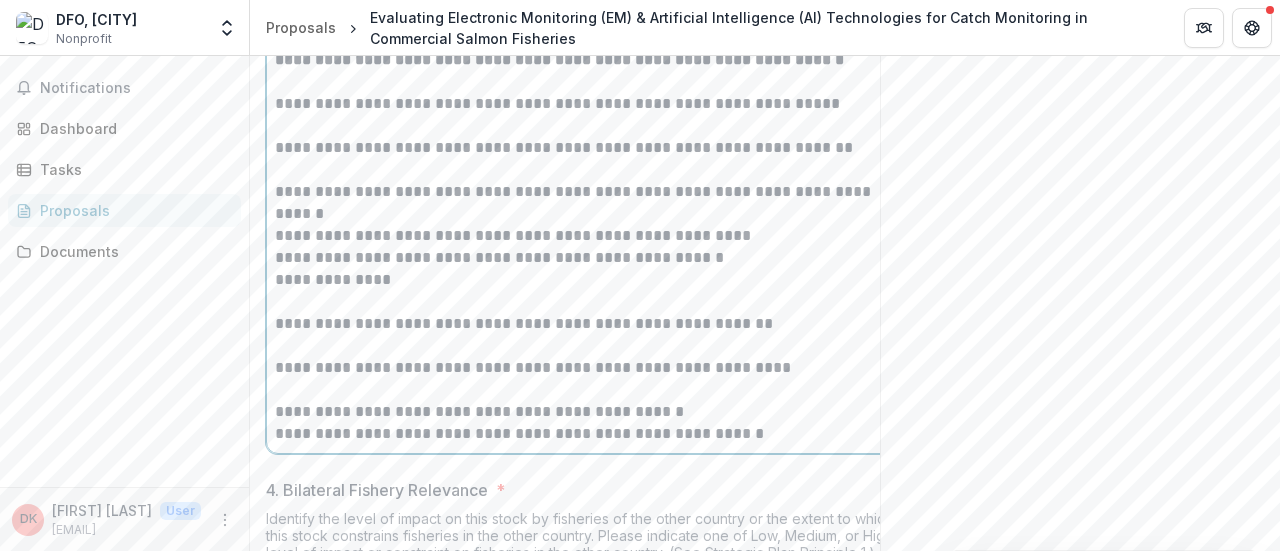 click on "**********" at bounding box center (586, 412) 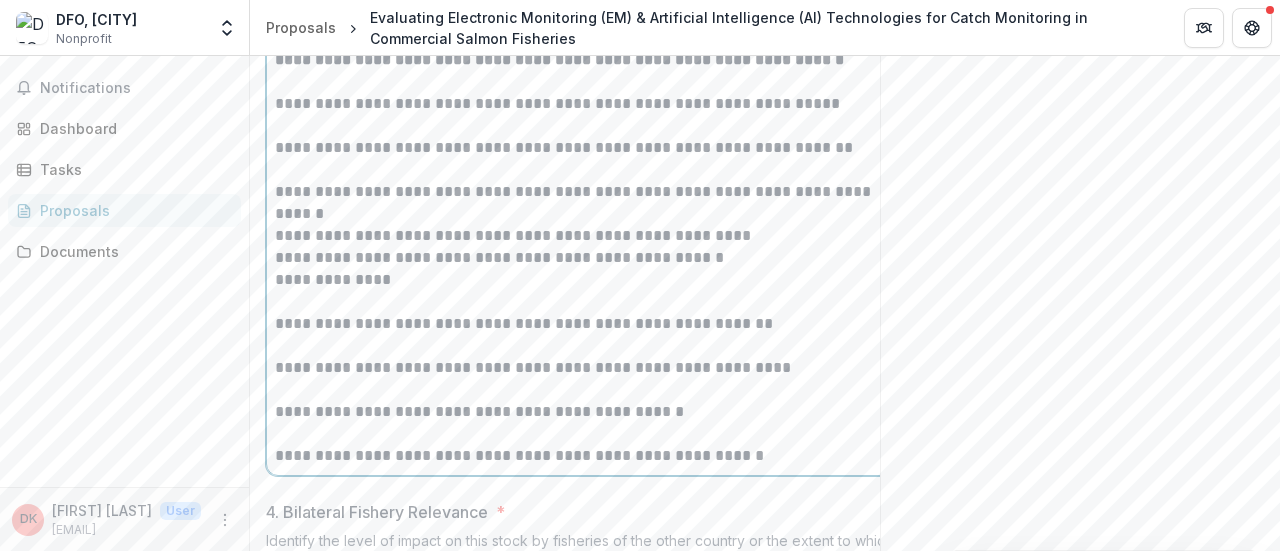 click on "**********" at bounding box center [586, 236] 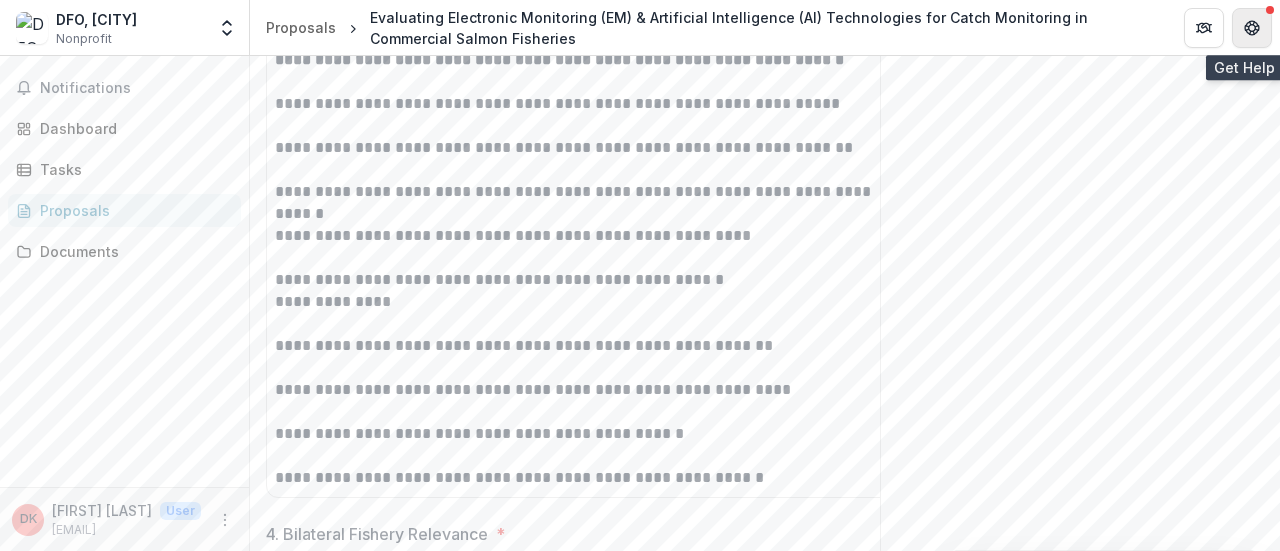 click at bounding box center [1252, 28] 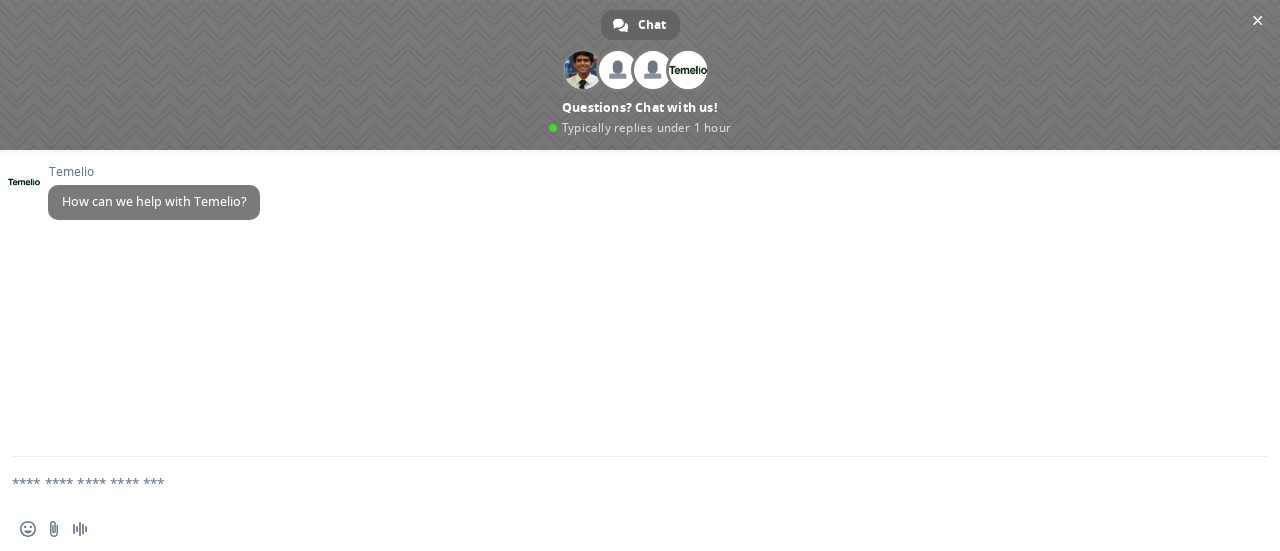 click on "Temelio How can we help with Temelio?" at bounding box center [640, 303] 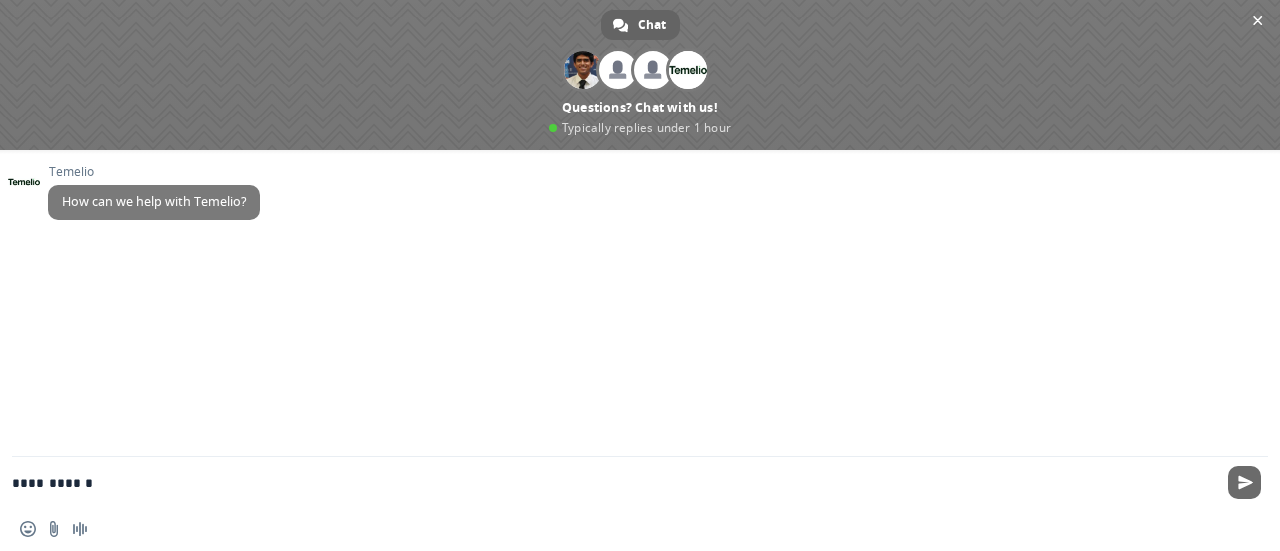 type on "**********" 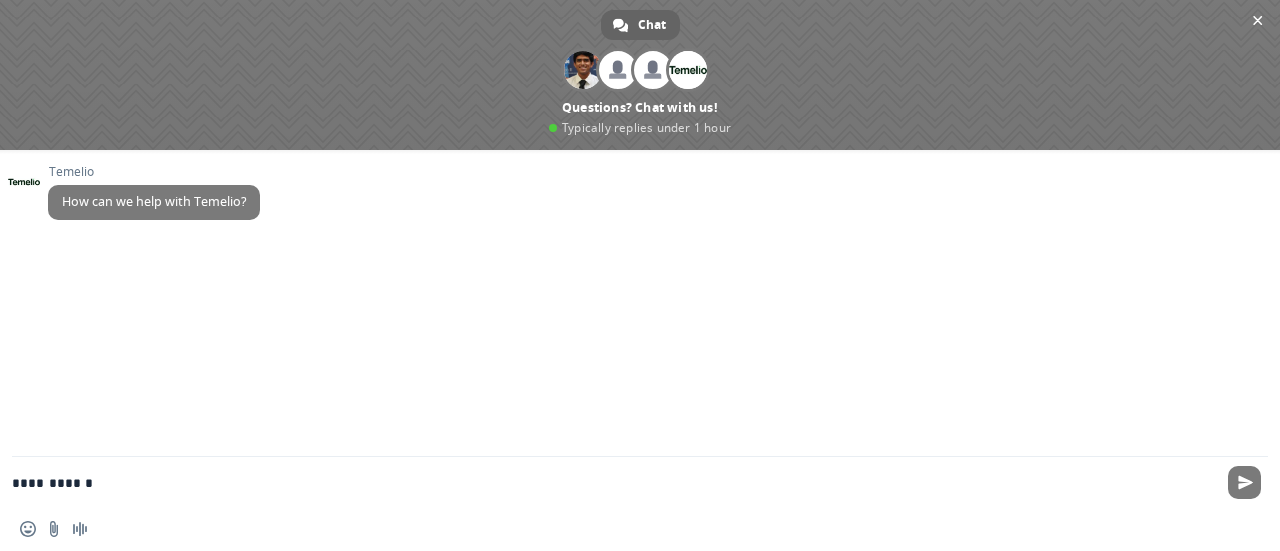 type 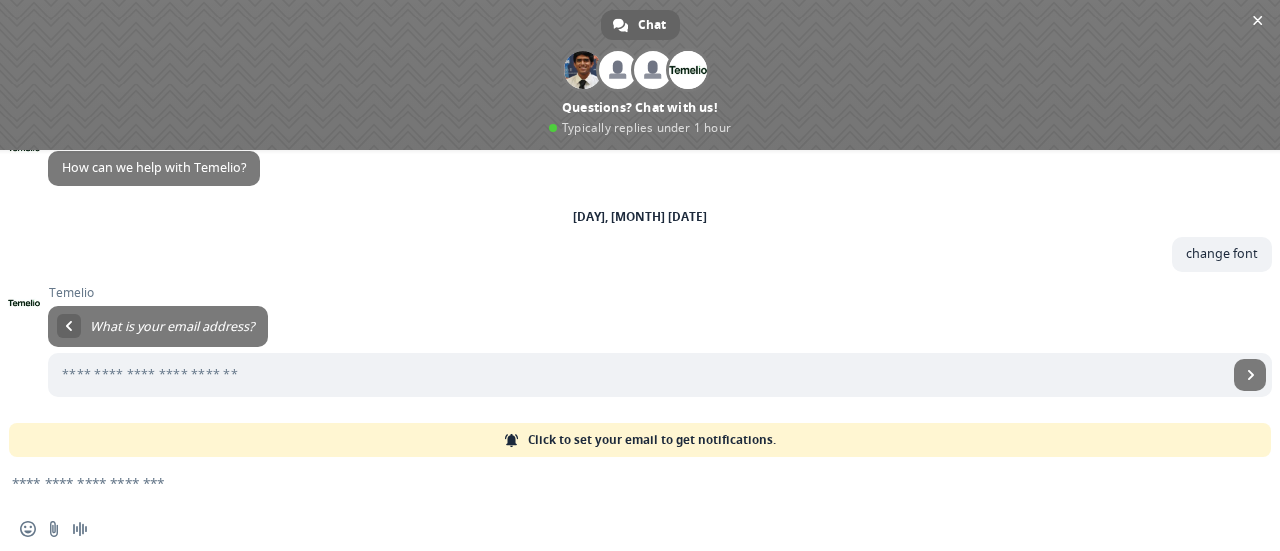 scroll, scrollTop: 34, scrollLeft: 0, axis: vertical 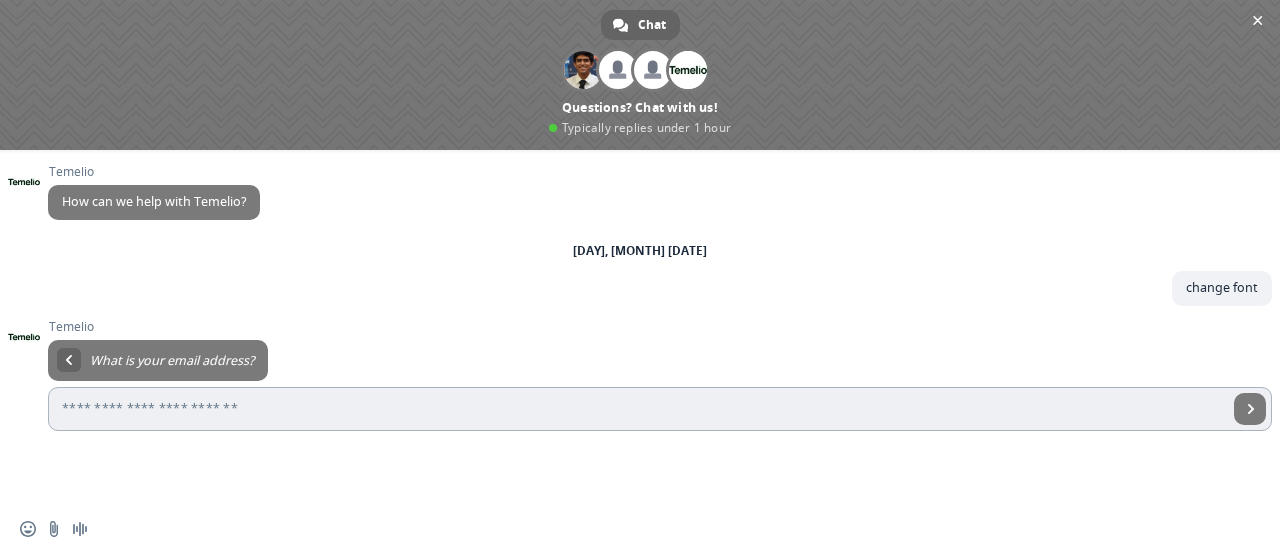 click at bounding box center [638, 409] 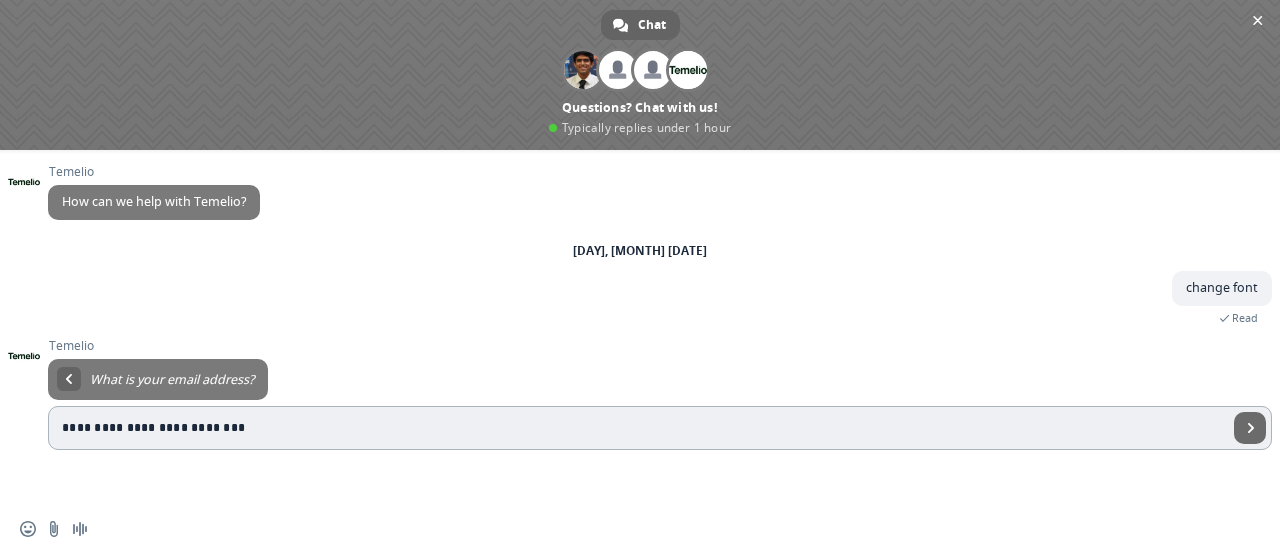 type on "**********" 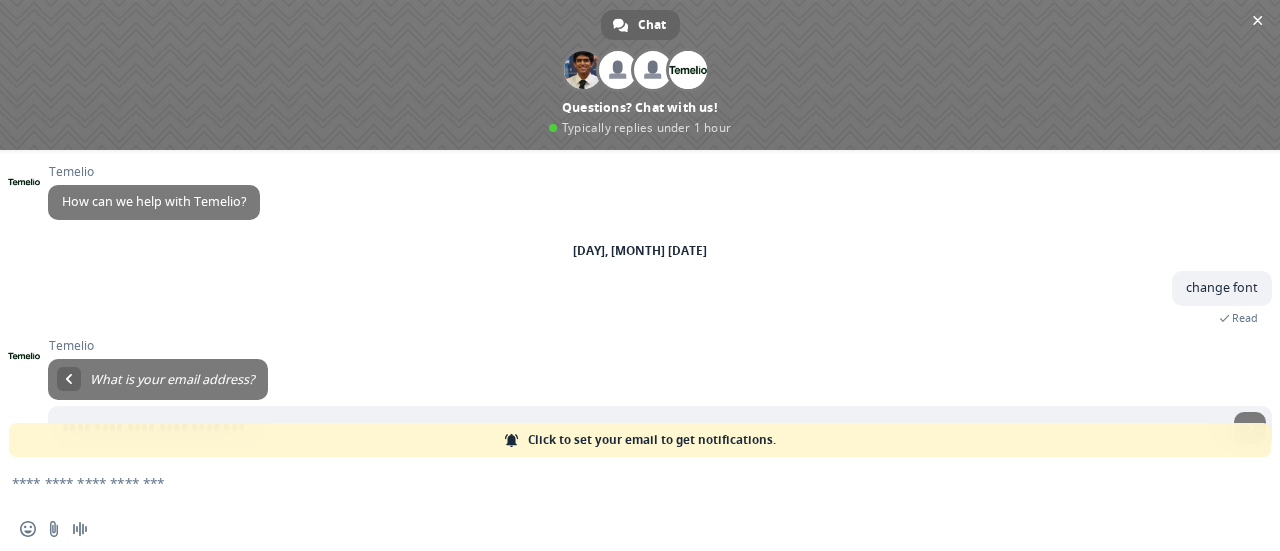 scroll, scrollTop: 54, scrollLeft: 0, axis: vertical 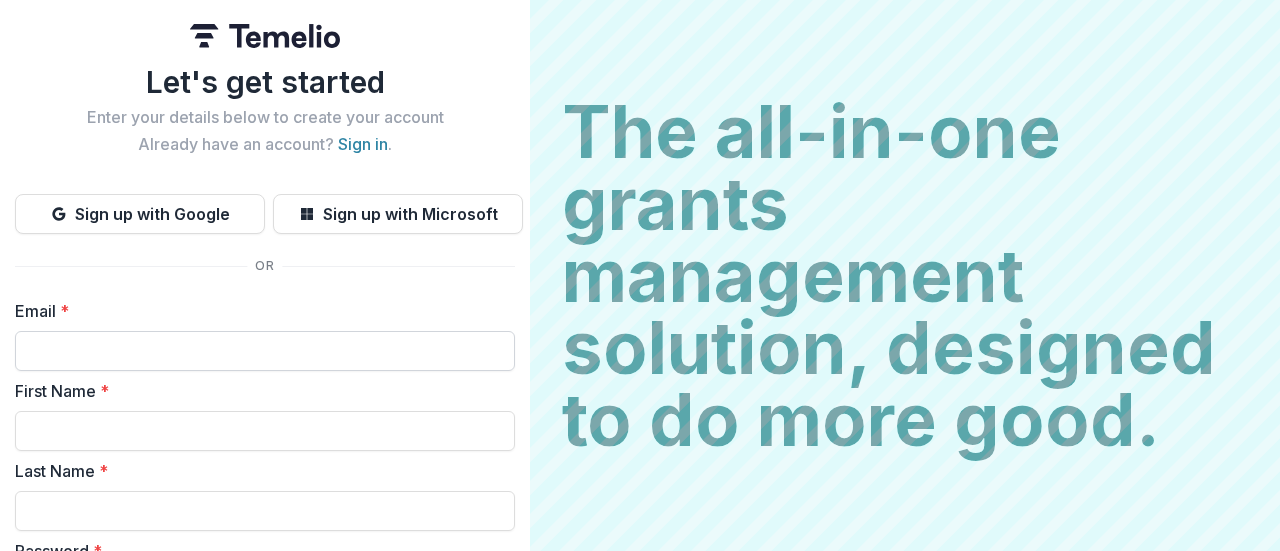 click on "Email *" at bounding box center [265, 351] 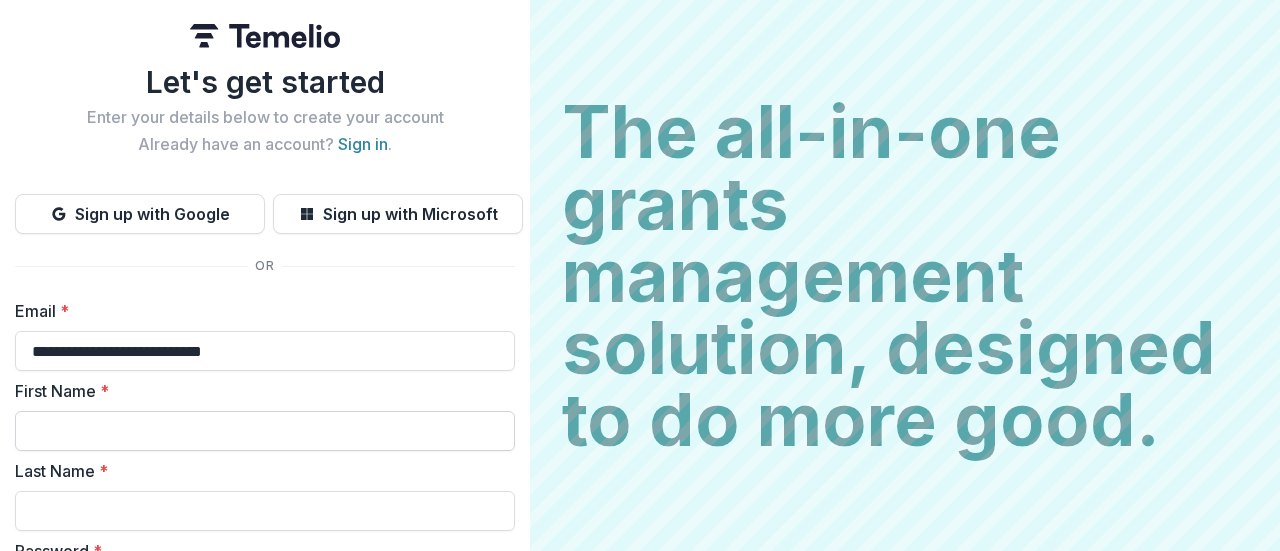 type on "**********" 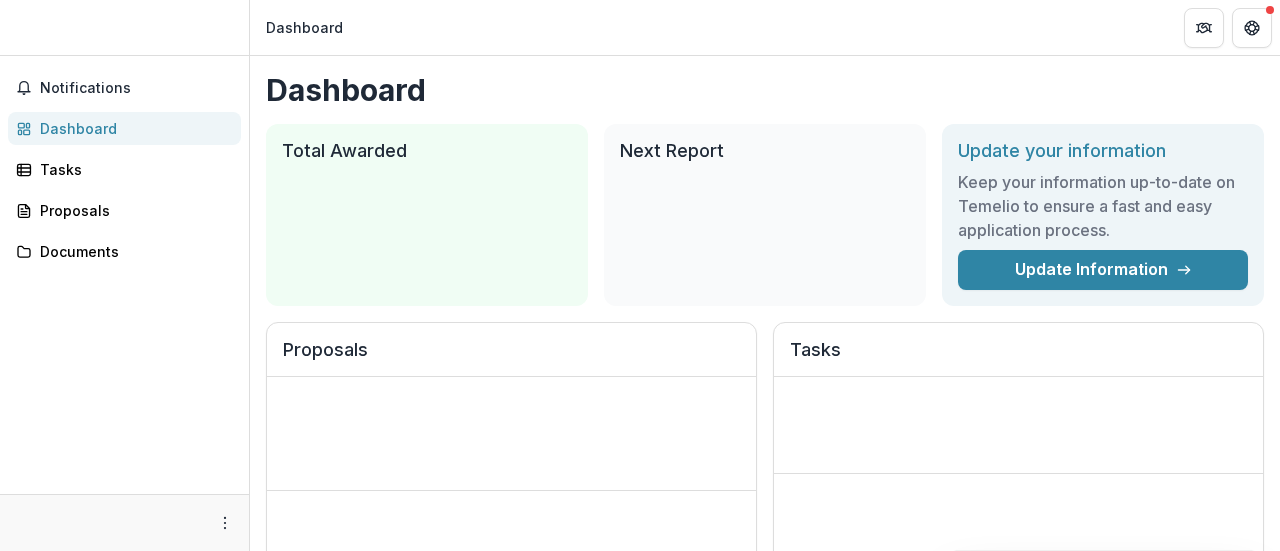 scroll, scrollTop: 0, scrollLeft: 0, axis: both 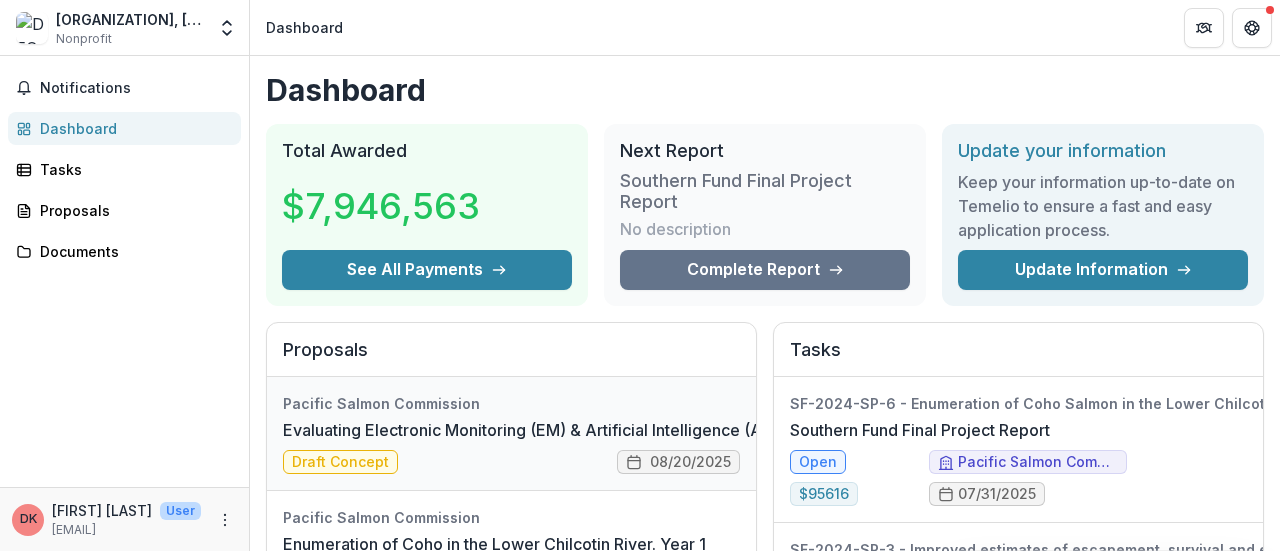 click on "Evaluating Electronic Monitoring (EM) & Artificial Intelligence (AI) Technologies for Catch Monitoring in Commercial Salmon Fisheries" at bounding box center [783, 430] 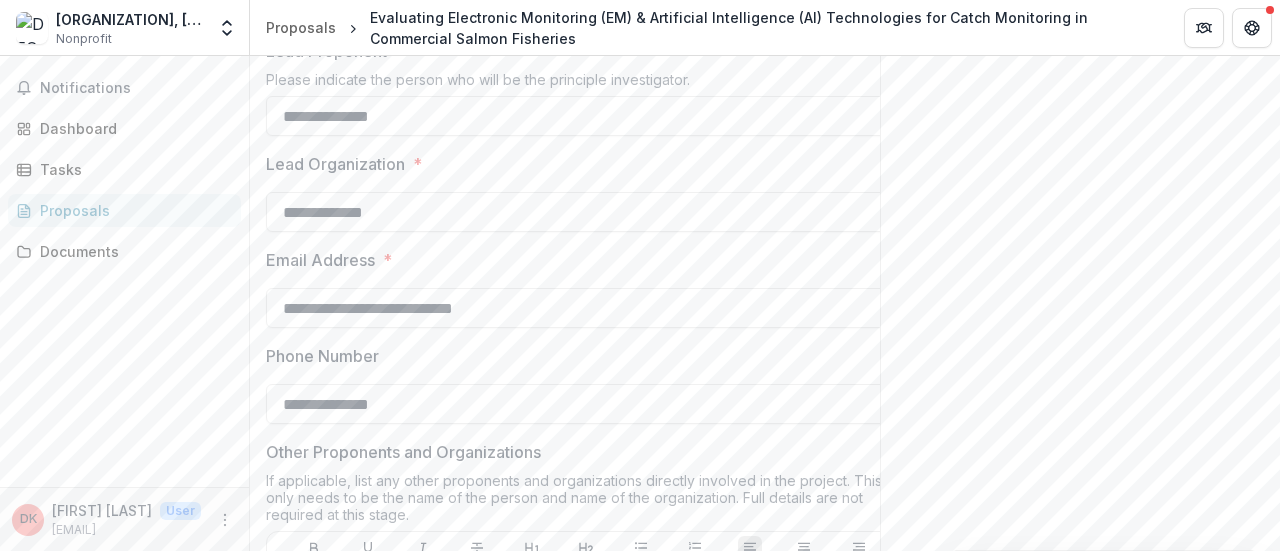 scroll, scrollTop: 800, scrollLeft: 0, axis: vertical 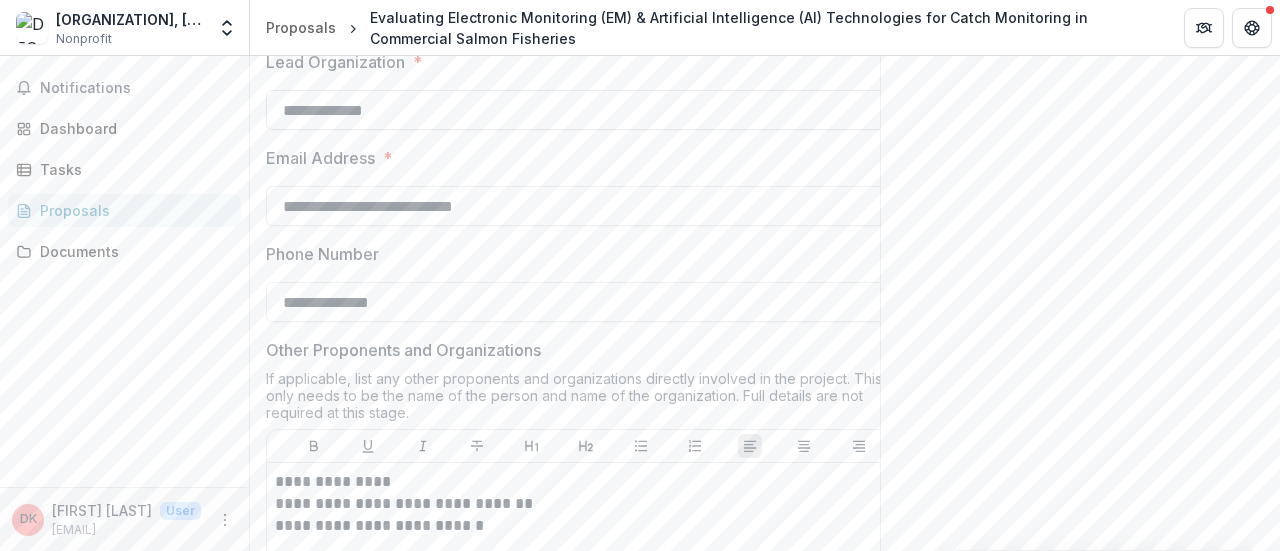 drag, startPoint x: 314, startPoint y: 107, endPoint x: 339, endPoint y: 110, distance: 25.179358 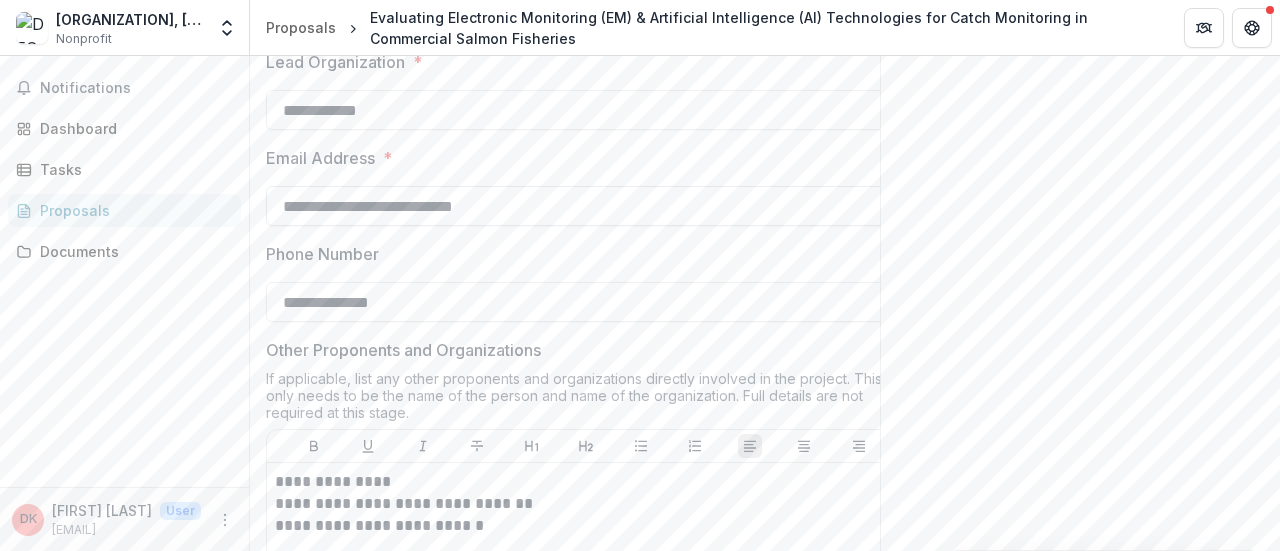 click on "**********" at bounding box center (586, 206) 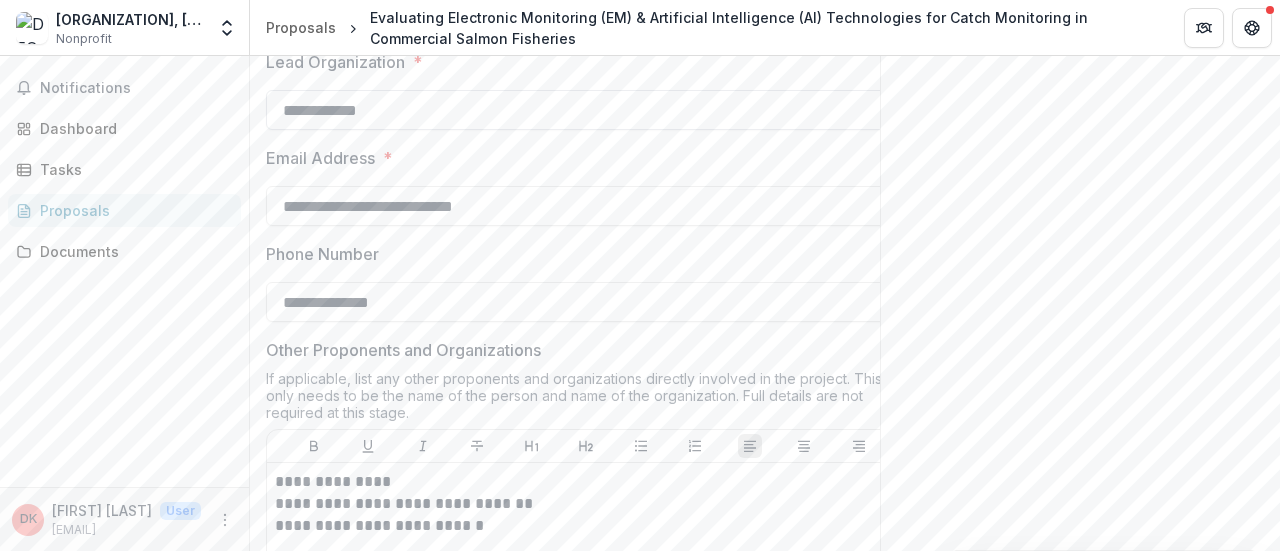 click on "**********" at bounding box center (586, 110) 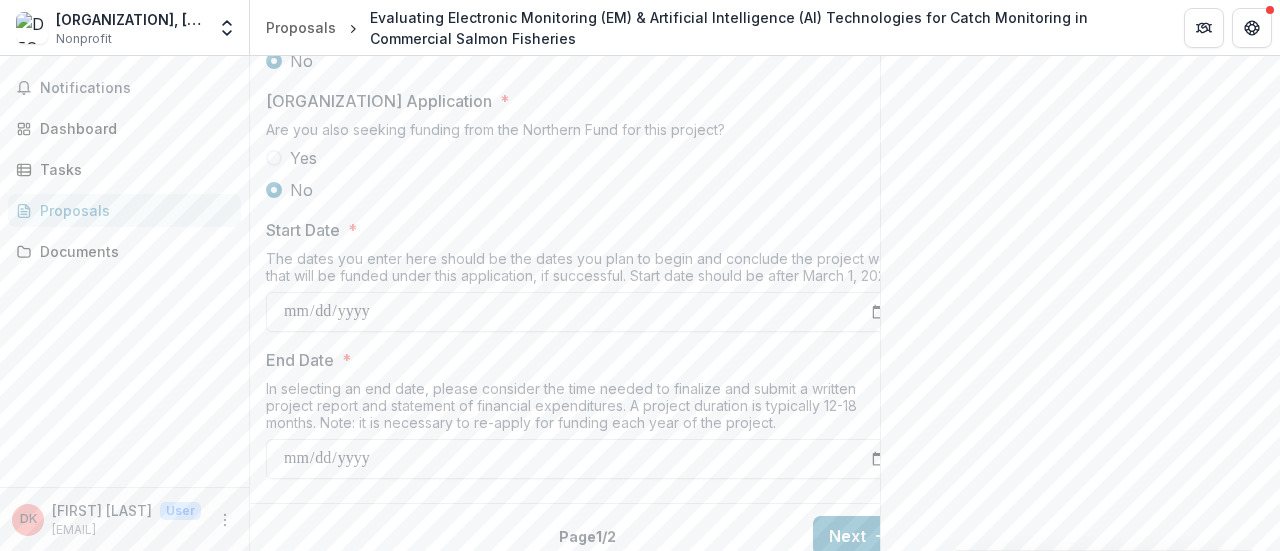 scroll, scrollTop: 2391, scrollLeft: 0, axis: vertical 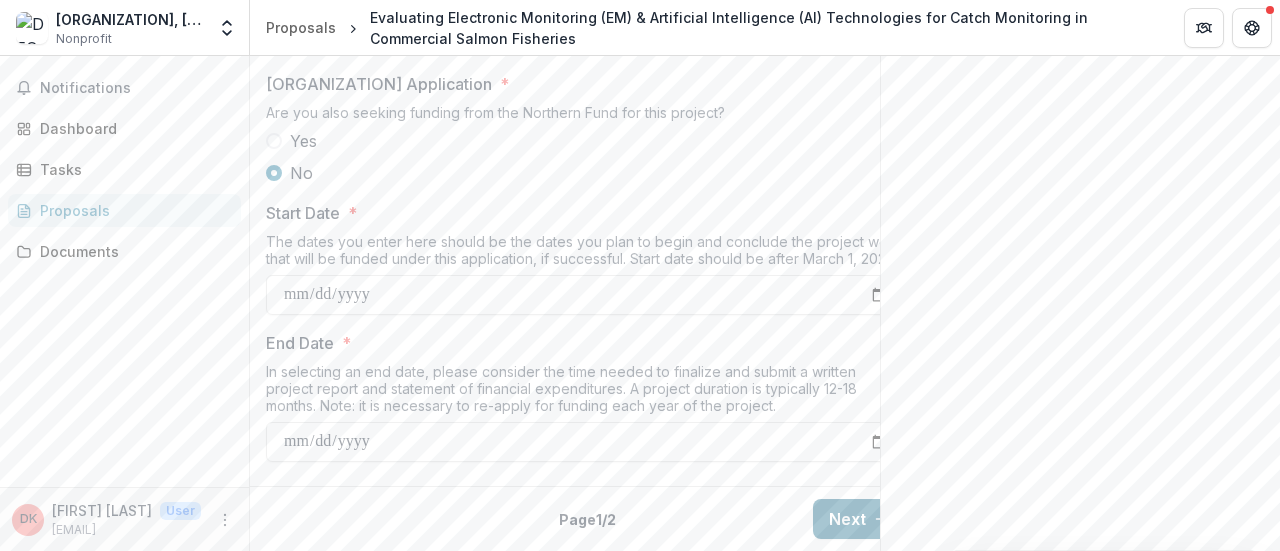 type on "**********" 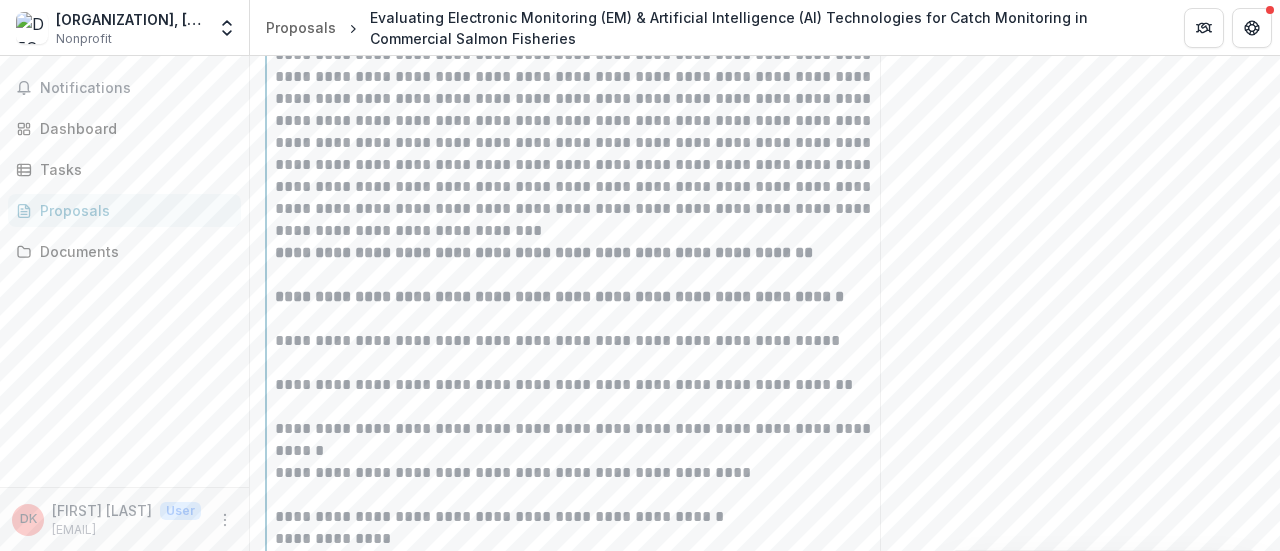 click on "**********" at bounding box center (586, 341) 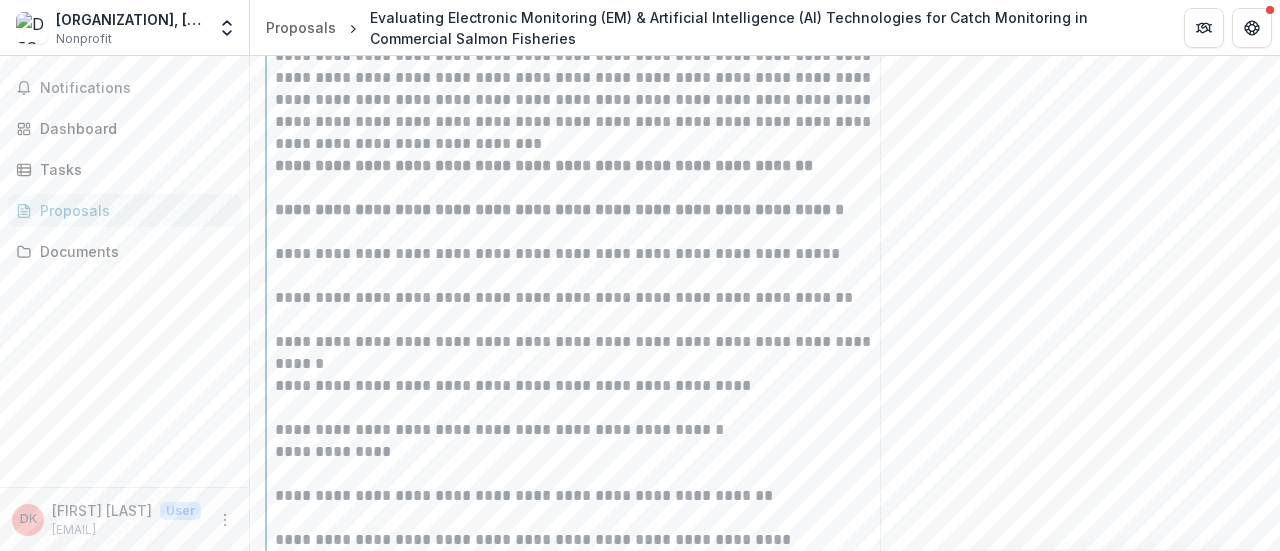 scroll, scrollTop: 2480, scrollLeft: 0, axis: vertical 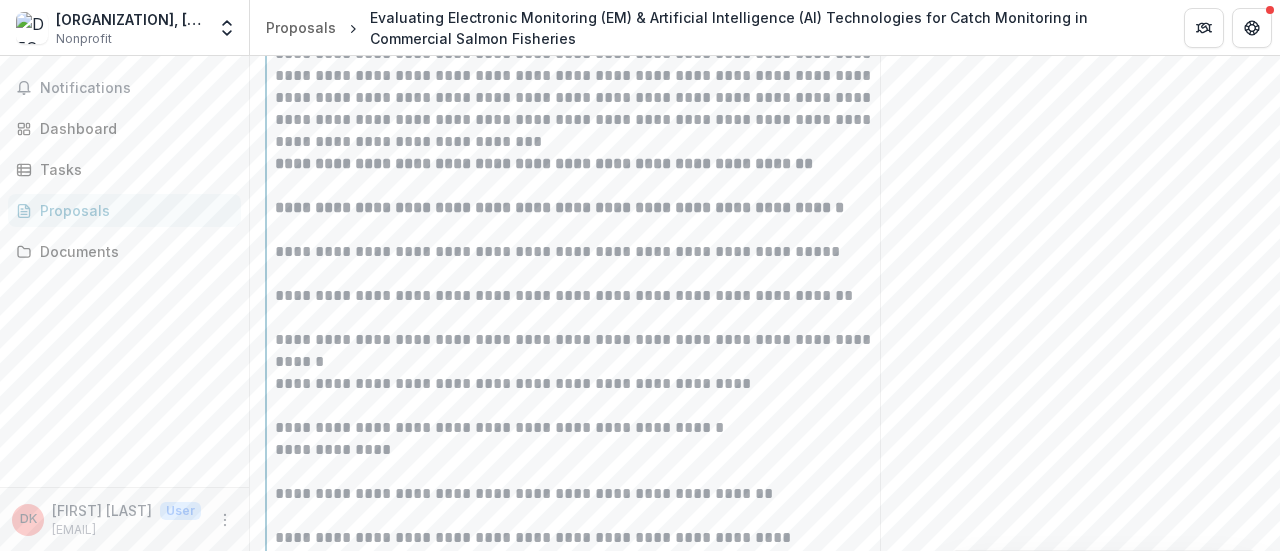 click on "**********" at bounding box center (586, 384) 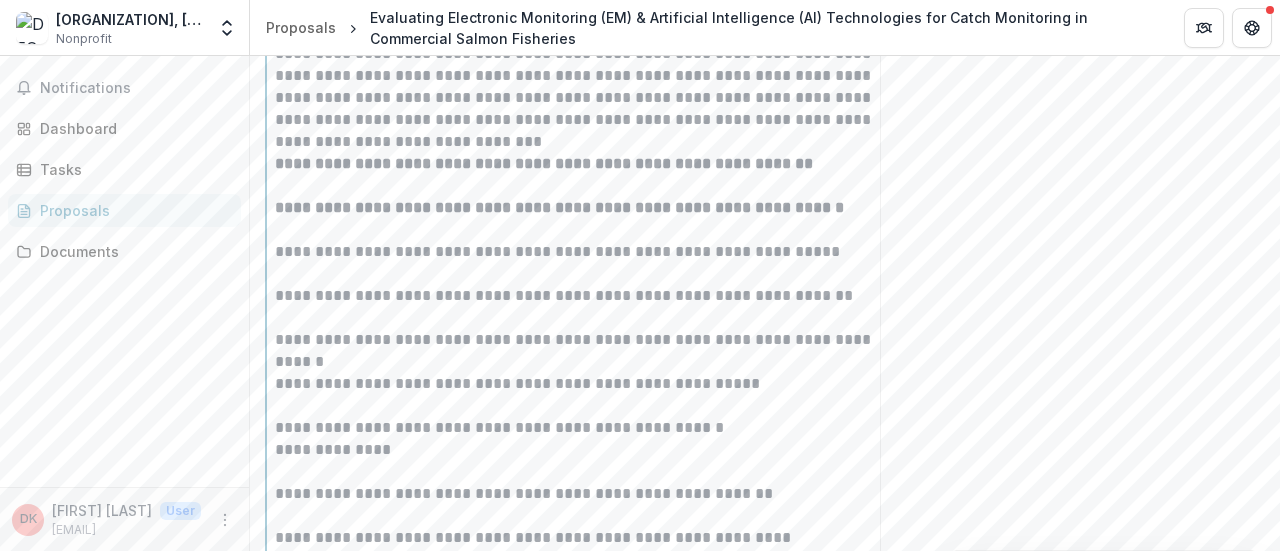 click on "**********" at bounding box center [586, 384] 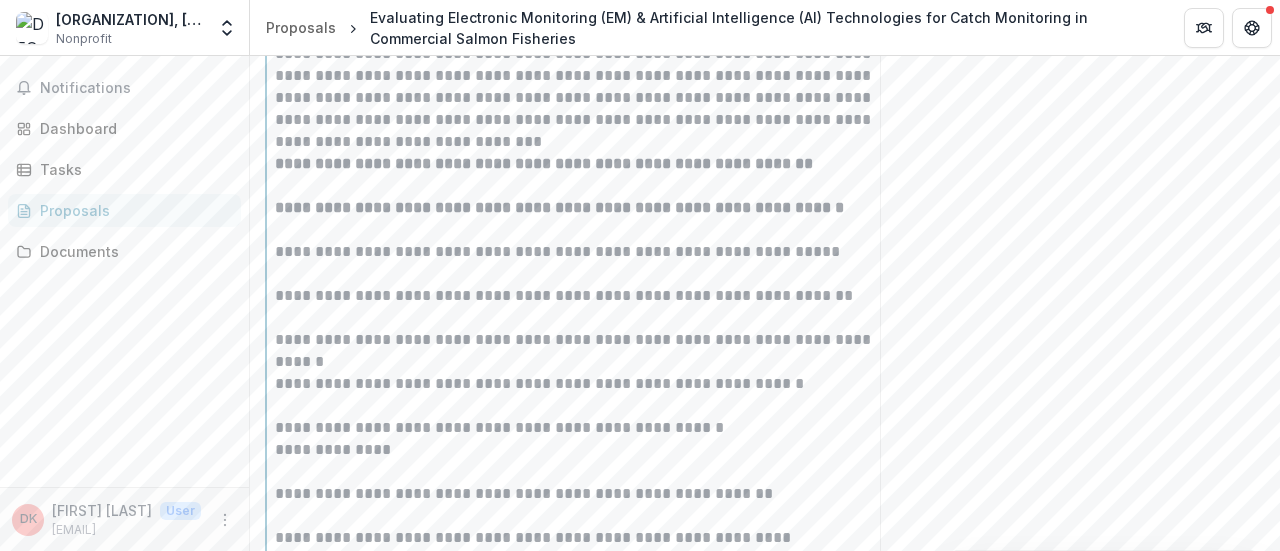 click on "**********" at bounding box center [586, 428] 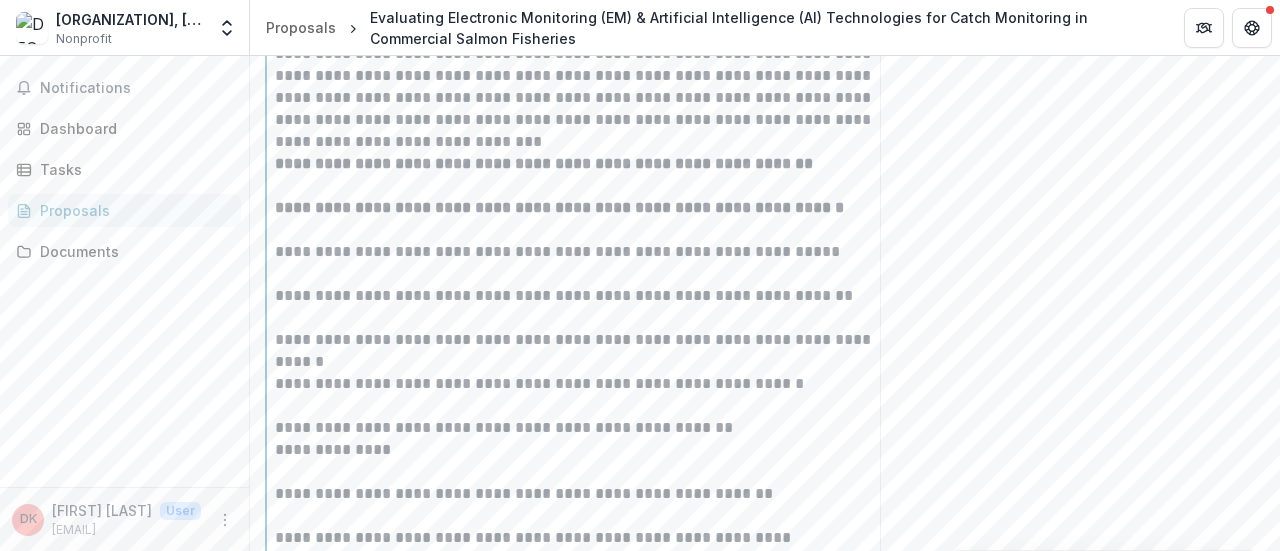 click on "**********" at bounding box center [586, 494] 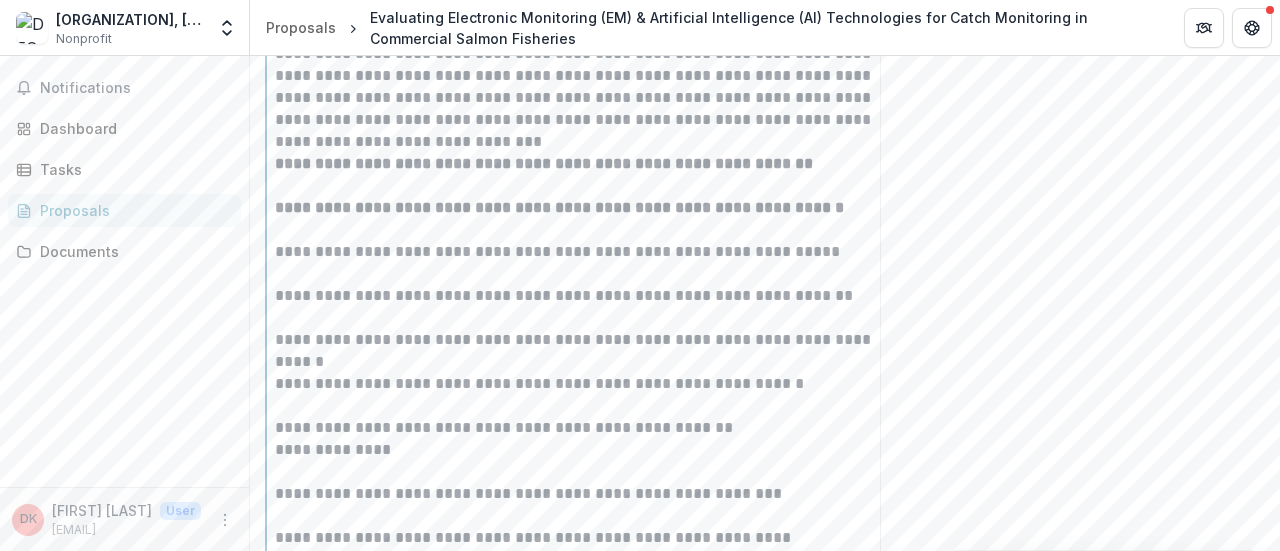 click on "**********" at bounding box center [586, 494] 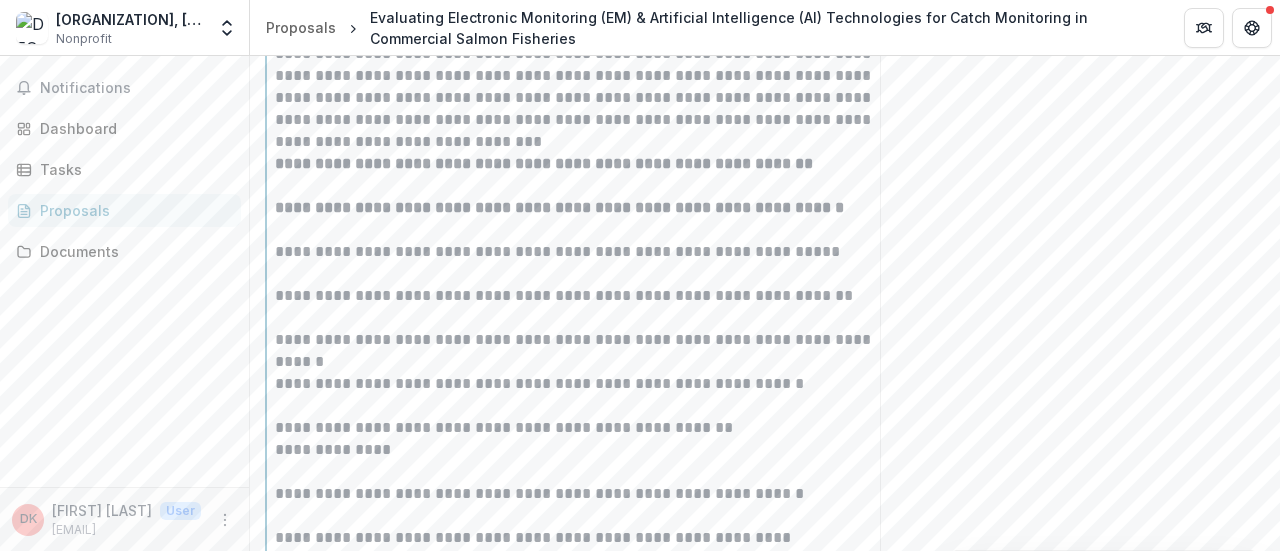 click on "**********" at bounding box center [586, 494] 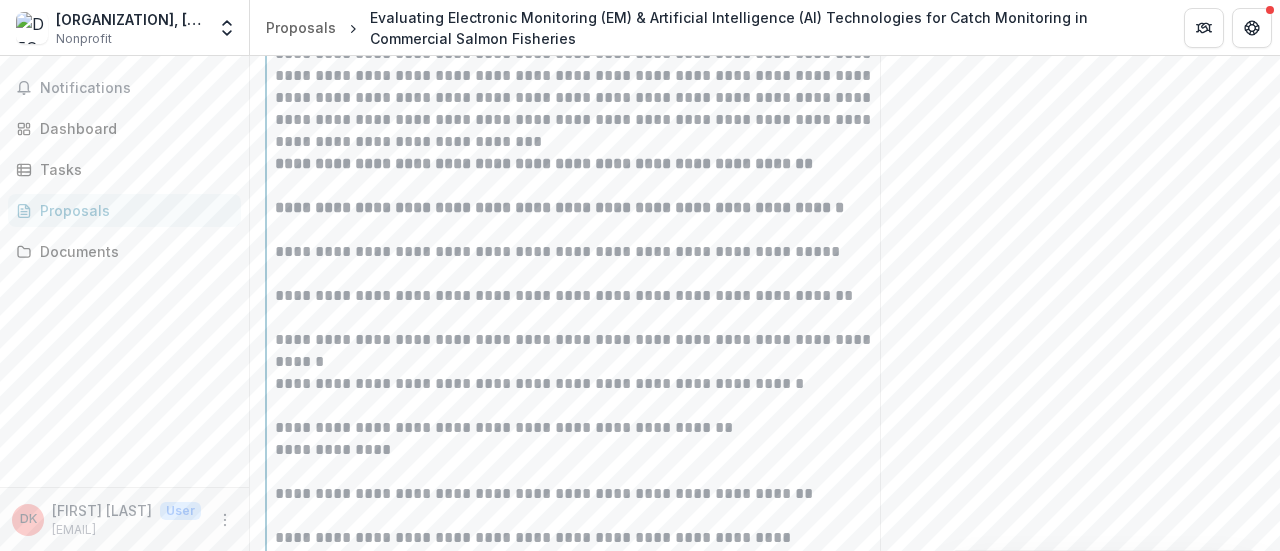 click on "**********" at bounding box center [586, 494] 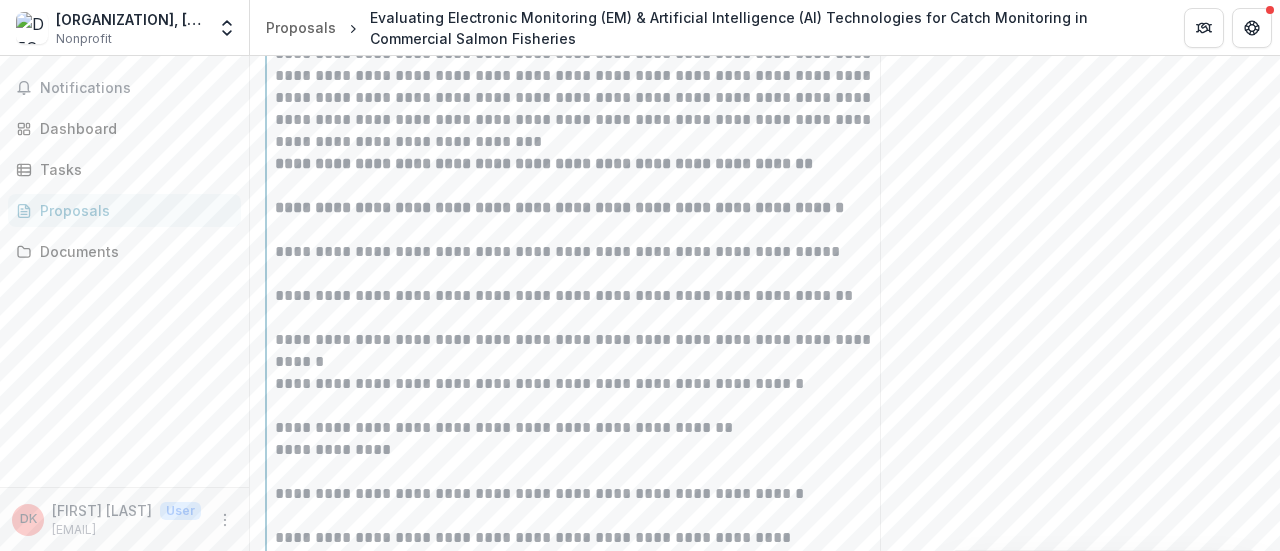 click on "**********" at bounding box center (586, 384) 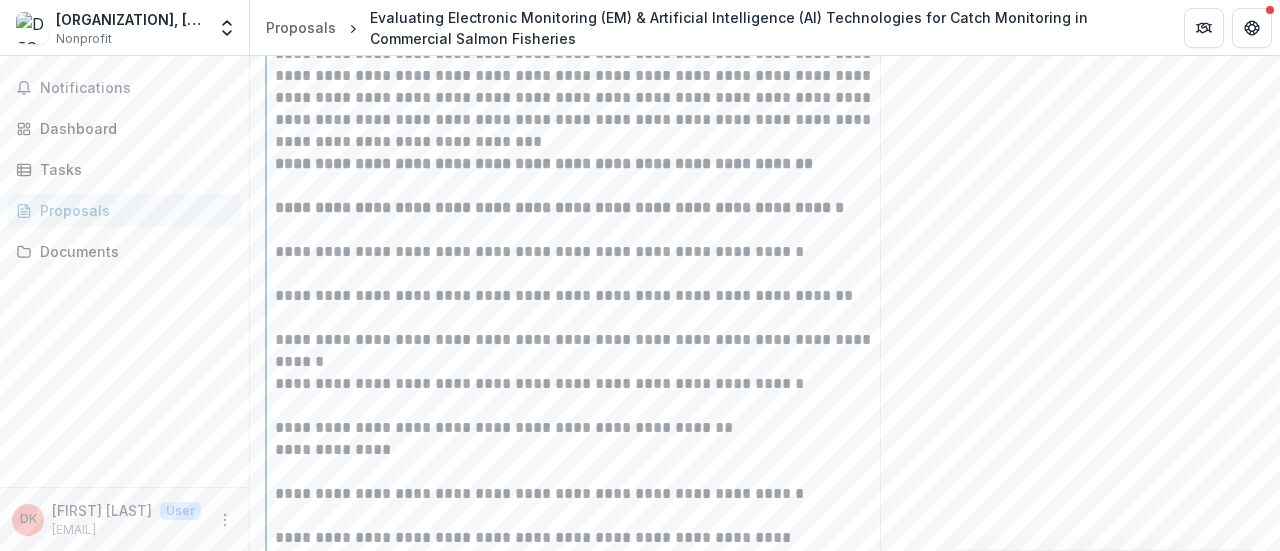 click on "**********" at bounding box center (586, 252) 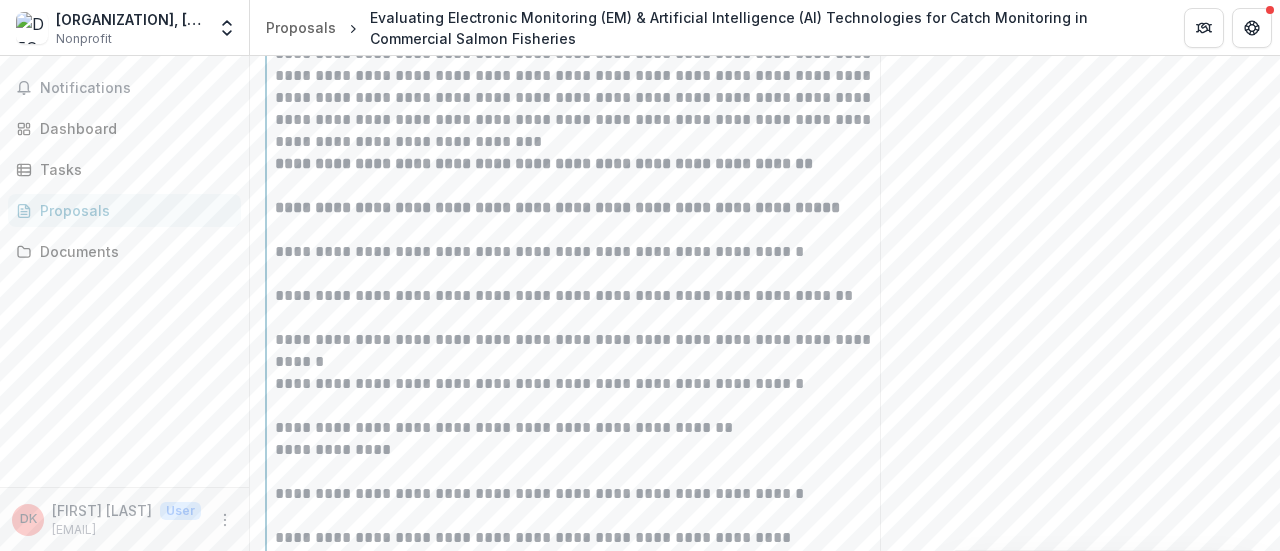 click on "**********" at bounding box center (557, 207) 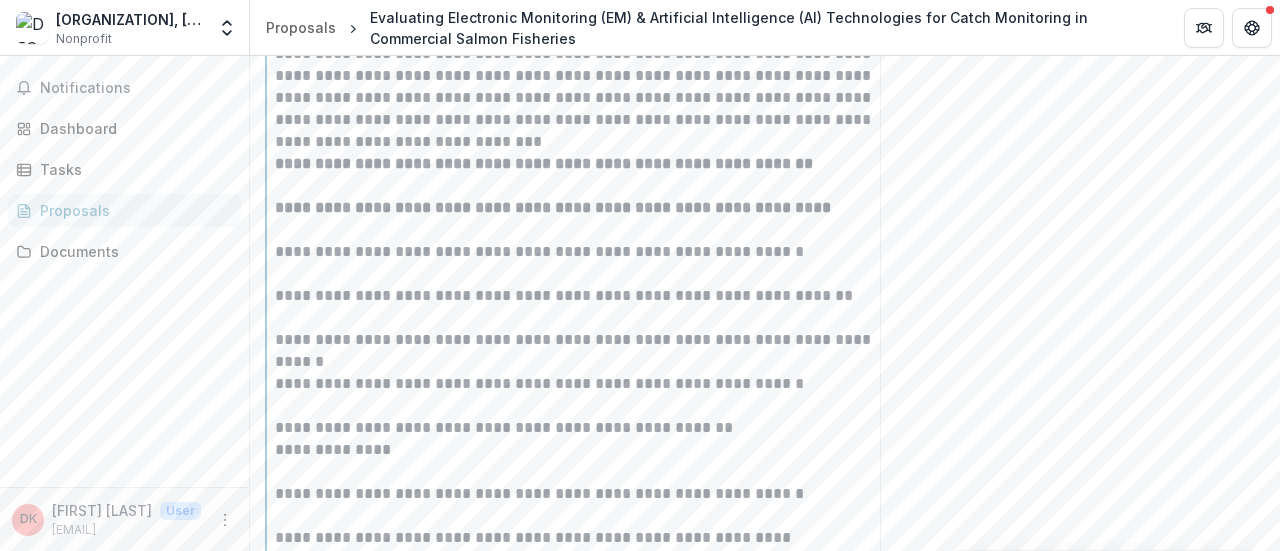 click on "**********" at bounding box center (586, 296) 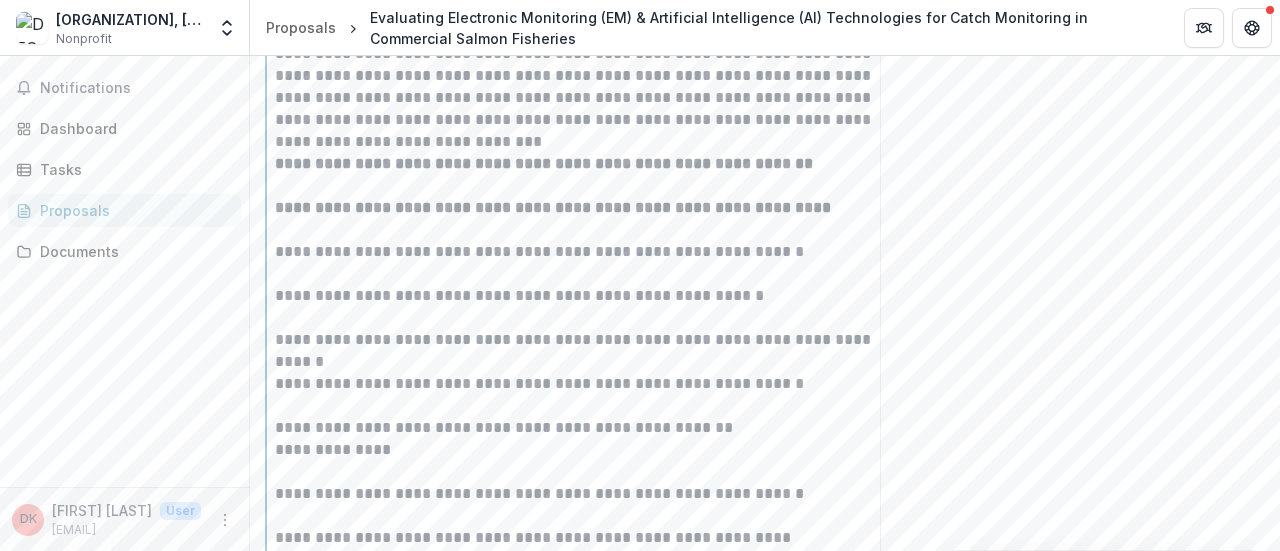 click on "**********" at bounding box center [586, 340] 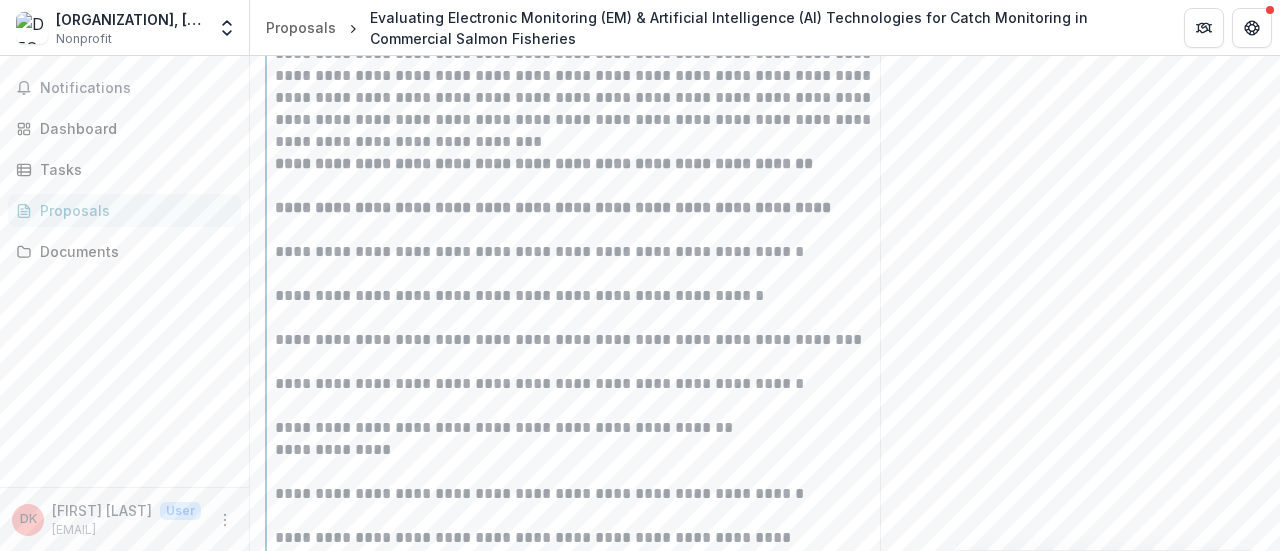 click on "**********" at bounding box center (586, 340) 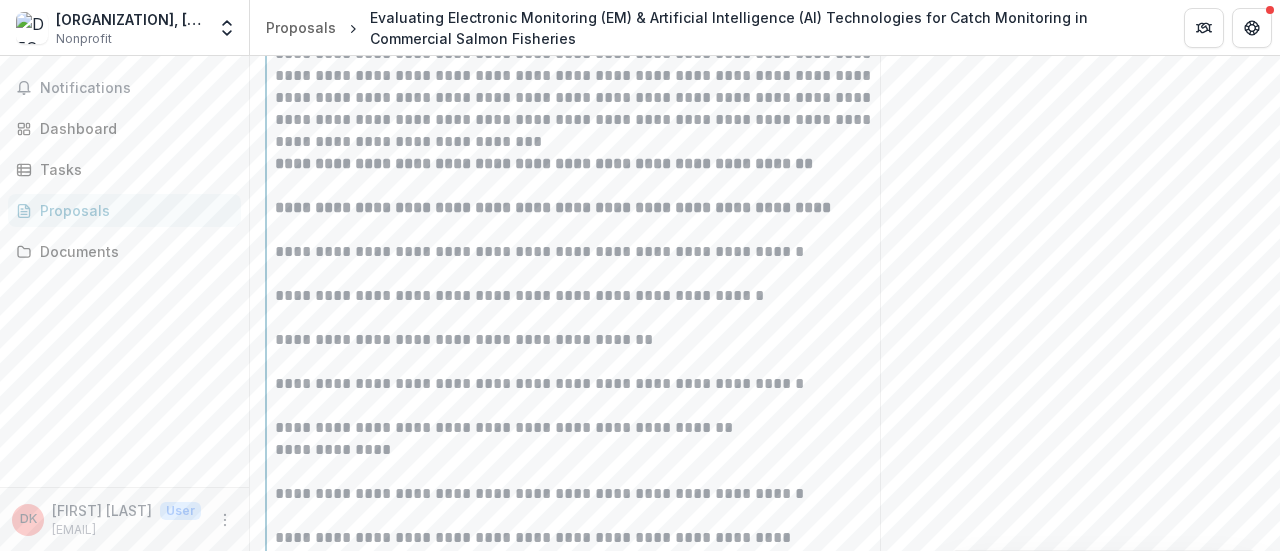 click on "**********" at bounding box center (586, 384) 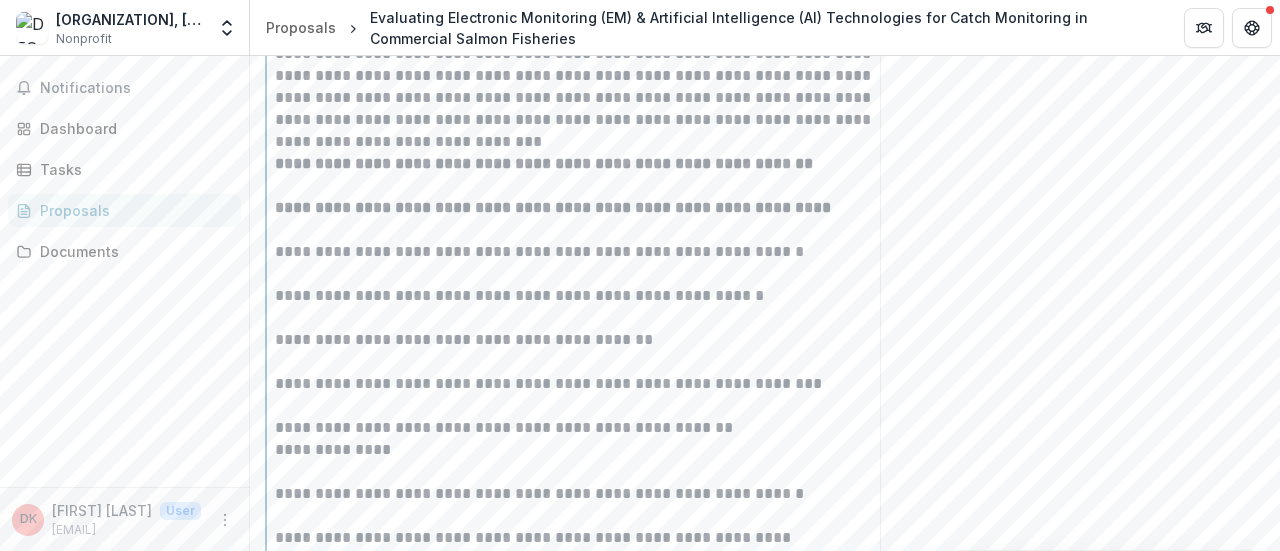 click on "**********" at bounding box center (586, 384) 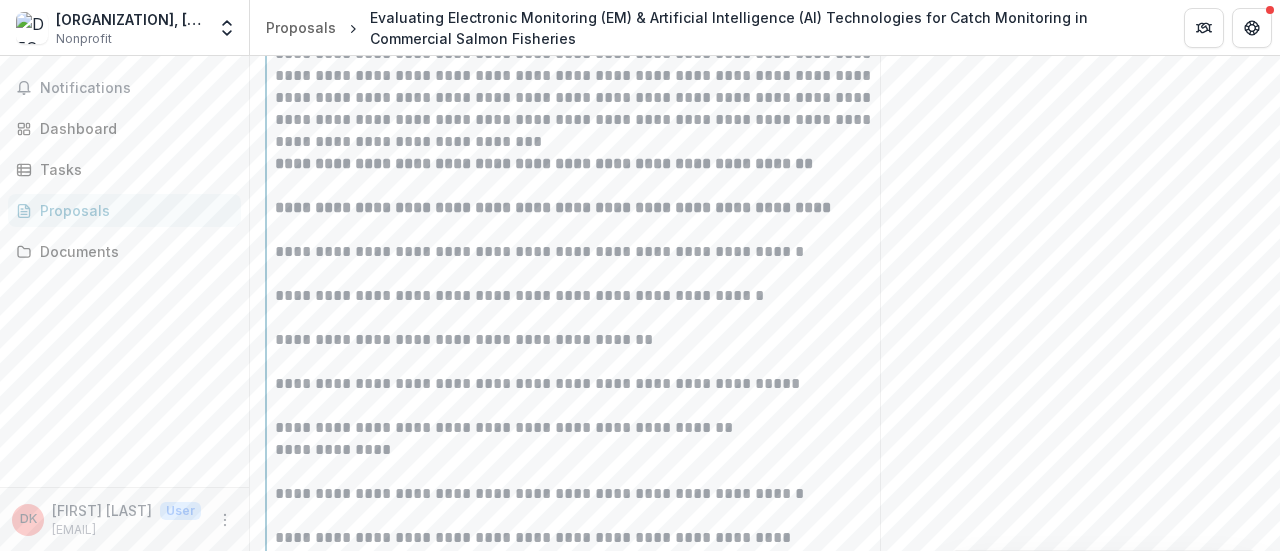 click on "**********" at bounding box center (586, 428) 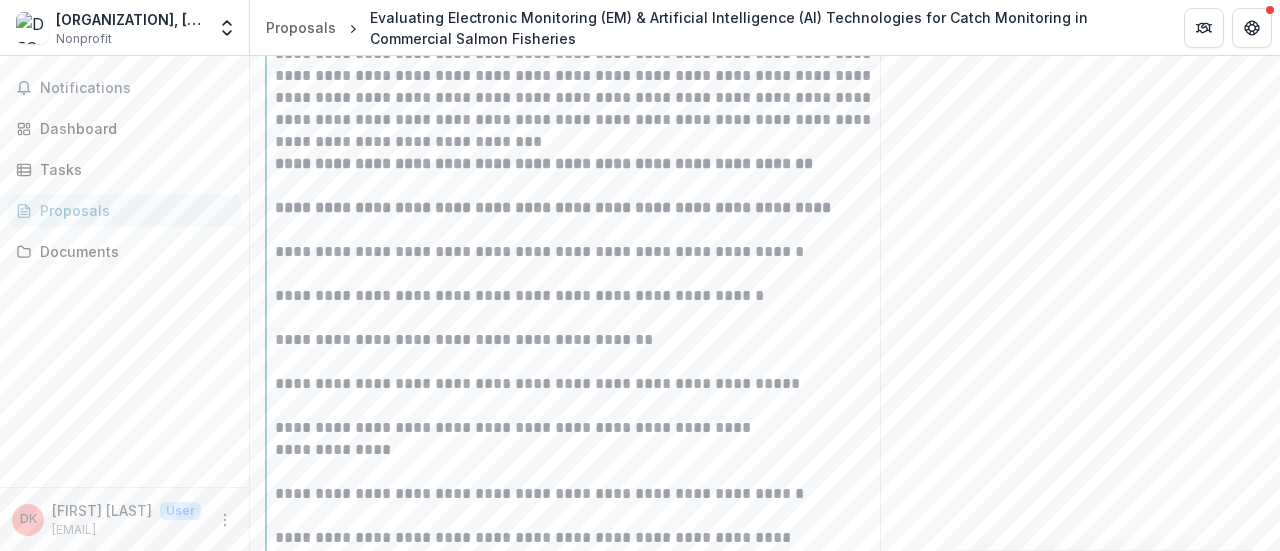 click on "**********" at bounding box center (586, 428) 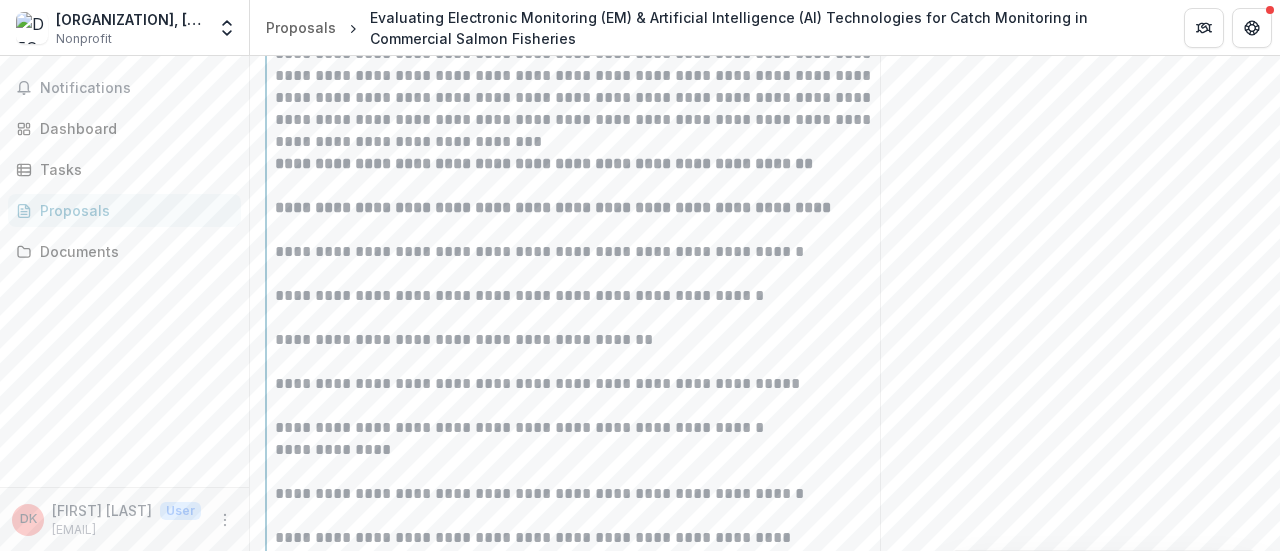 click on "**********" at bounding box center [586, 494] 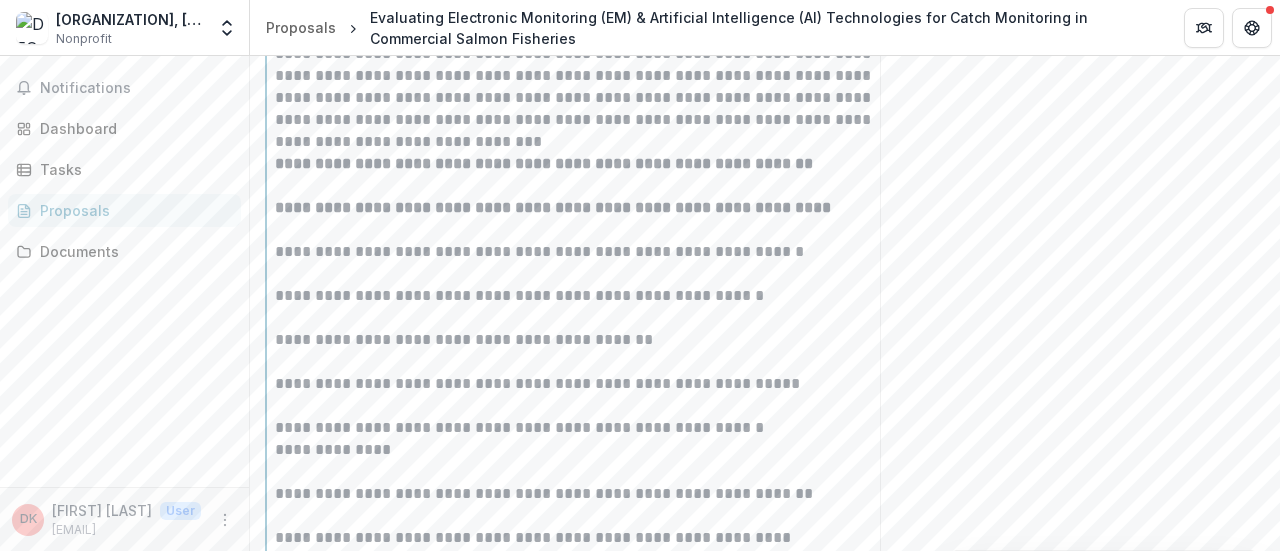 click on "**********" at bounding box center (586, 494) 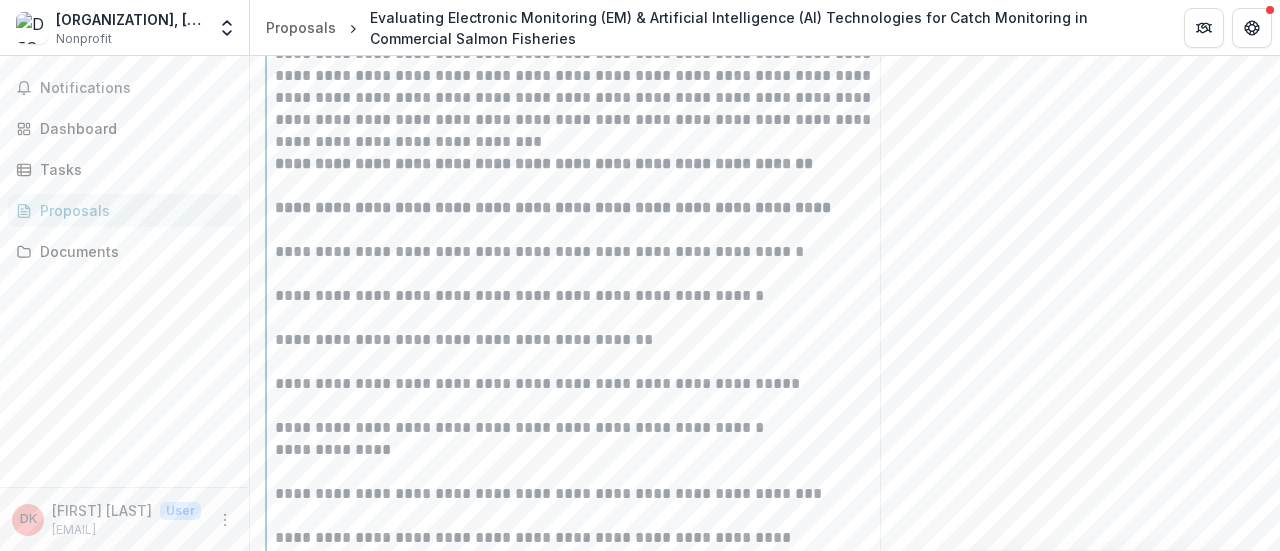 scroll, scrollTop: 2680, scrollLeft: 0, axis: vertical 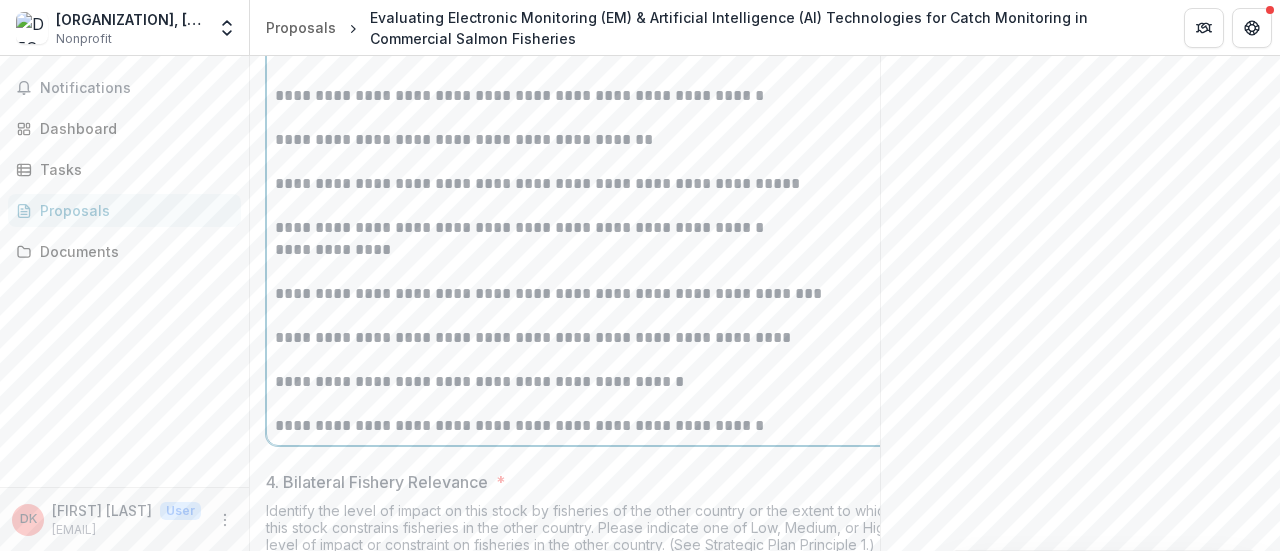 click on "**********" at bounding box center (586, 338) 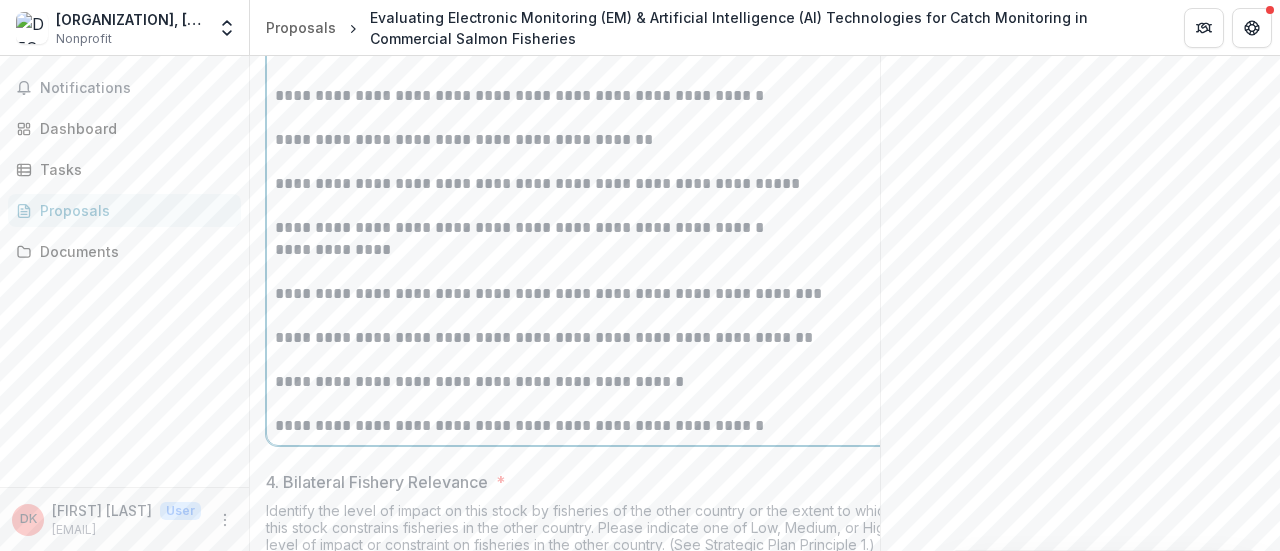 click on "**********" at bounding box center (586, 338) 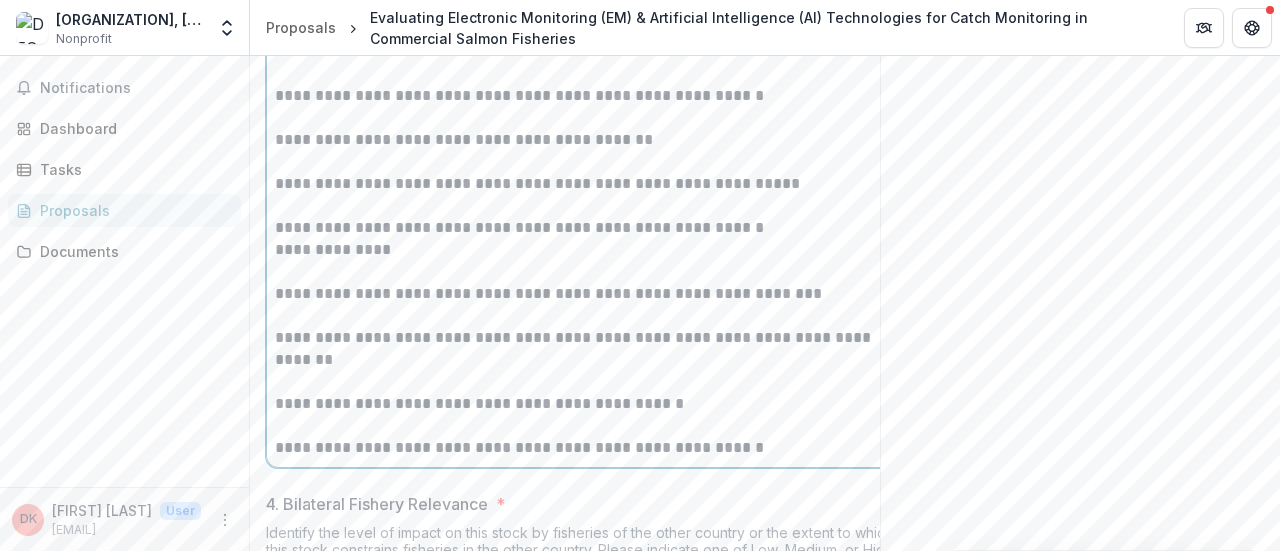 click on "**********" at bounding box center [586, 404] 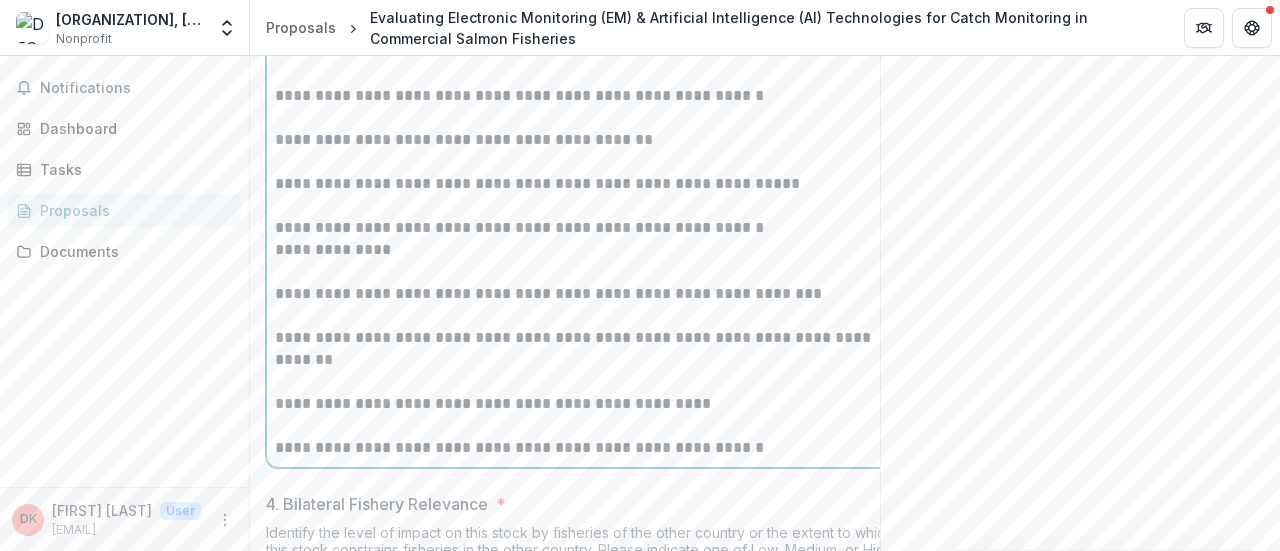 click on "**********" at bounding box center [586, 404] 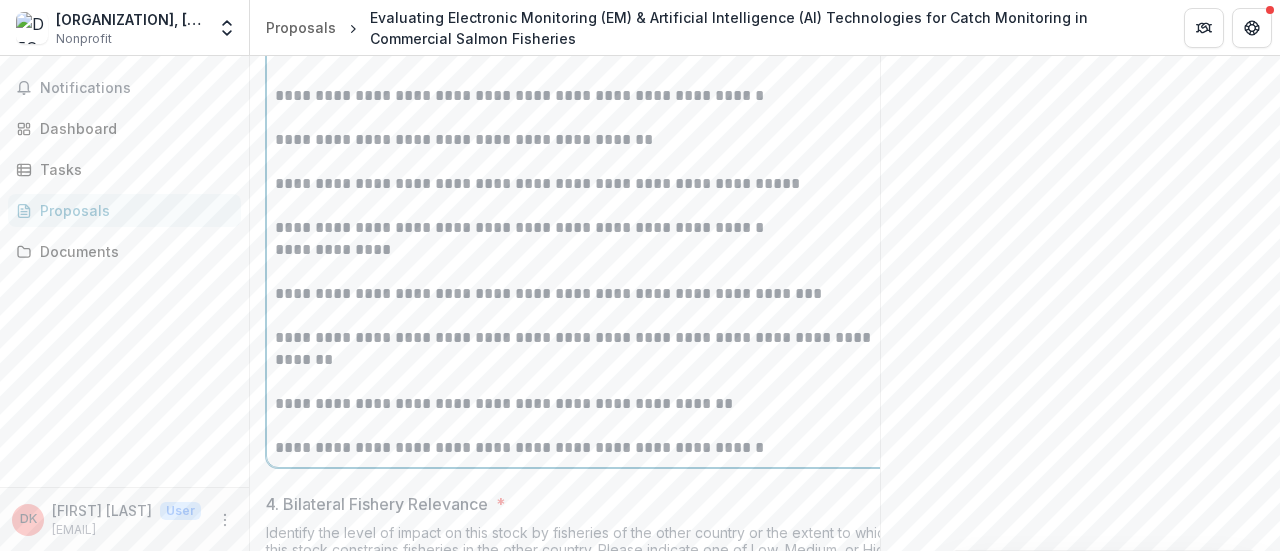 click on "**********" at bounding box center [586, 448] 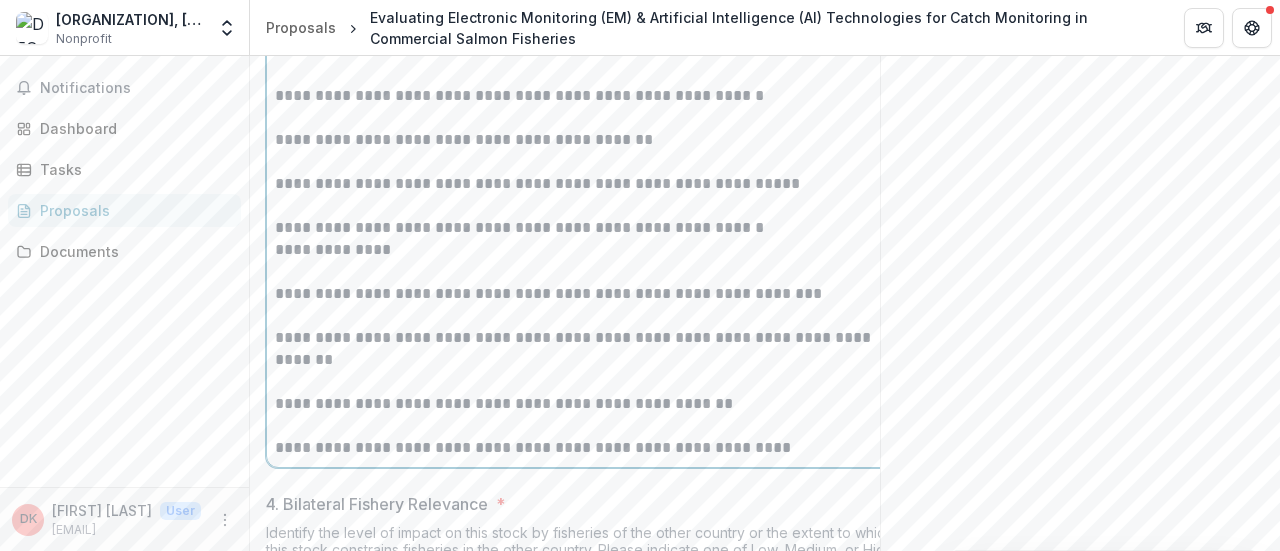 click on "**********" at bounding box center [586, 448] 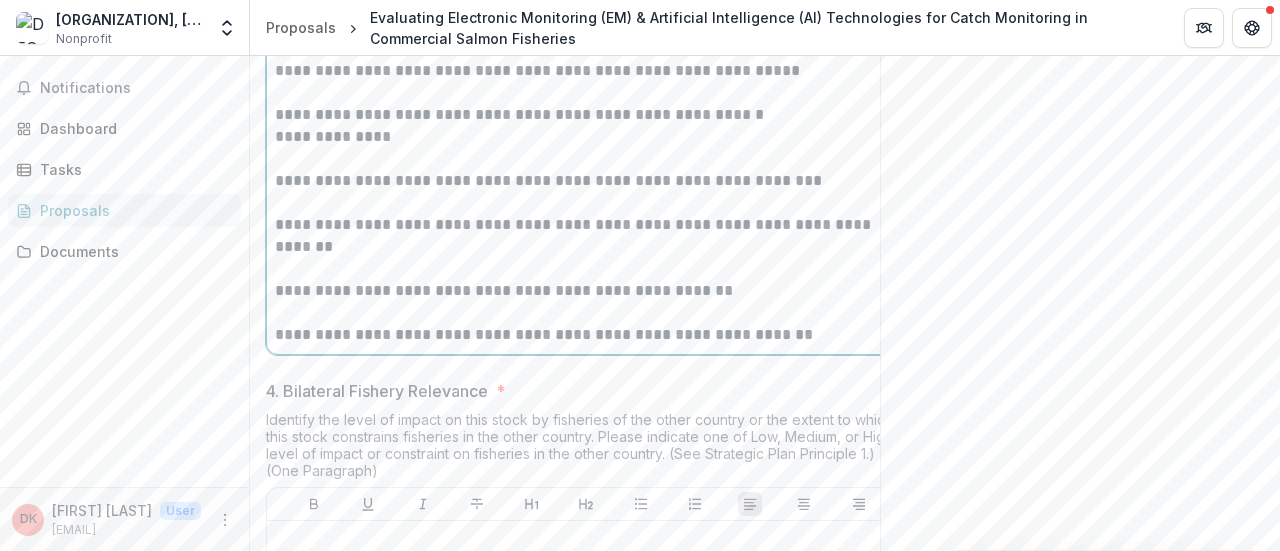 scroll, scrollTop: 2880, scrollLeft: 0, axis: vertical 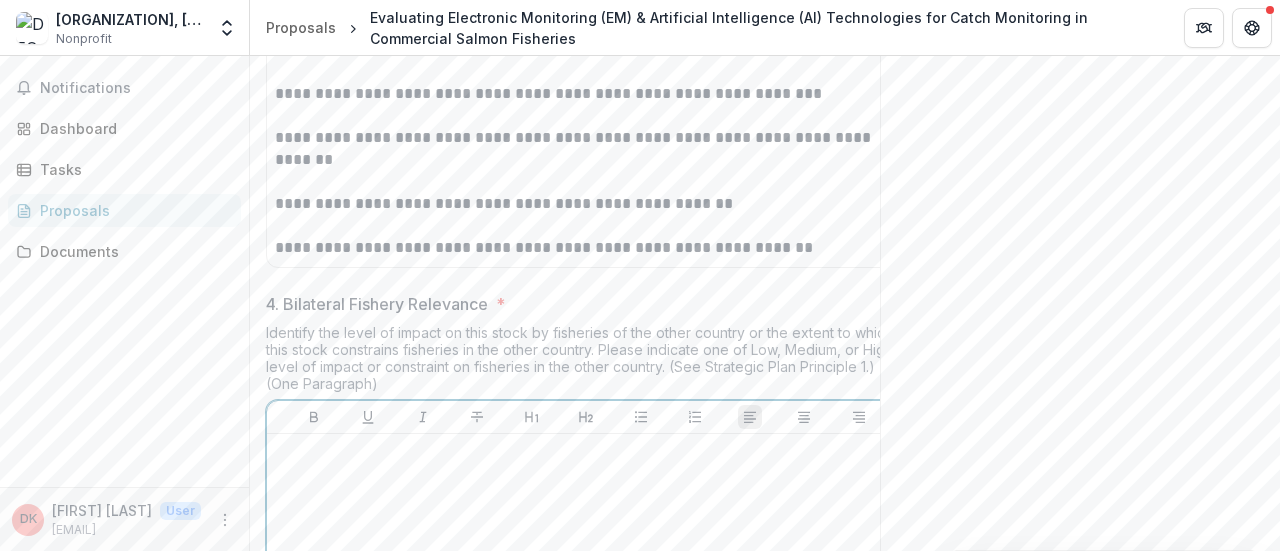 click at bounding box center (586, 453) 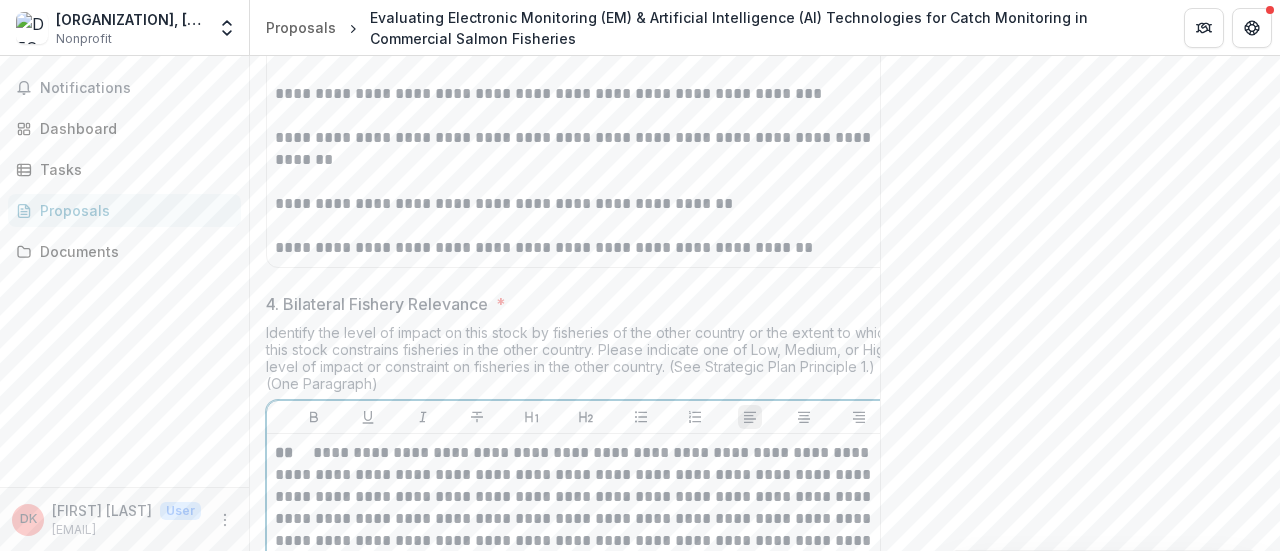 scroll, scrollTop: 3029, scrollLeft: 0, axis: vertical 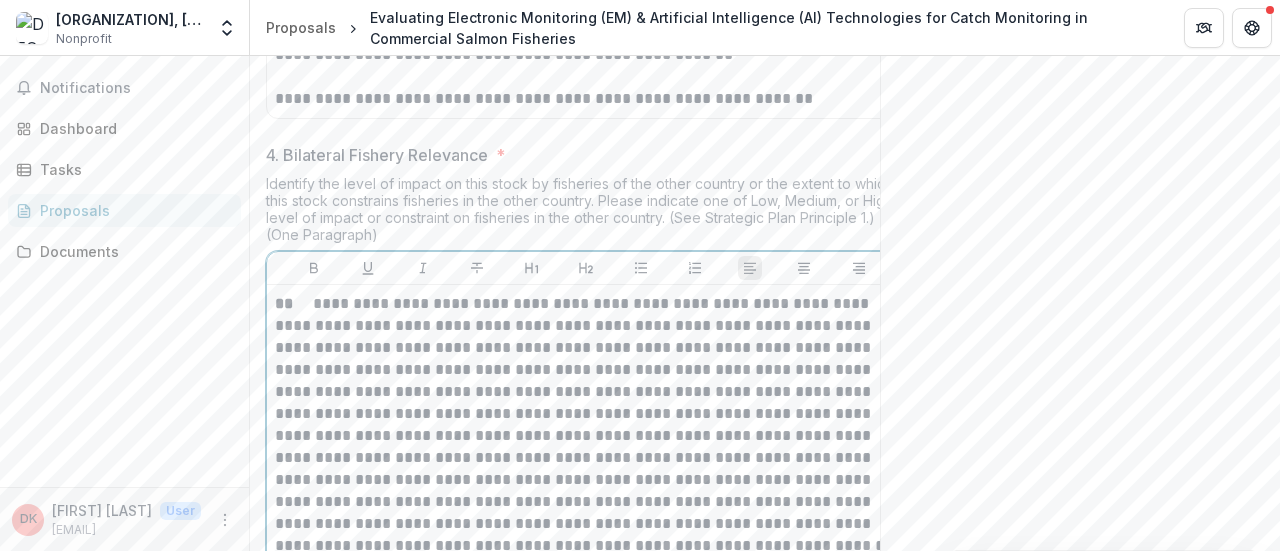 click on "**********" at bounding box center (586, 425) 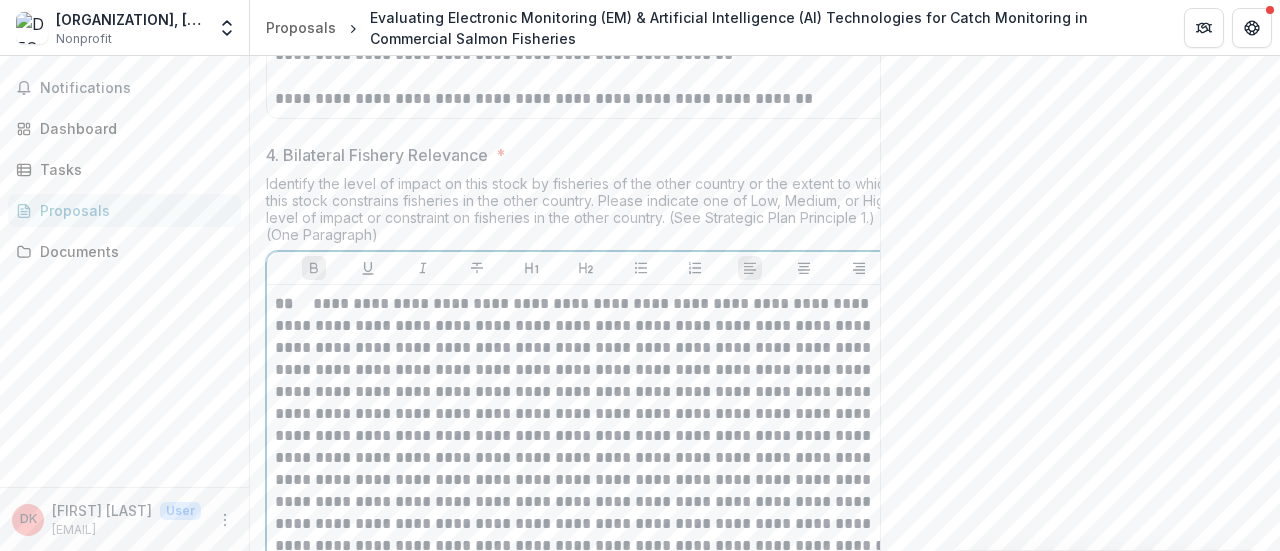 type 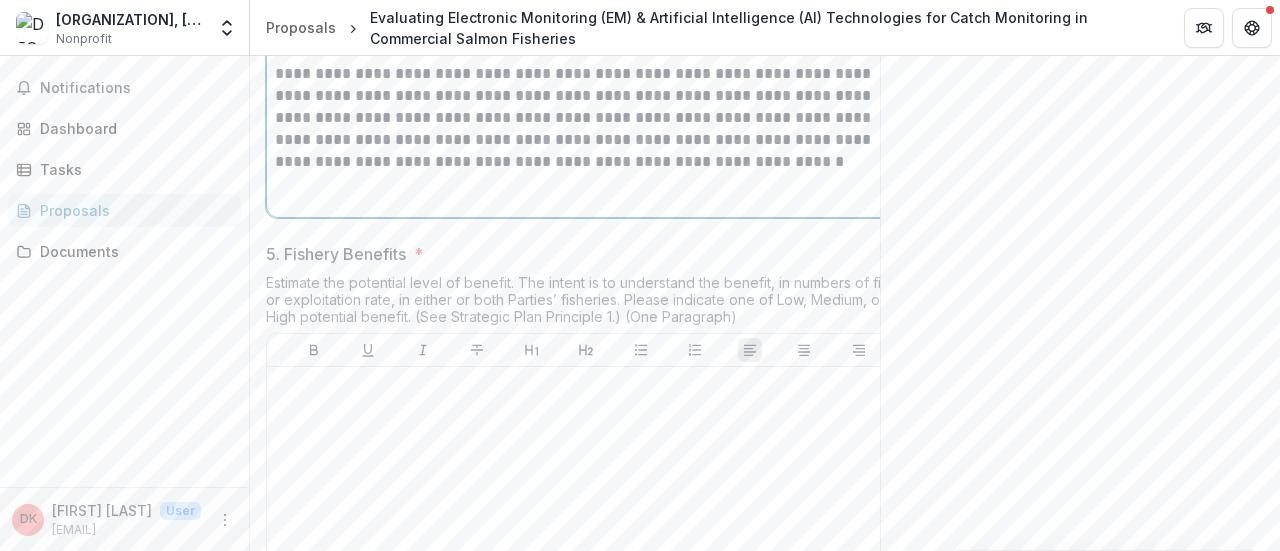 scroll, scrollTop: 3529, scrollLeft: 0, axis: vertical 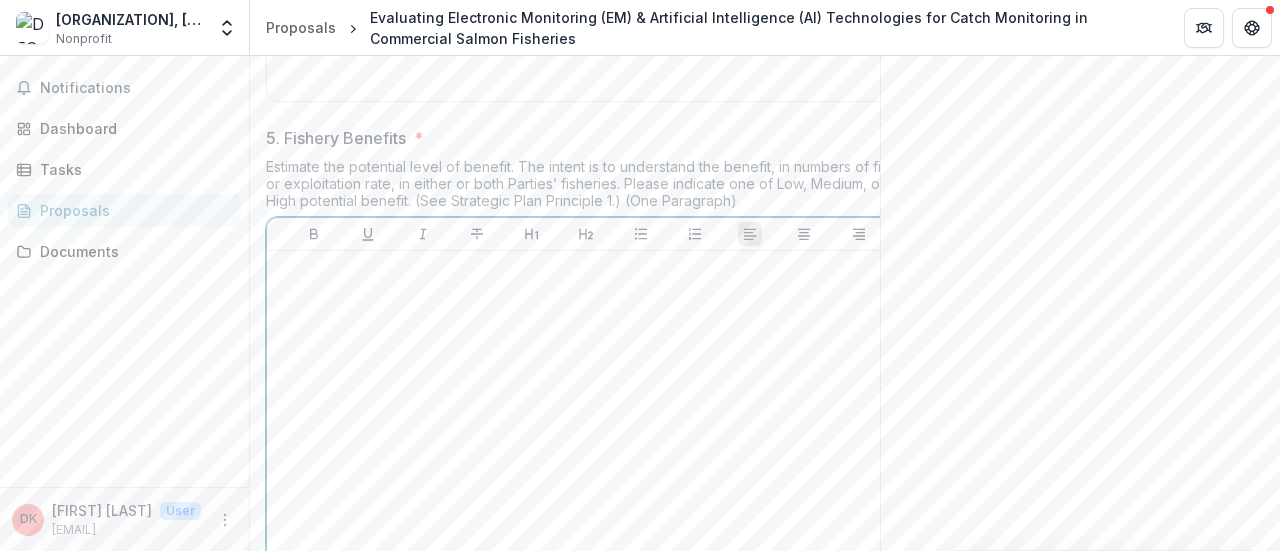 click at bounding box center (586, 270) 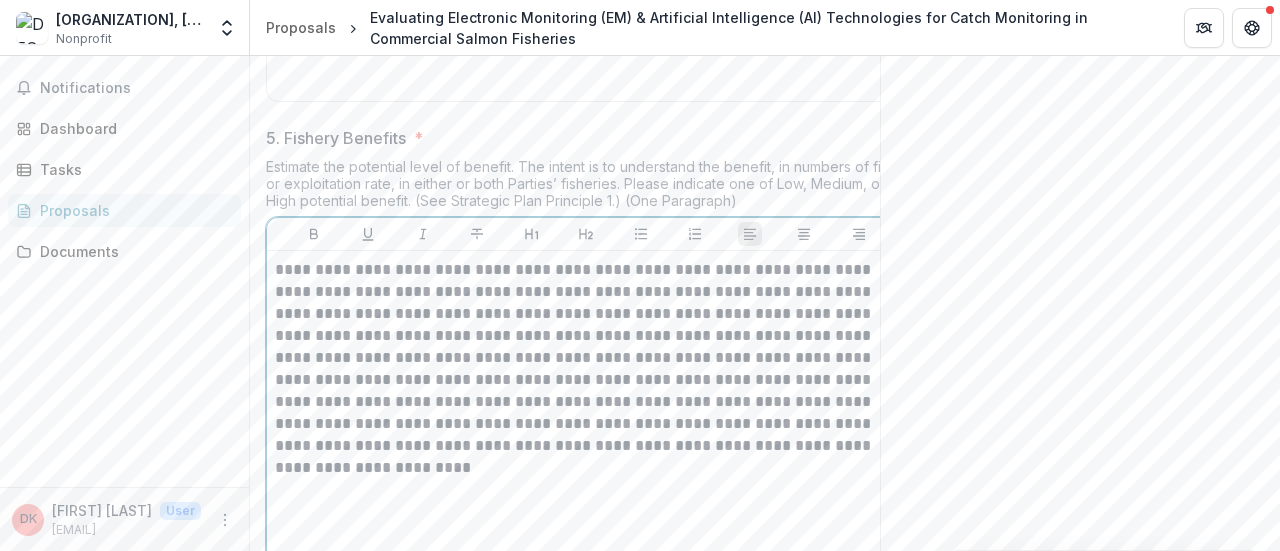 click on "**********" at bounding box center (586, 409) 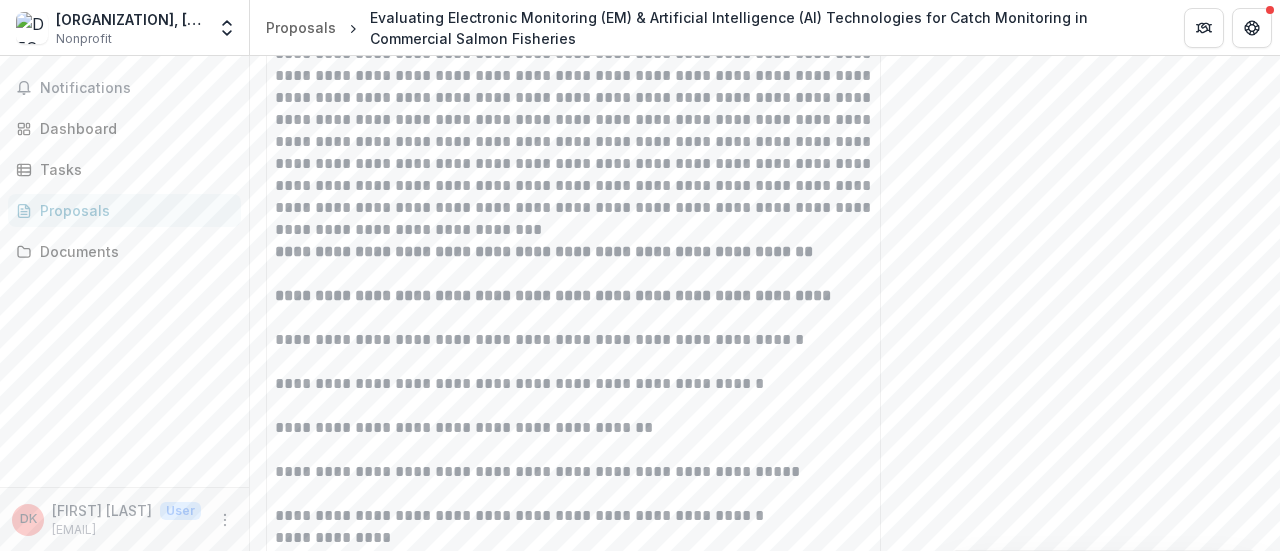 scroll, scrollTop: 2329, scrollLeft: 0, axis: vertical 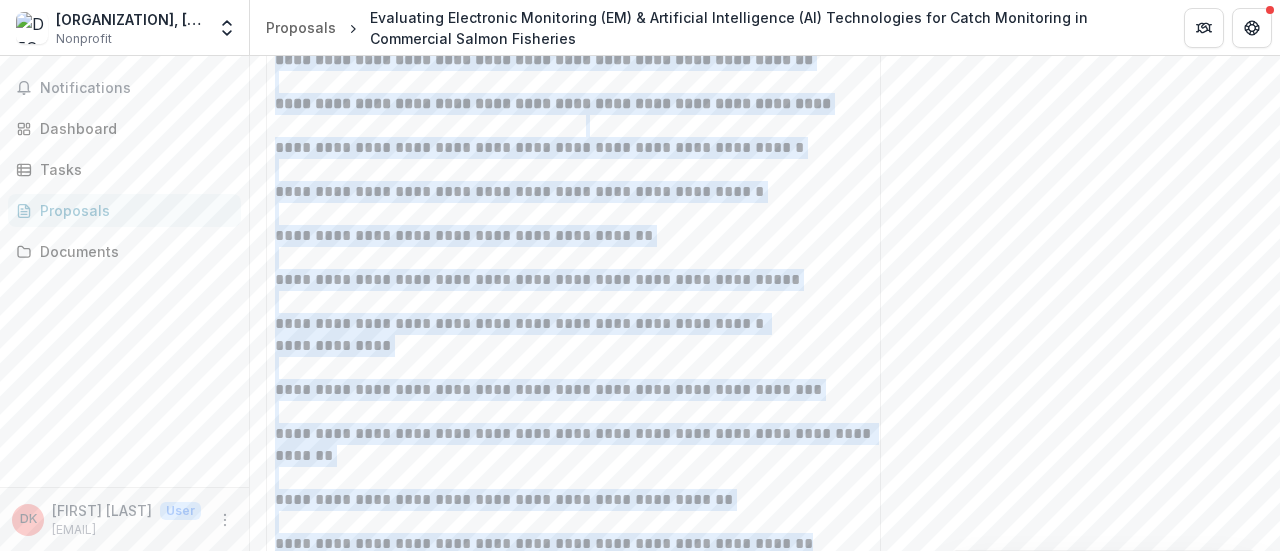 click on "Send comments or questions to Pacific Salmon Commission in the box below. Pacific Salmon Commission will be notified via email of your comment. DK Dennis K Add Comment Comments 0 No comments yet No comments for this proposal" at bounding box center (1080, -73) 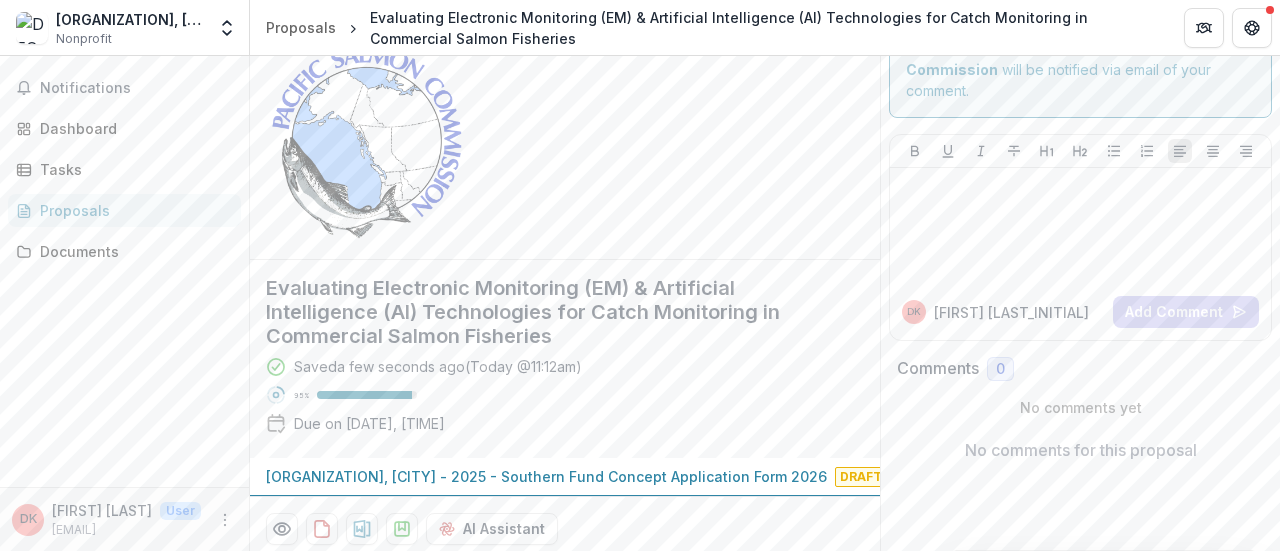 scroll, scrollTop: 20, scrollLeft: 0, axis: vertical 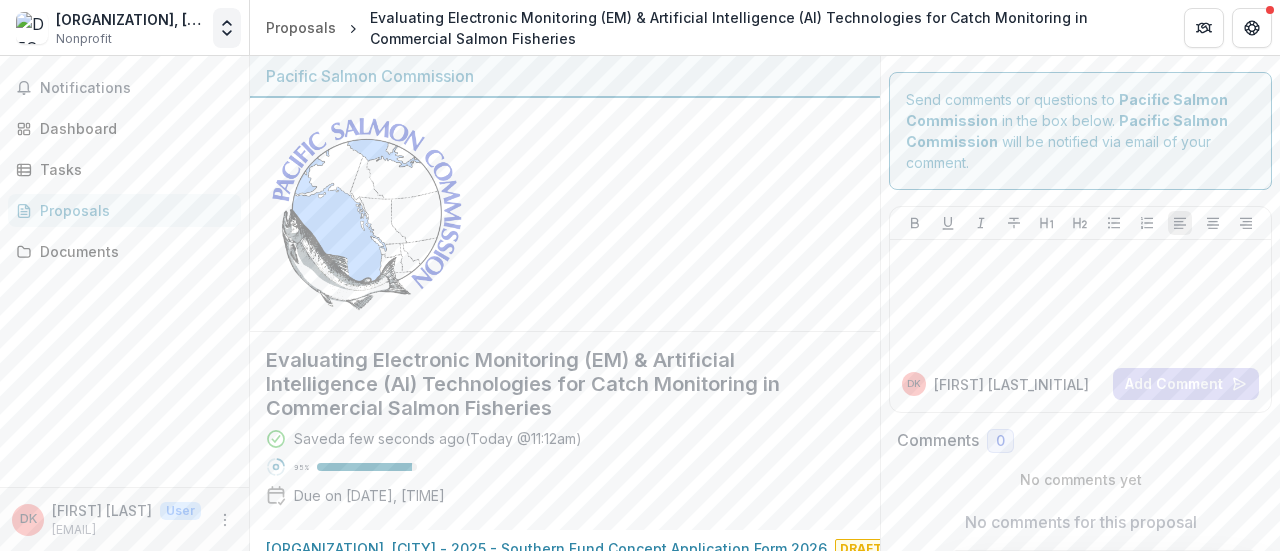 click 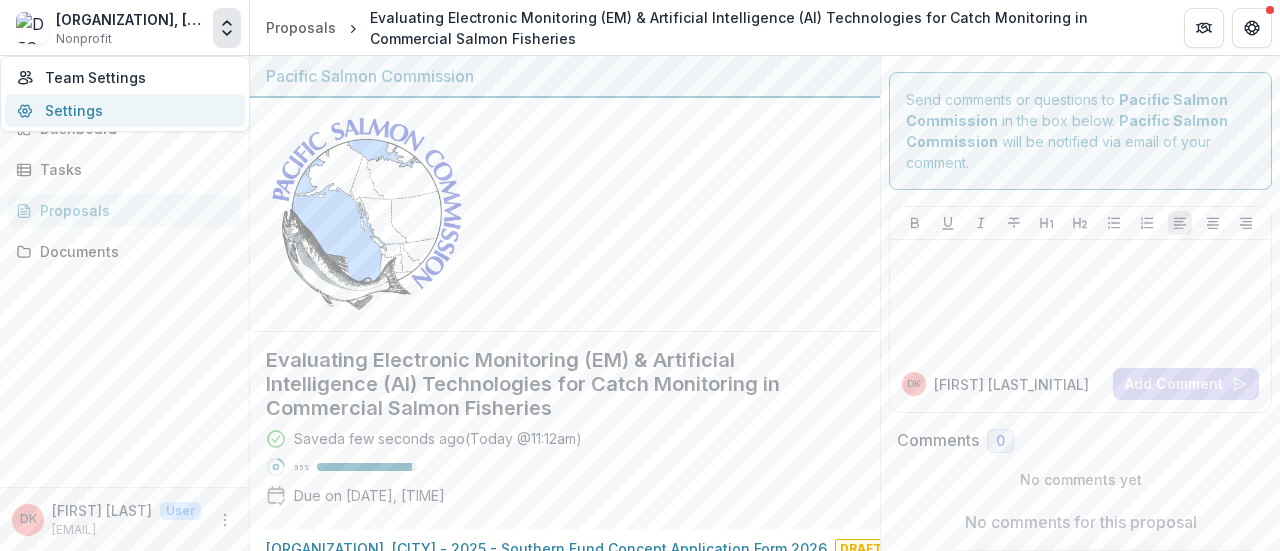 click on "Settings" at bounding box center [125, 110] 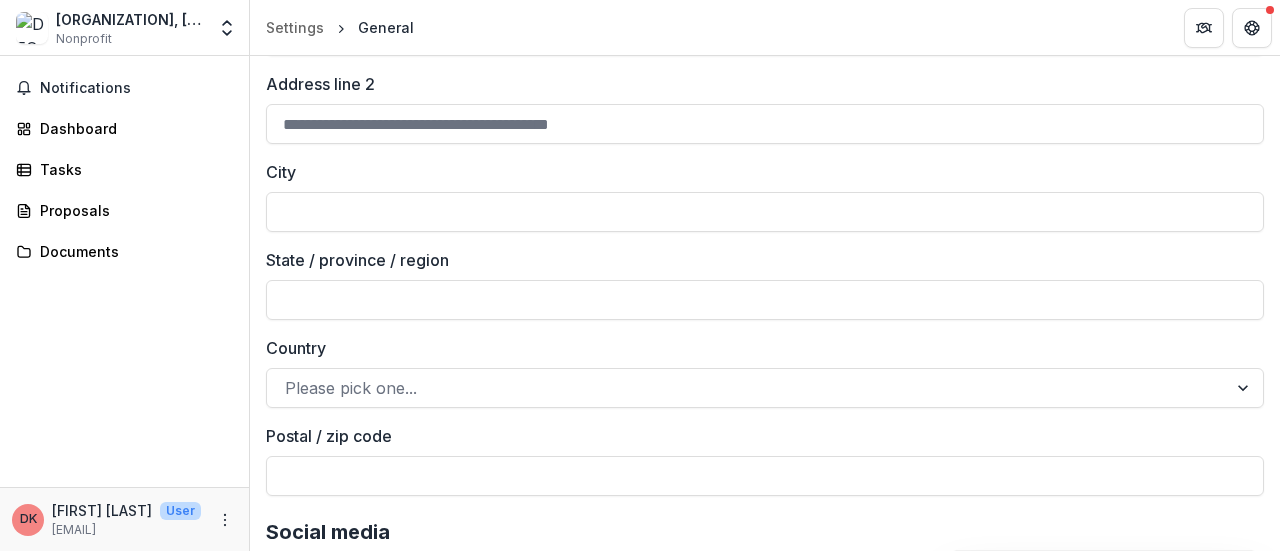 scroll, scrollTop: 2400, scrollLeft: 0, axis: vertical 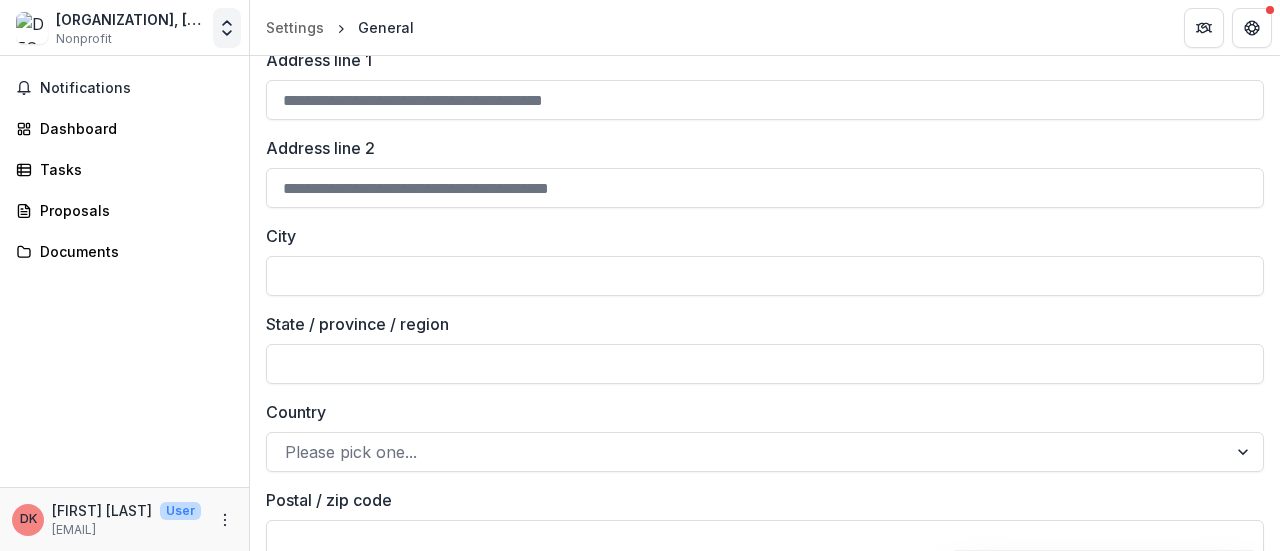 click 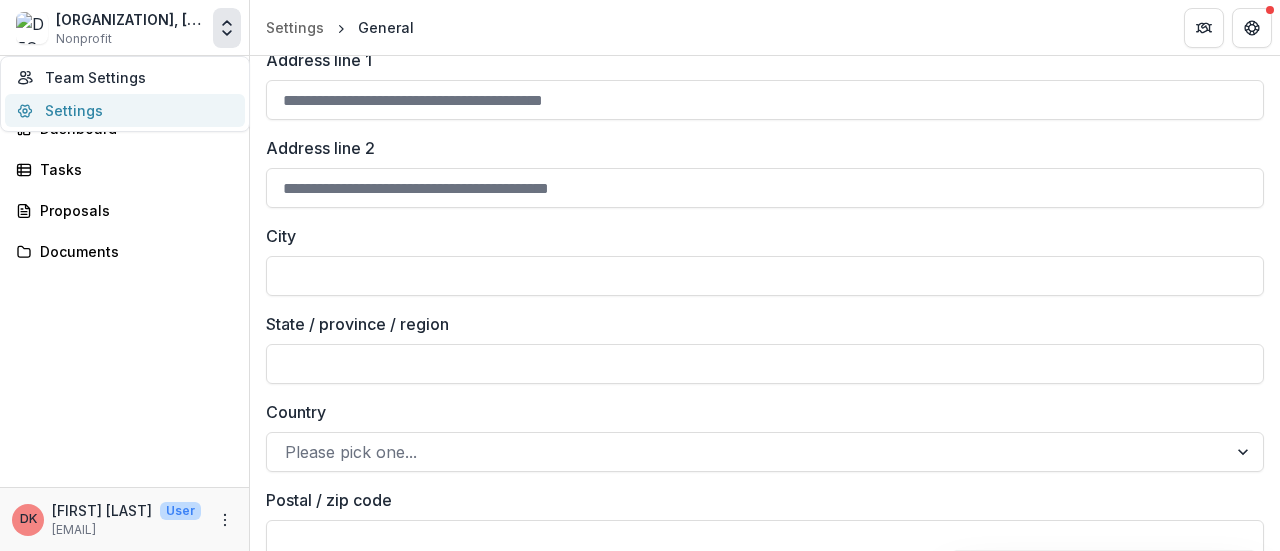 click on "Settings" at bounding box center (125, 110) 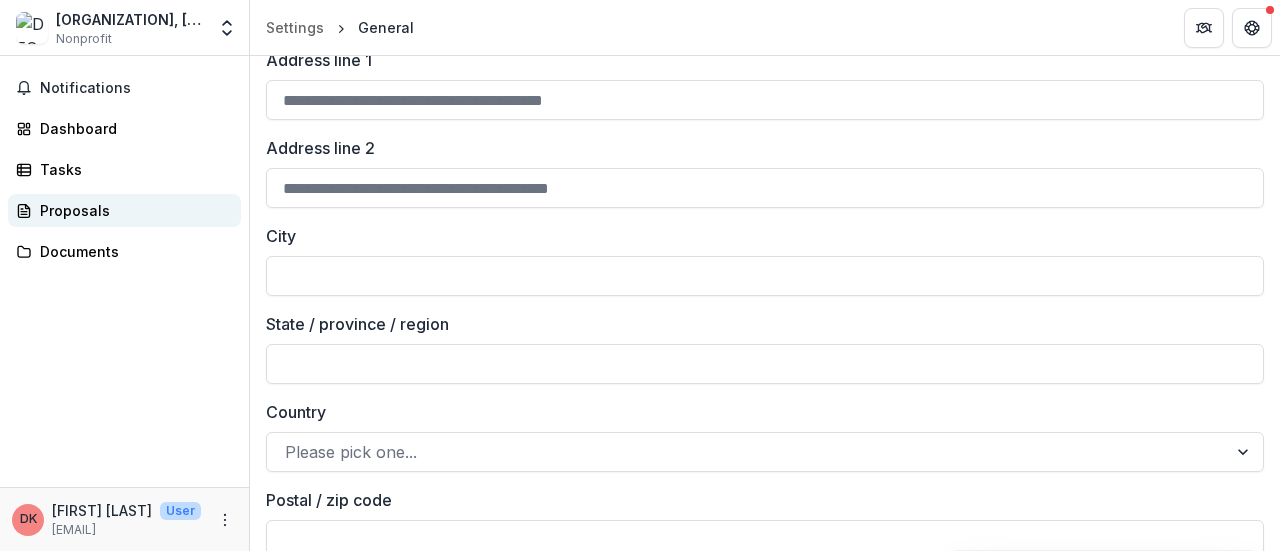click on "Proposals" at bounding box center [132, 210] 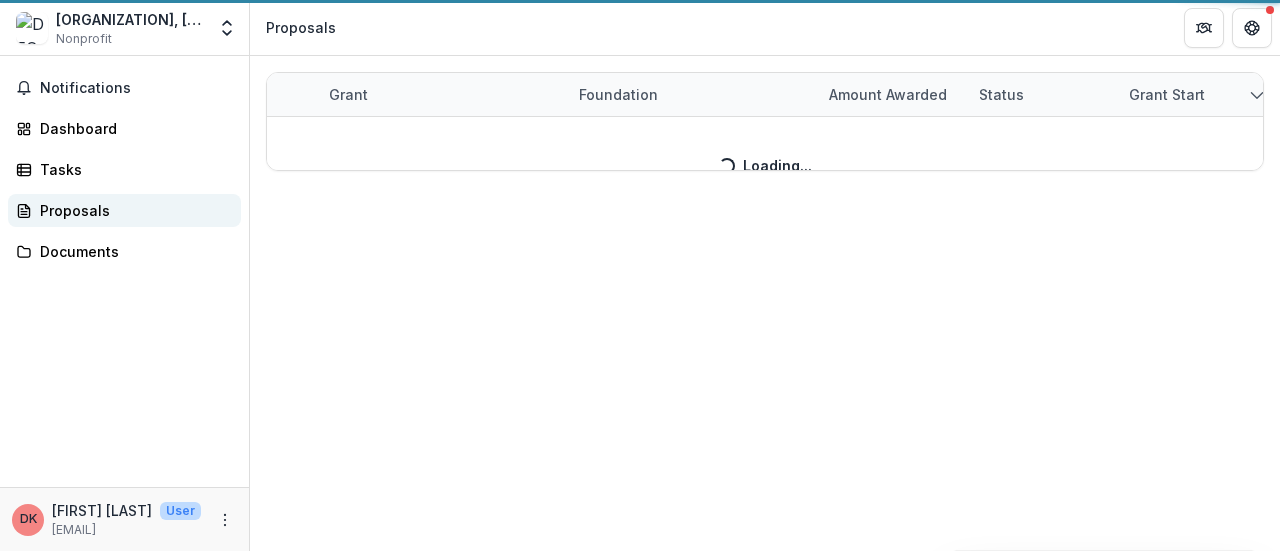 scroll, scrollTop: 0, scrollLeft: 0, axis: both 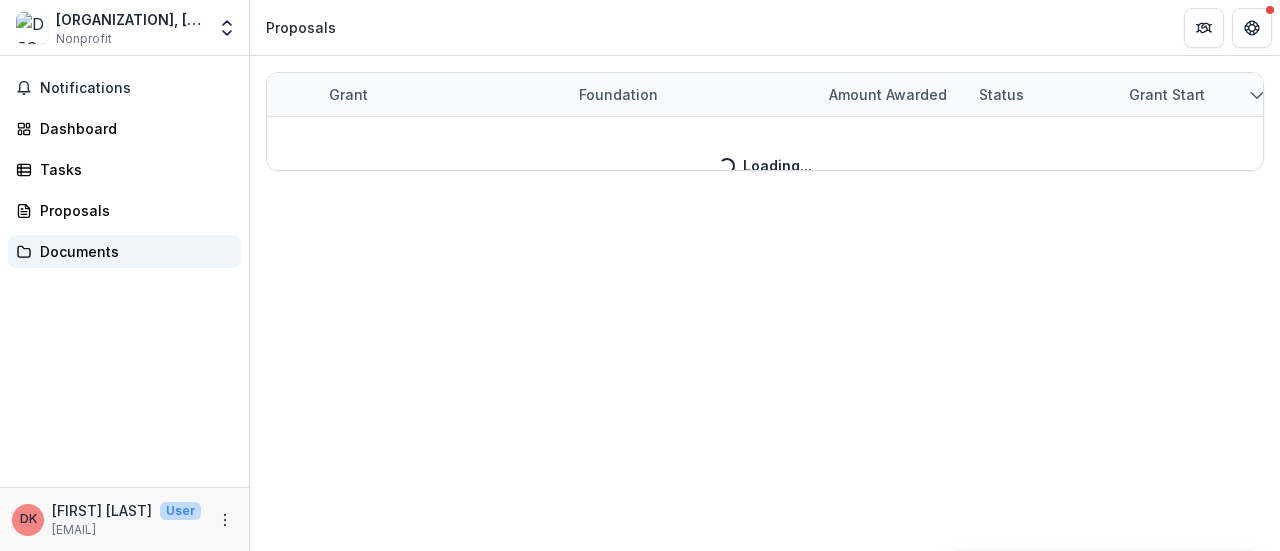 click on "Documents" at bounding box center (132, 251) 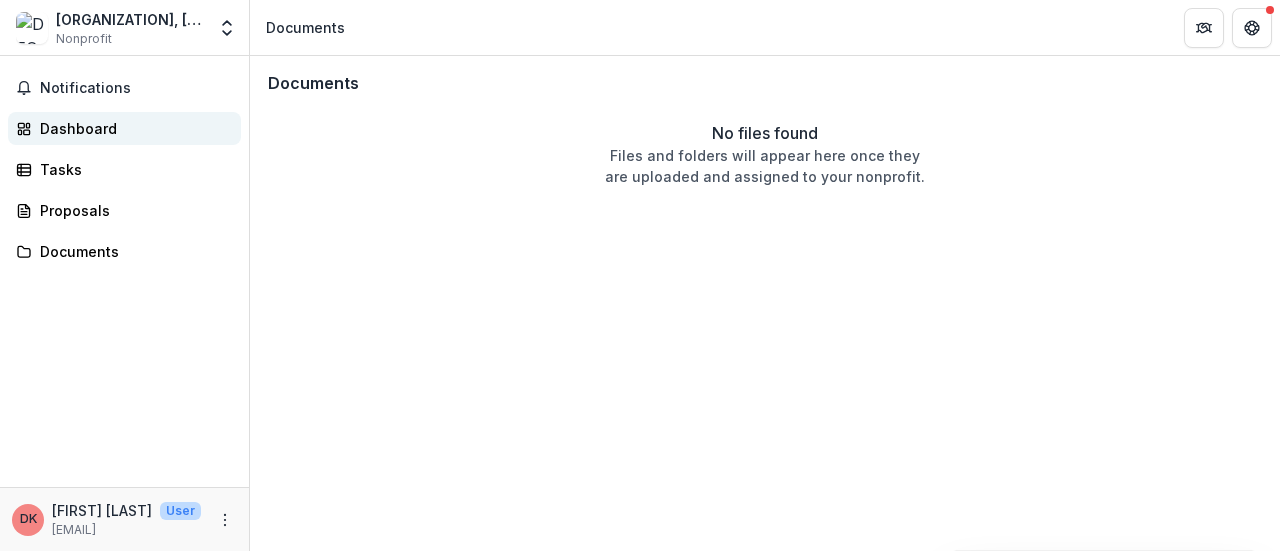 click on "Dashboard" at bounding box center (132, 128) 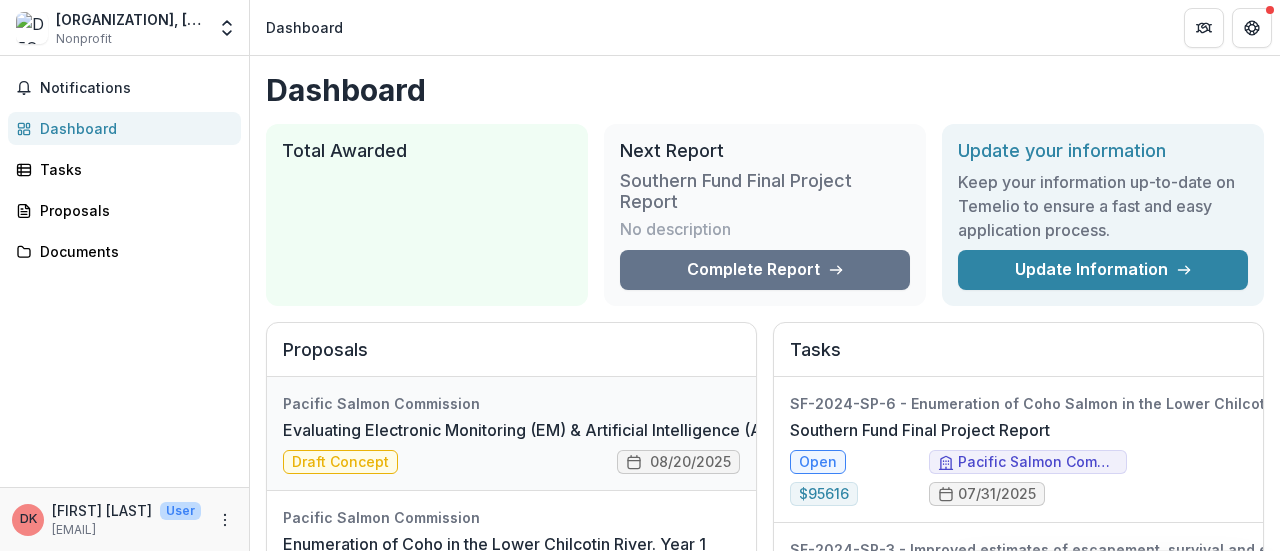 click on "Evaluating Electronic Monitoring (EM) & Artificial Intelligence (AI) Technologies for Catch Monitoring in Commercial Salmon Fisheries" at bounding box center [783, 430] 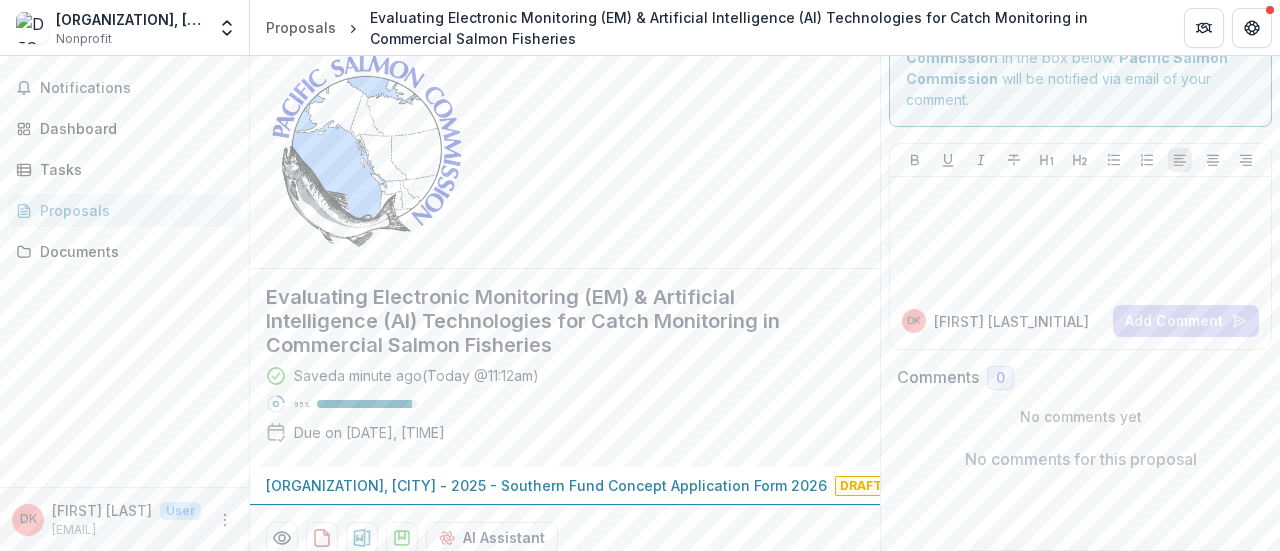 scroll, scrollTop: 0, scrollLeft: 0, axis: both 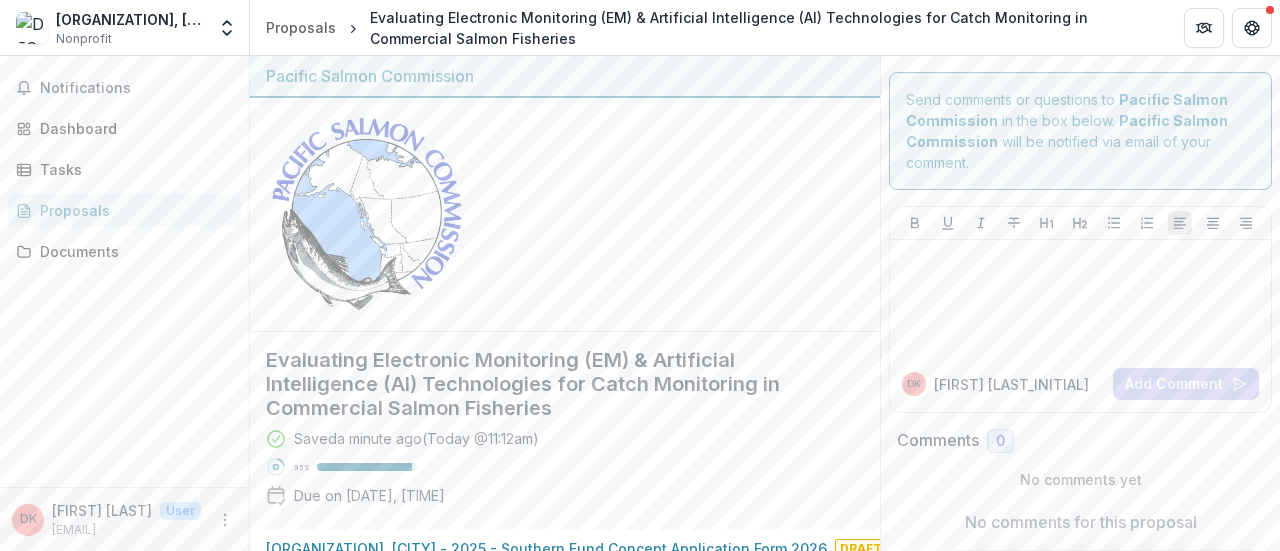 click on "Send comments or questions to Pacific Salmon Commission in the box below. Pacific Salmon Commission will be notified via email of your comment." at bounding box center [1080, 131] 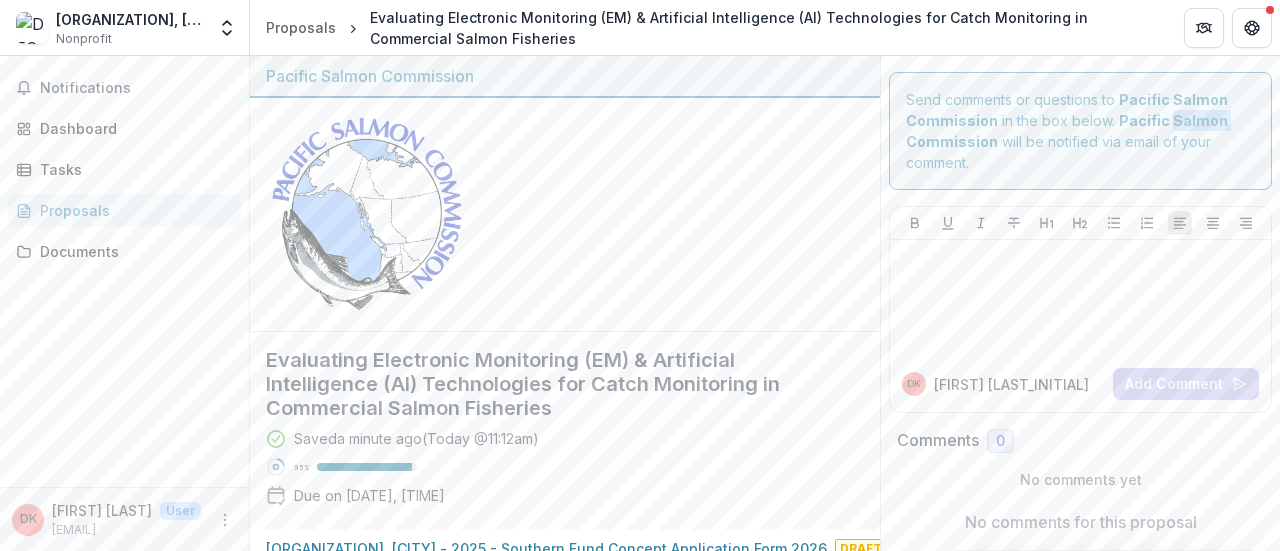 click on "Send comments or questions to Pacific Salmon Commission in the box below. Pacific Salmon Commission will be notified via email of your comment." at bounding box center [1080, 131] 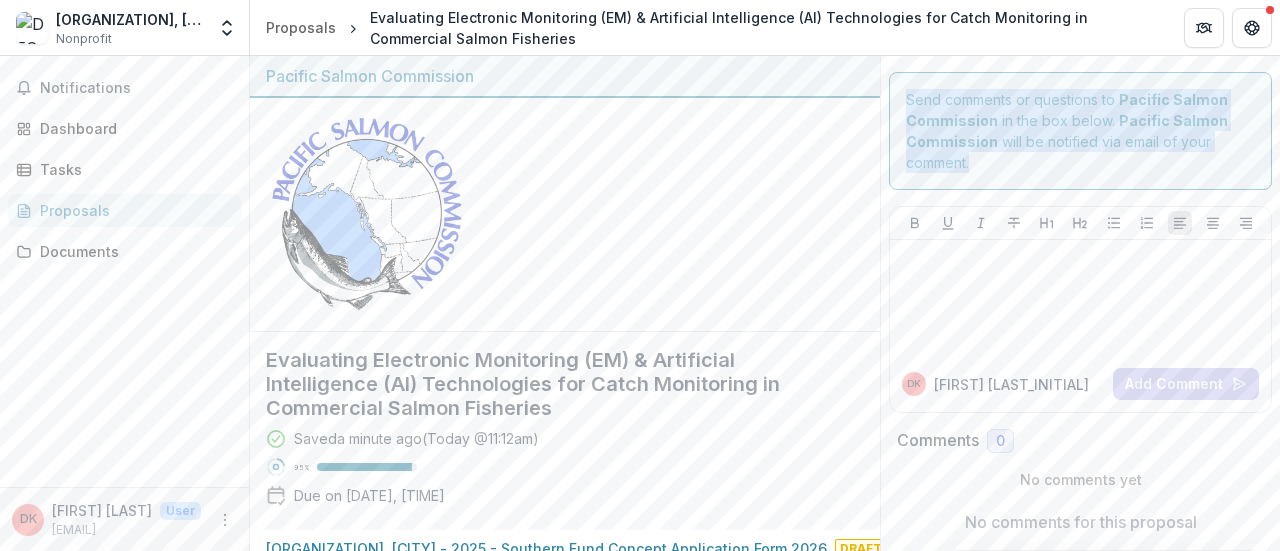 click on "Send comments or questions to Pacific Salmon Commission in the box below. Pacific Salmon Commission will be notified via email of your comment." at bounding box center [1080, 131] 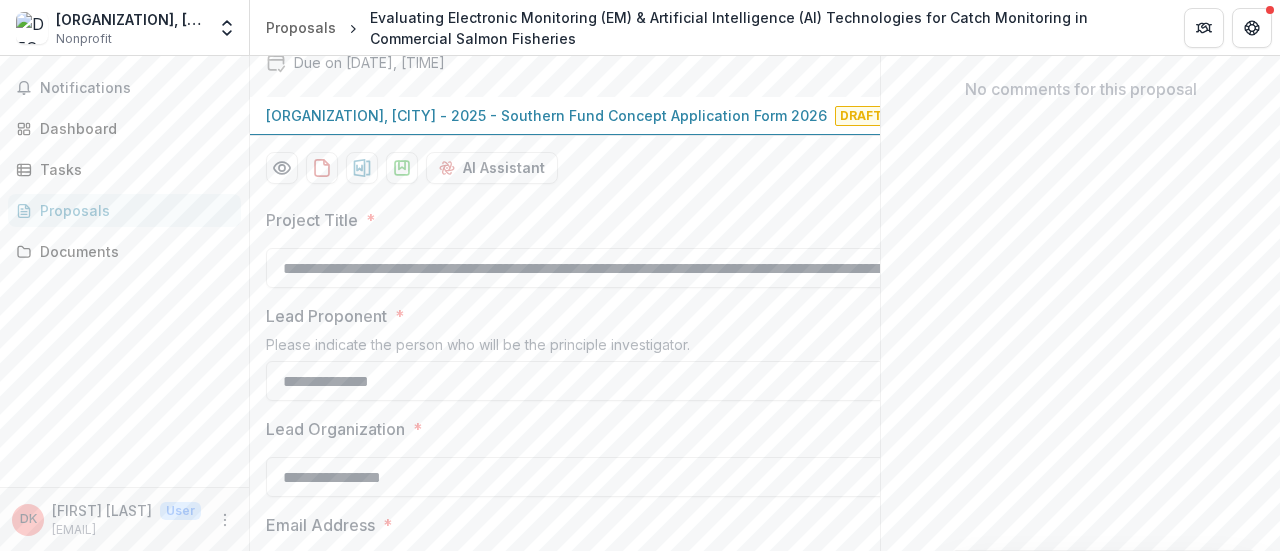 scroll, scrollTop: 500, scrollLeft: 0, axis: vertical 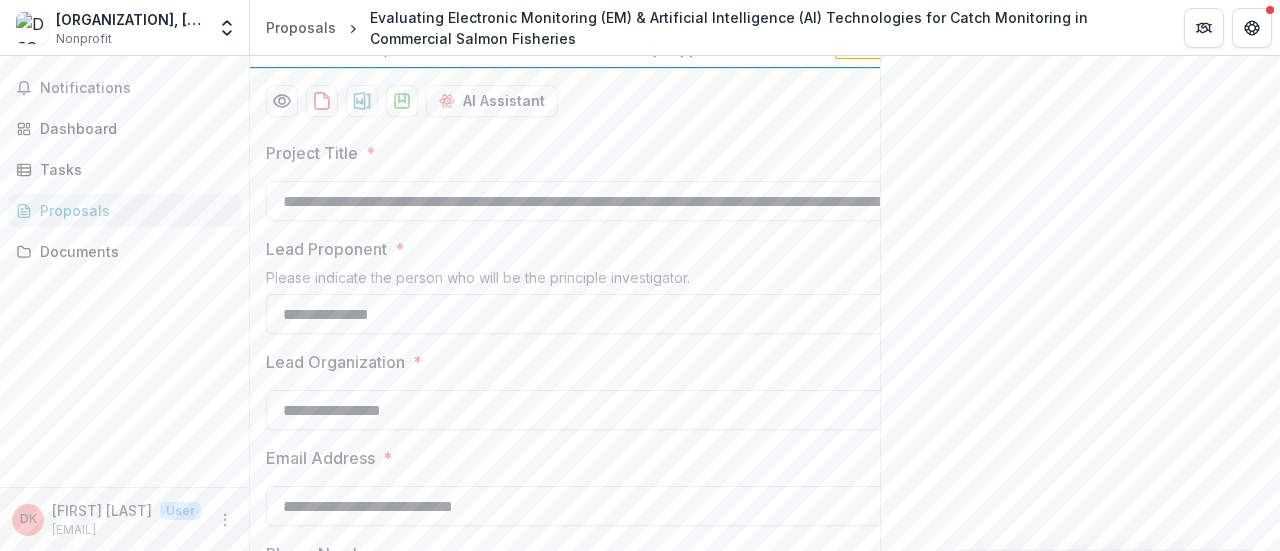 drag, startPoint x: 870, startPoint y: 315, endPoint x: 953, endPoint y: 309, distance: 83.21658 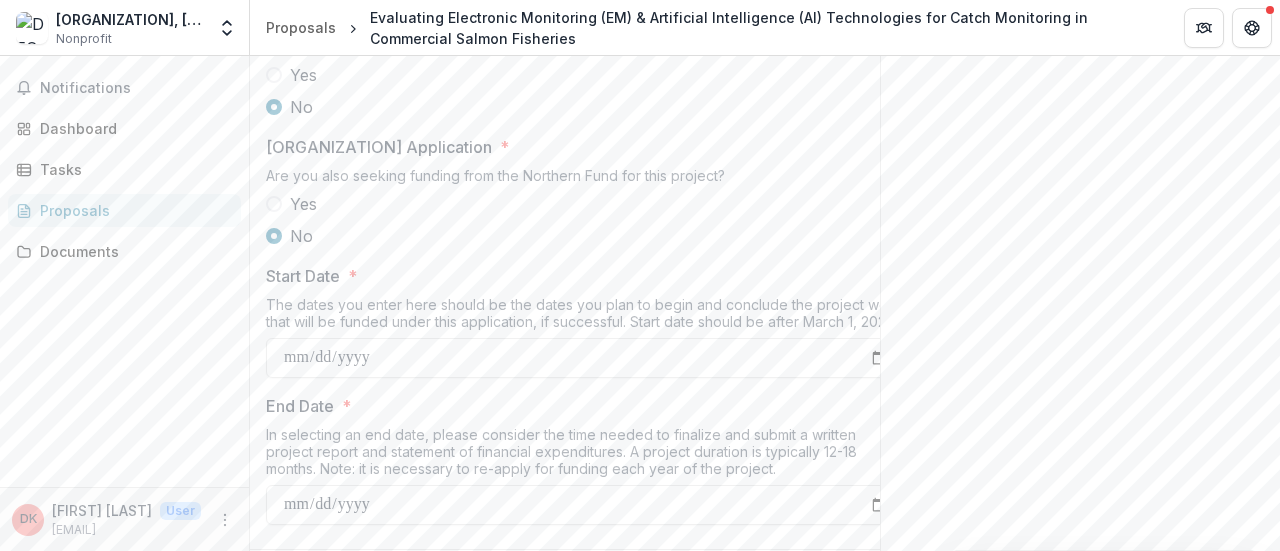 scroll, scrollTop: 2391, scrollLeft: 0, axis: vertical 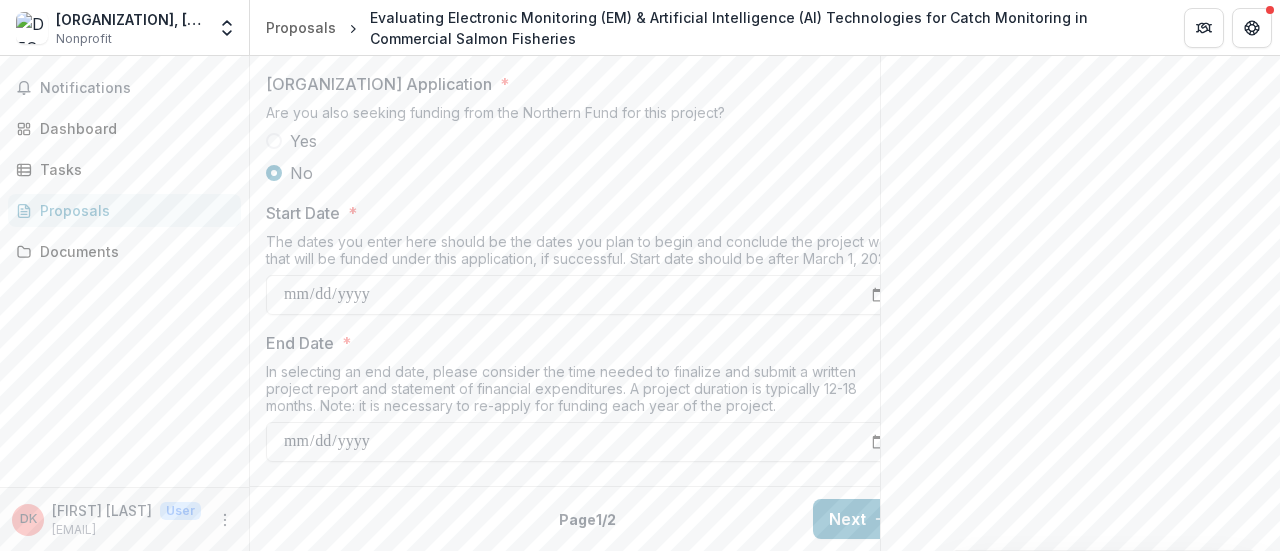 click on "Send comments or questions to Pacific Salmon Commission in the box below. Pacific Salmon Commission will be notified via email of your comment. DK Dennis K Add Comment Comments 0 No comments yet No comments for this proposal" at bounding box center [1080, -888] 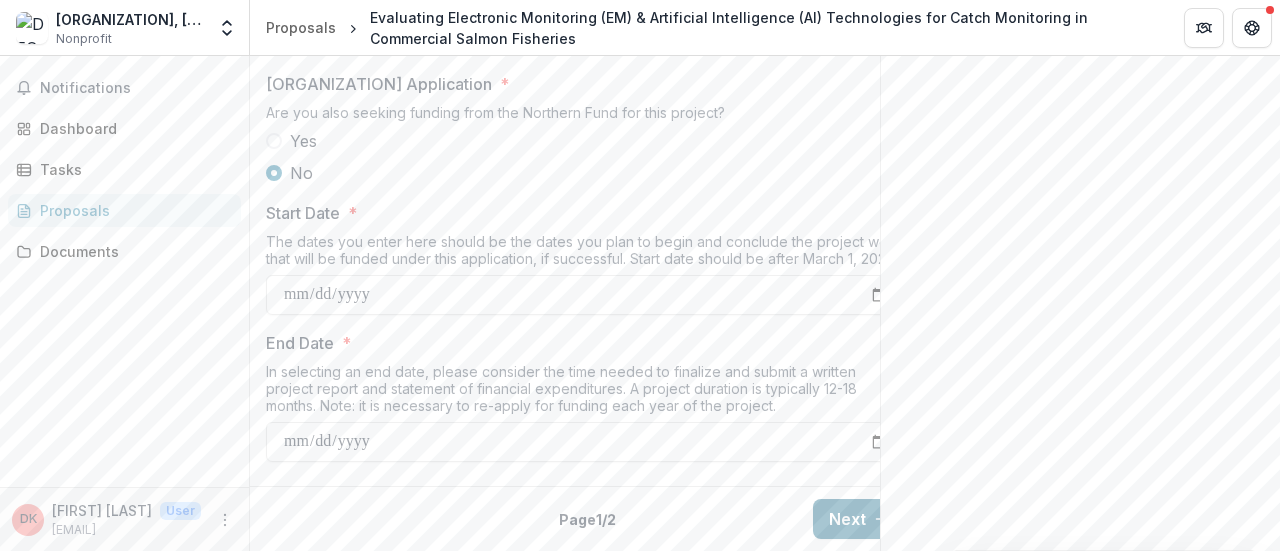 click on "Next" at bounding box center (859, 519) 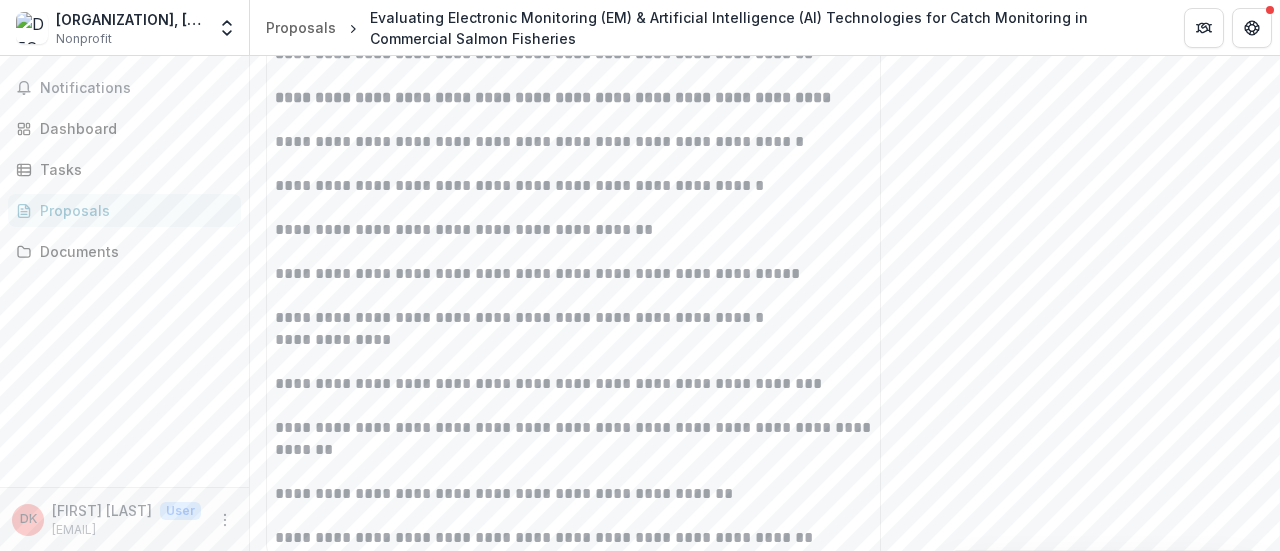 scroll, scrollTop: 2591, scrollLeft: 0, axis: vertical 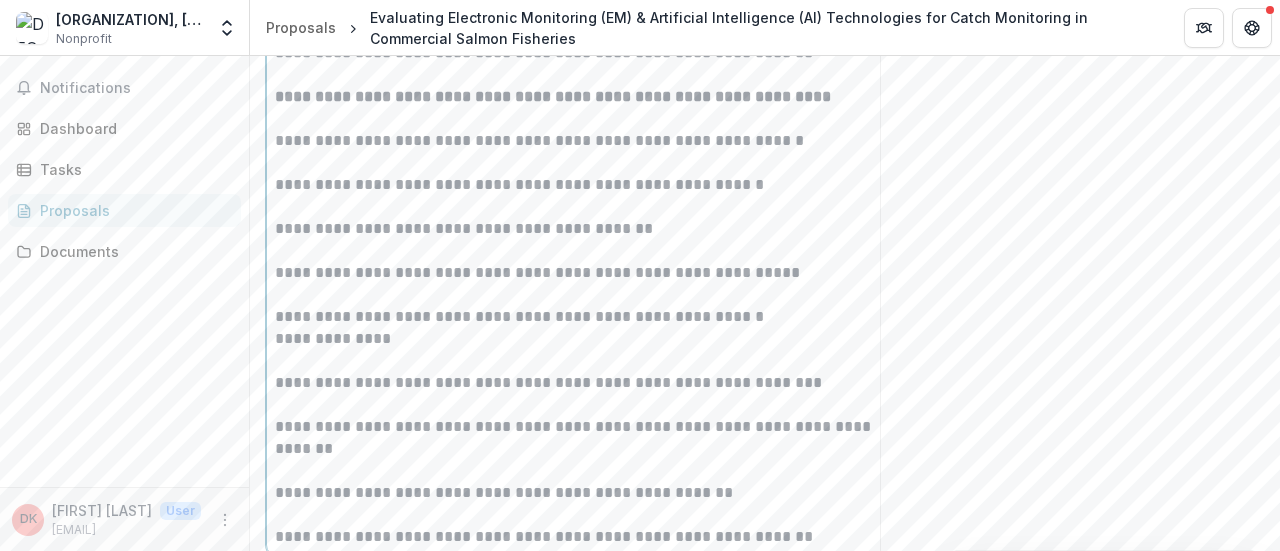 click on "**********" at bounding box center [586, 152] 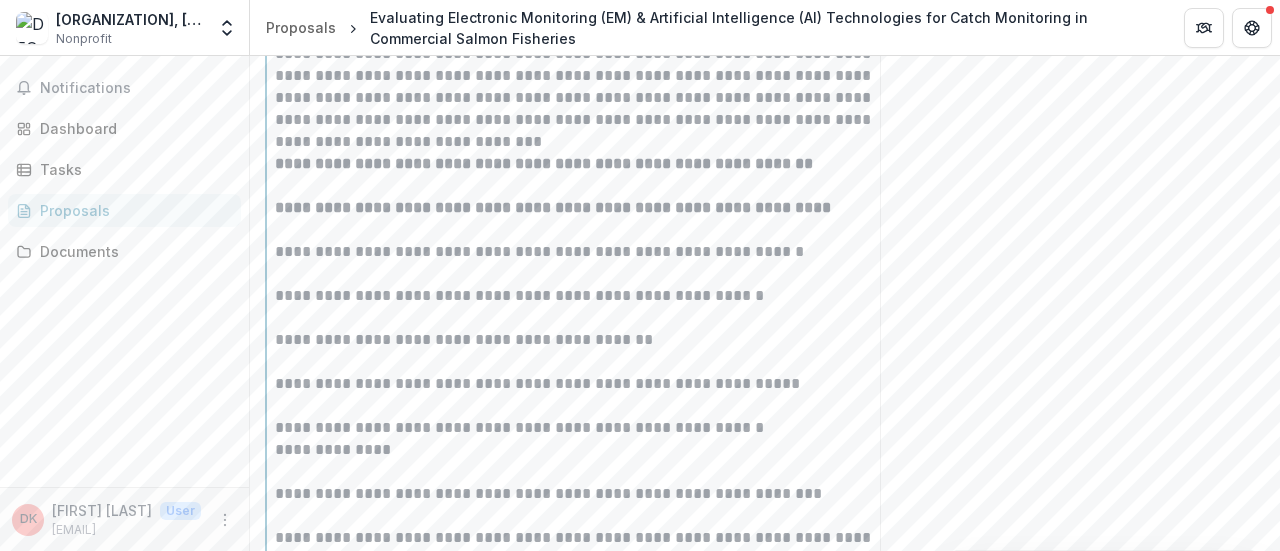 scroll, scrollTop: 2580, scrollLeft: 0, axis: vertical 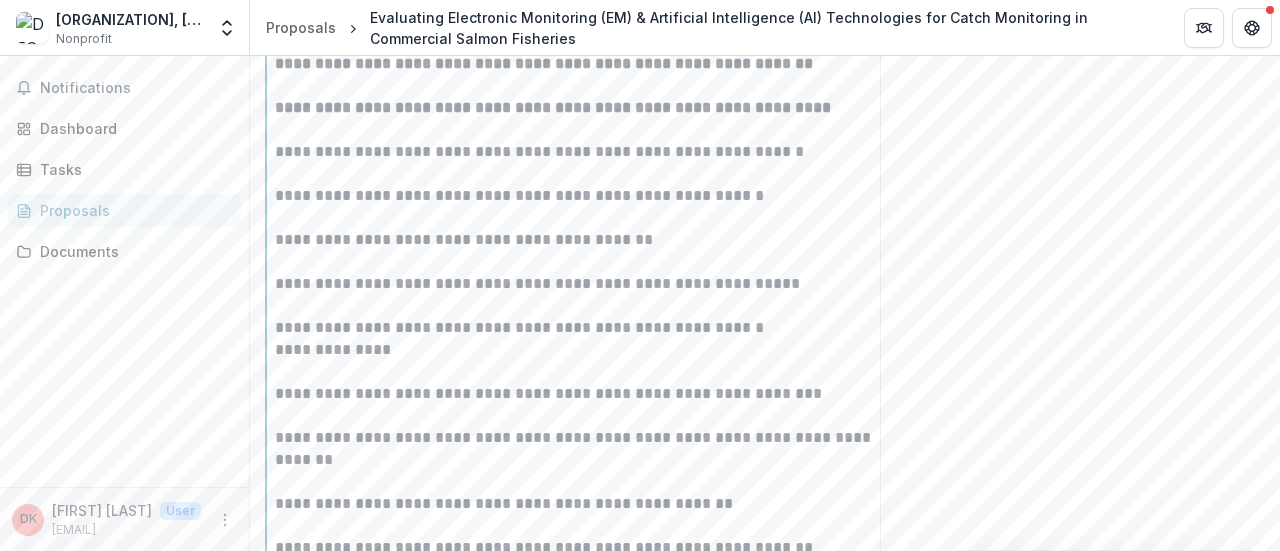 click on "**********" at bounding box center [586, 394] 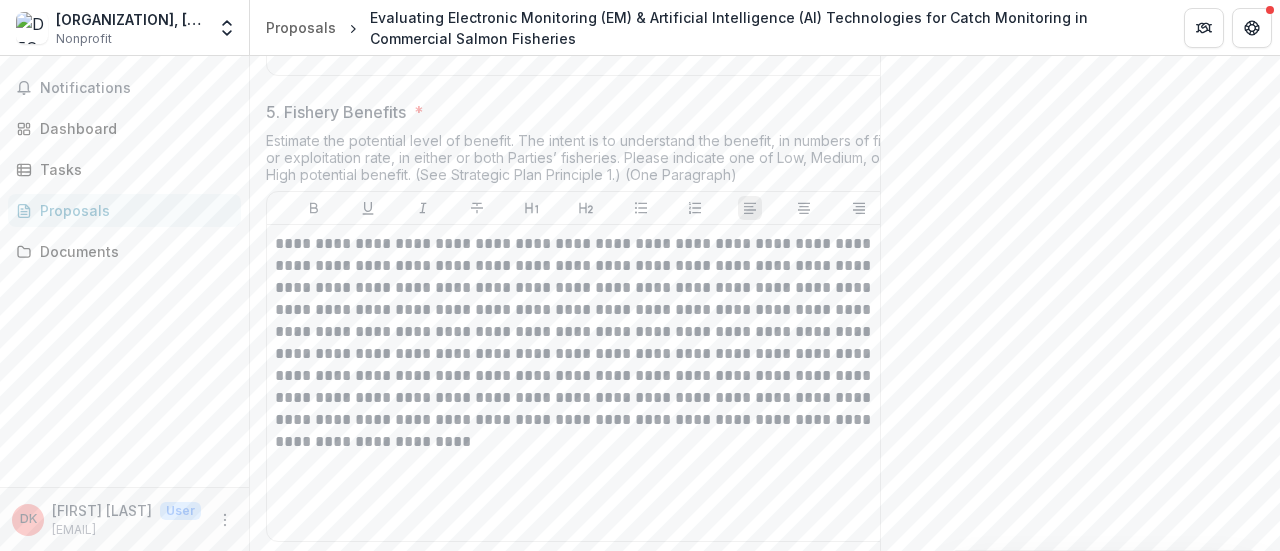 scroll, scrollTop: 3580, scrollLeft: 0, axis: vertical 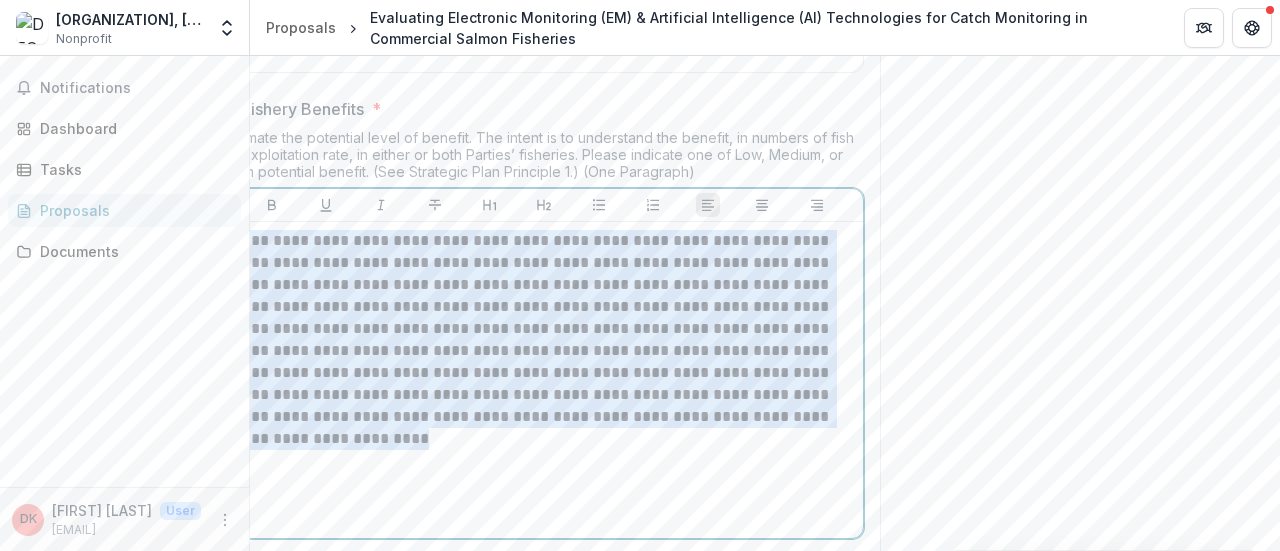 drag, startPoint x: 278, startPoint y: 227, endPoint x: 871, endPoint y: 431, distance: 627.10846 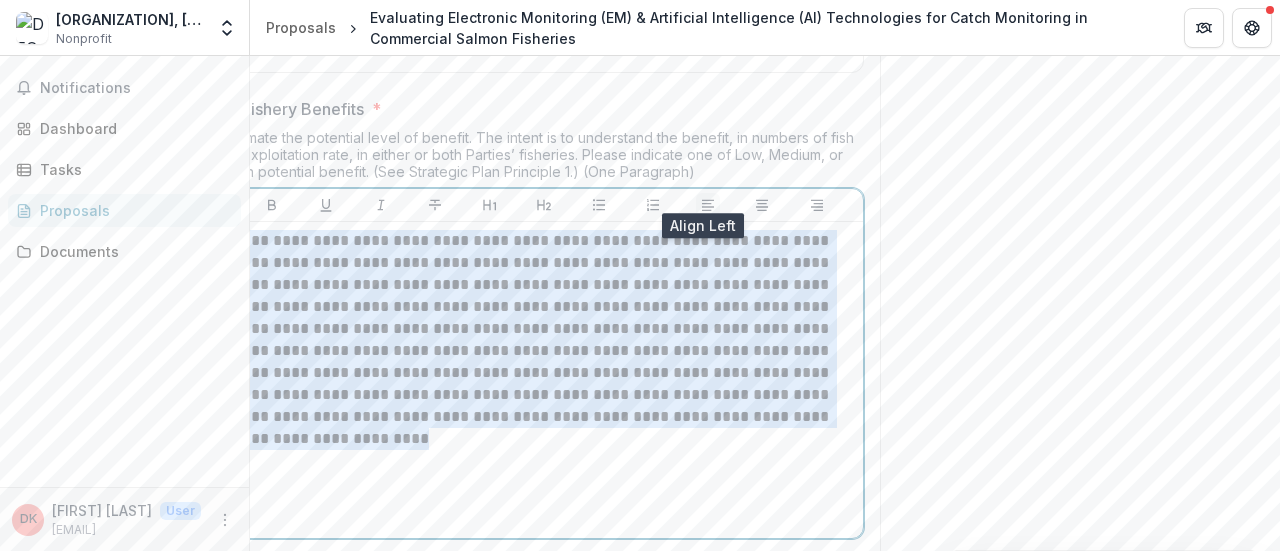 click 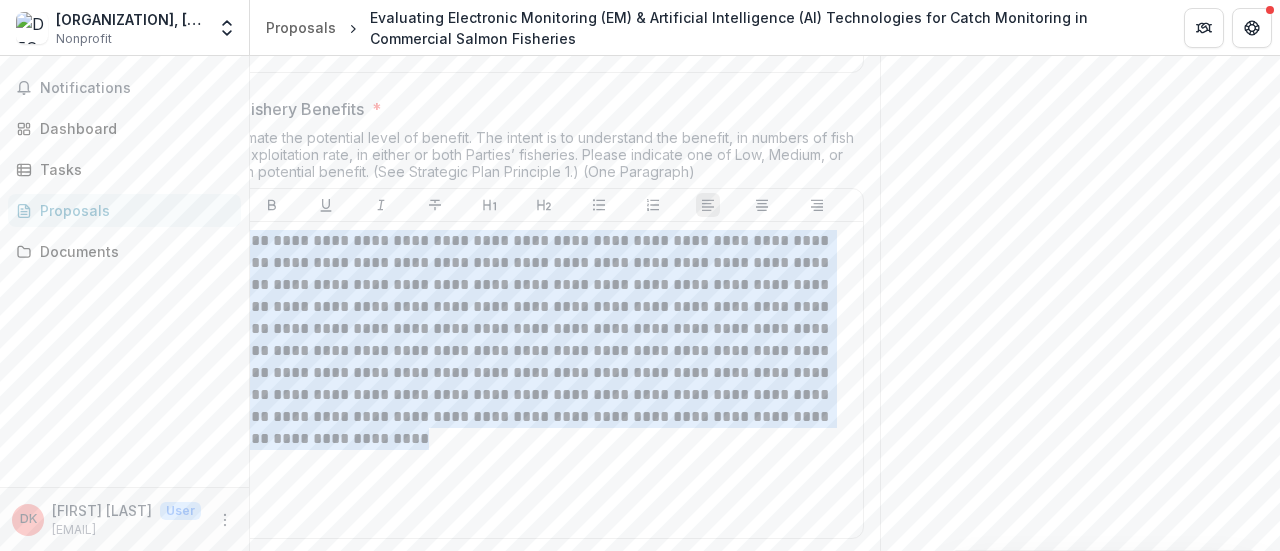 click on "Send comments or questions to Pacific Salmon Commission in the box below. Pacific Salmon Commission will be notified via email of your comment. DK Dennis K Add Comment Comments 0 No comments yet No comments for this proposal" at bounding box center (1080, -1058) 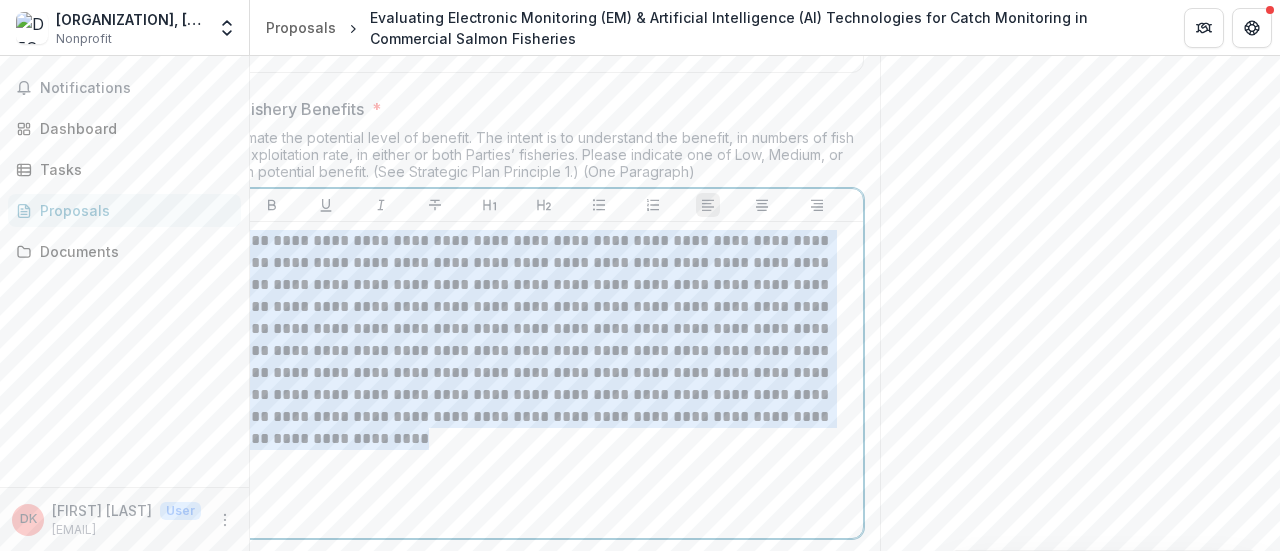click on "**********" at bounding box center [544, 380] 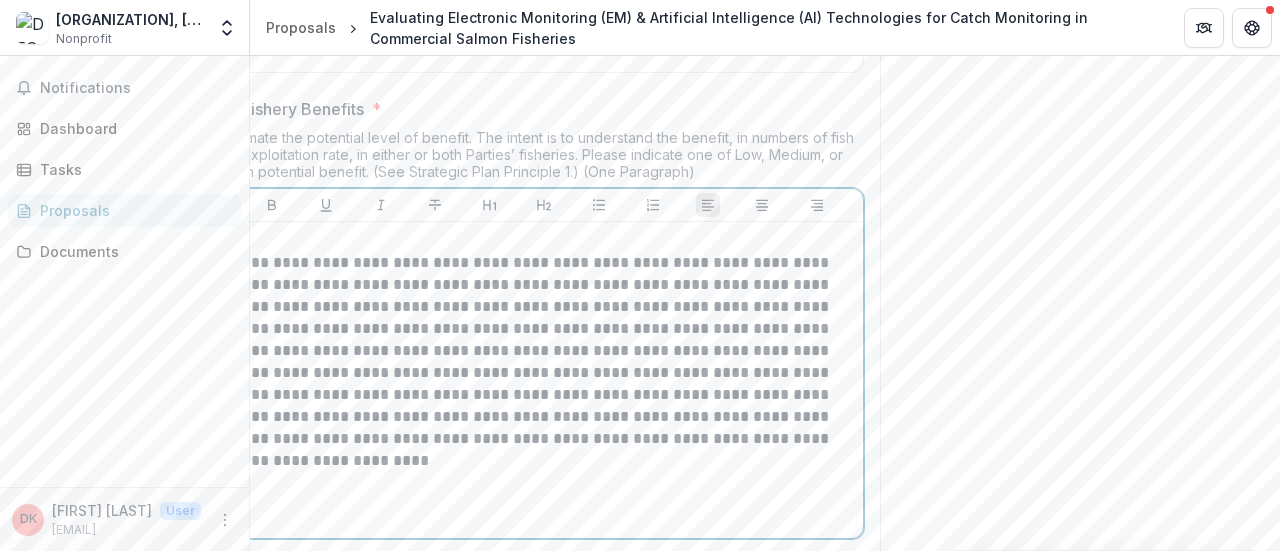 click at bounding box center (544, 241) 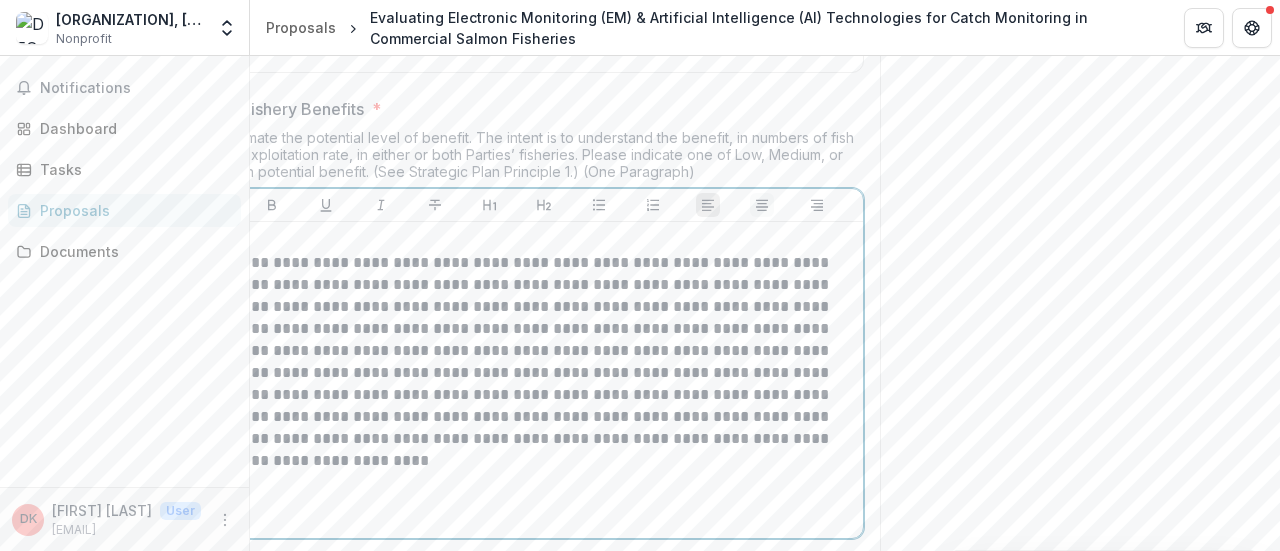 click 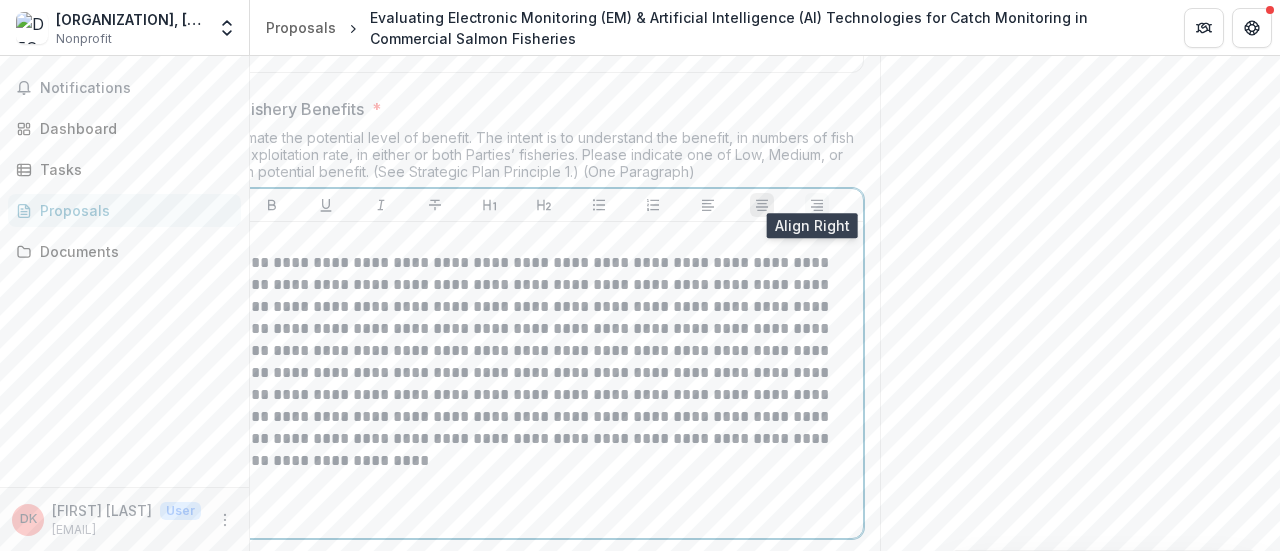click 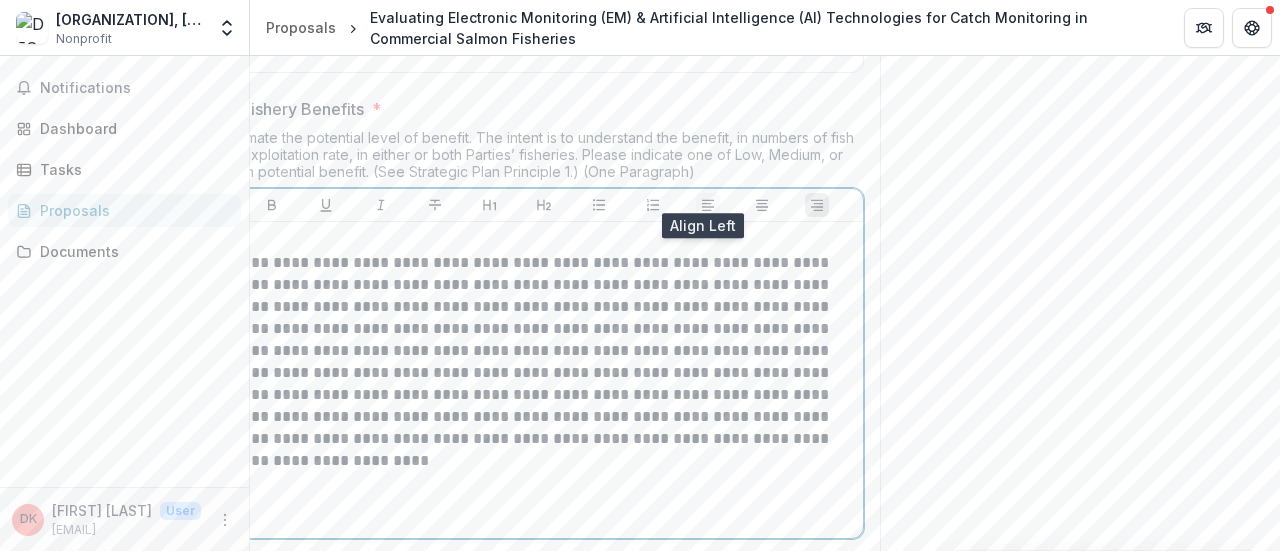 click 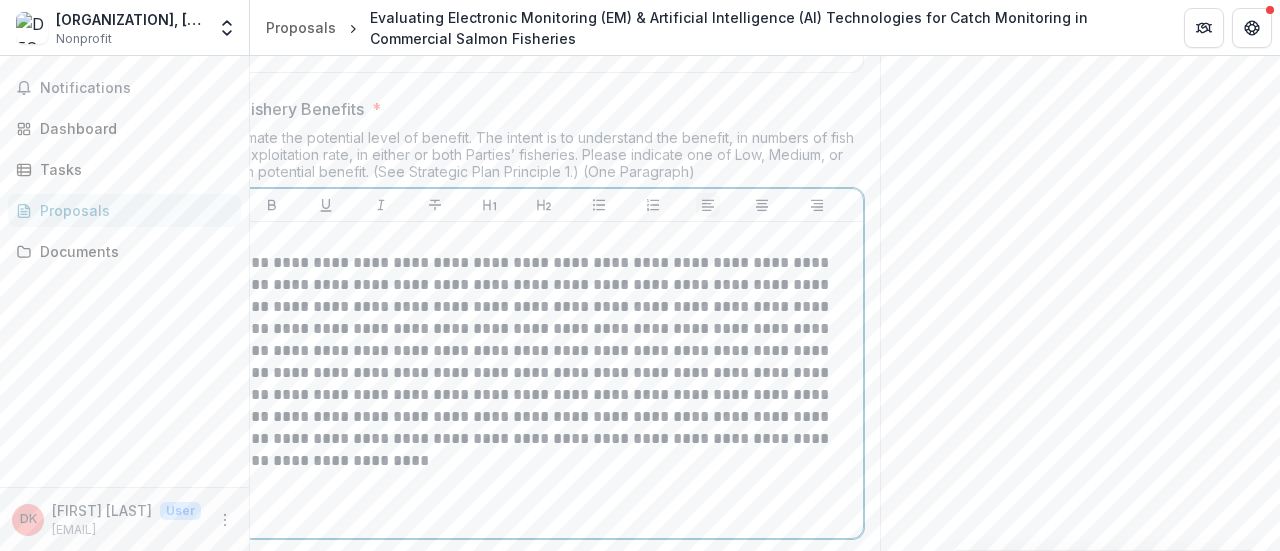 scroll, scrollTop: 0, scrollLeft: 20, axis: horizontal 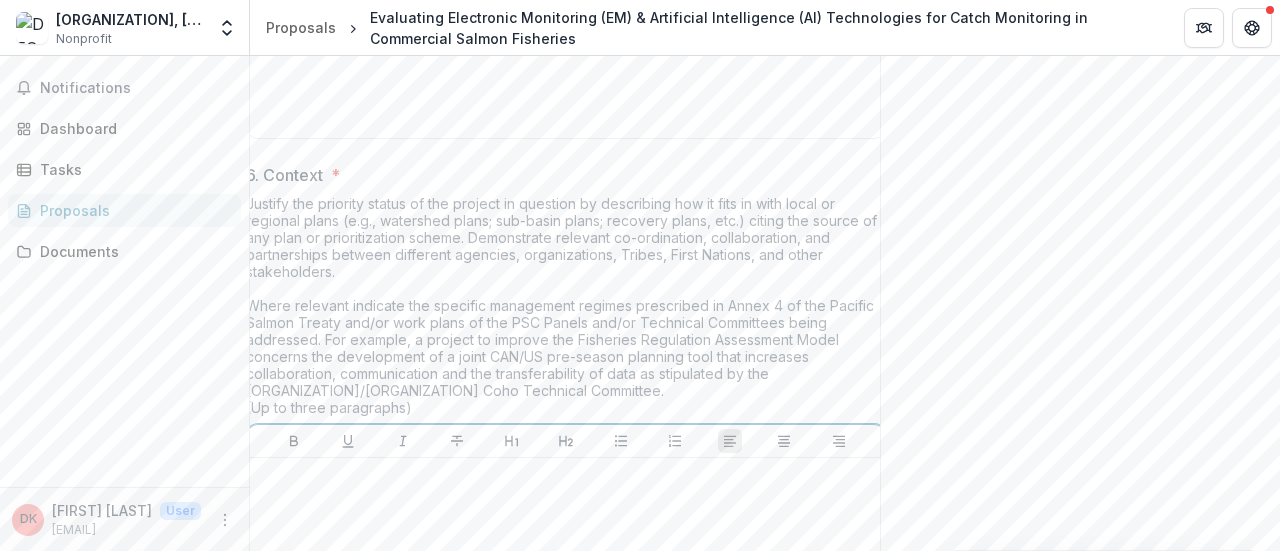 click at bounding box center [566, 477] 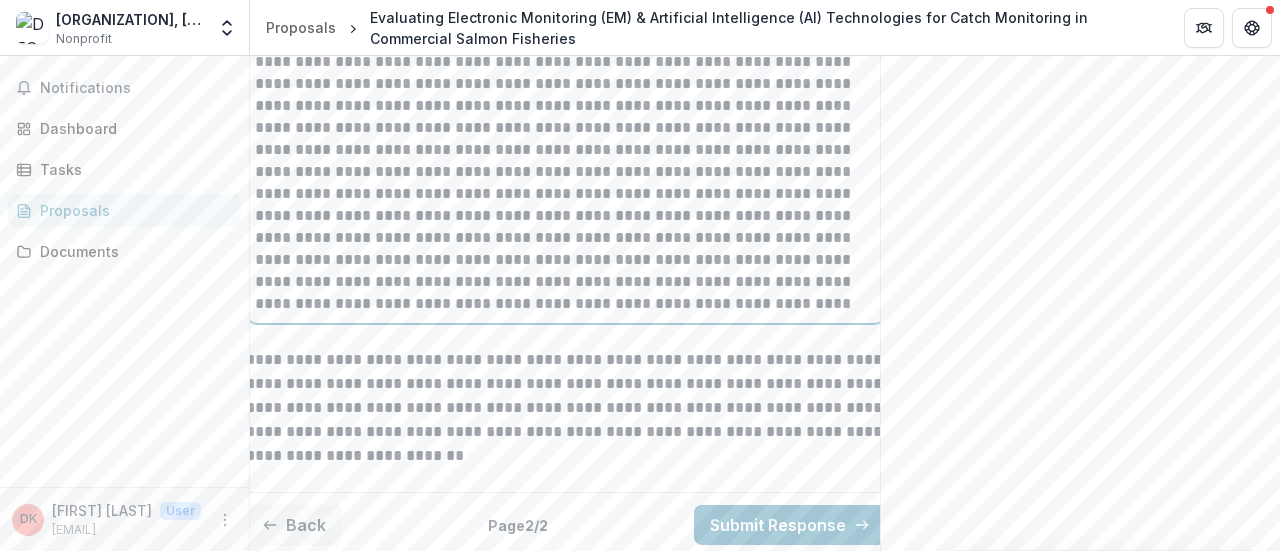 scroll, scrollTop: 4596, scrollLeft: 0, axis: vertical 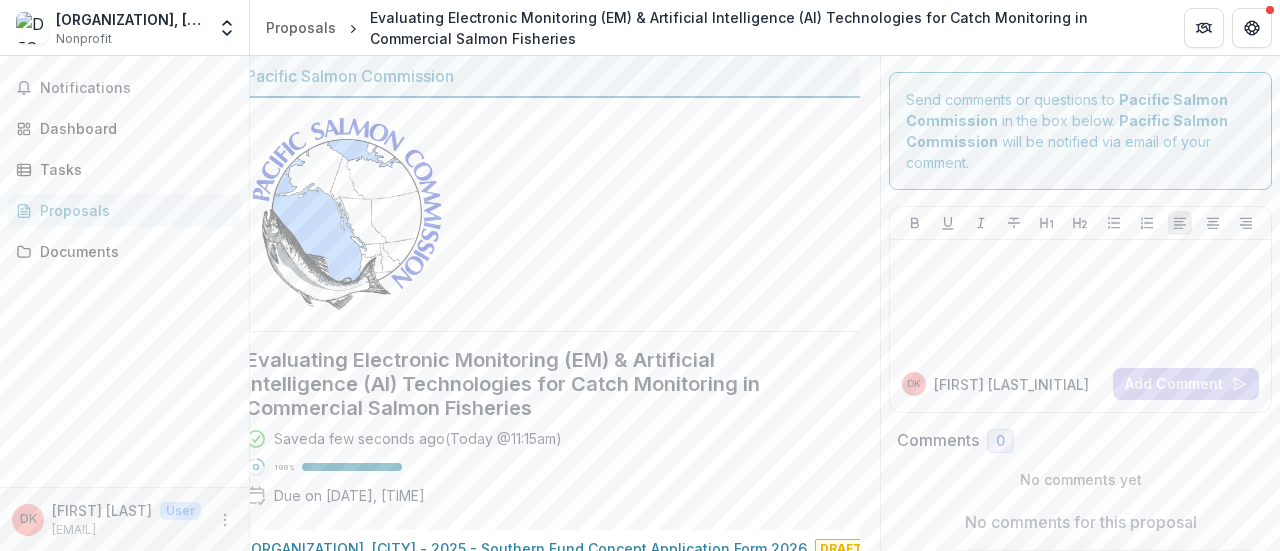 click on "Saved a few seconds ago ( Today @ [TIME] ) 100 % Due on [DATE], [TIME]" at bounding box center (529, 471) 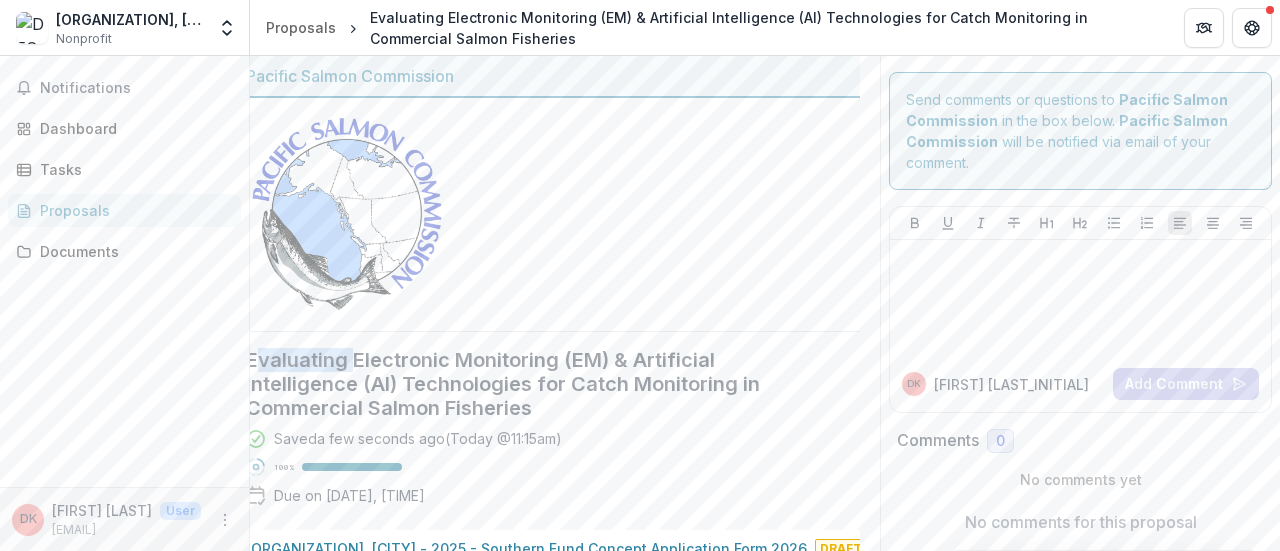 drag, startPoint x: 255, startPoint y: 357, endPoint x: 354, endPoint y: 354, distance: 99.04544 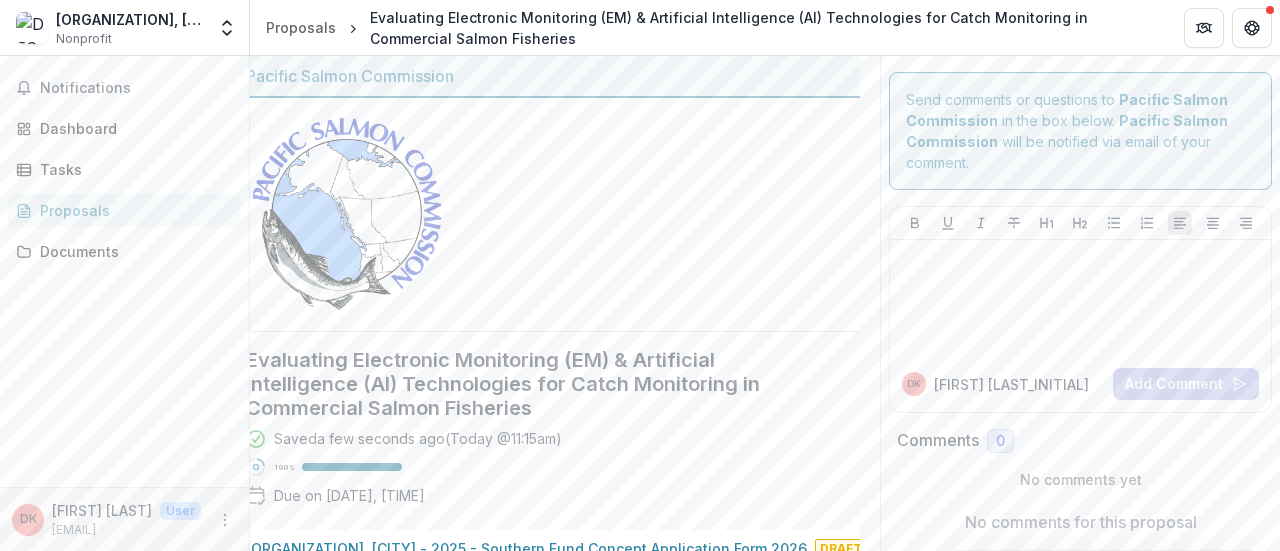 click on "Evaluating Electronic Monitoring (EM) & Artificial Intelligence (AI) Technologies for Catch Monitoring in Commercial Salmon Fisheries" at bounding box center [529, 384] 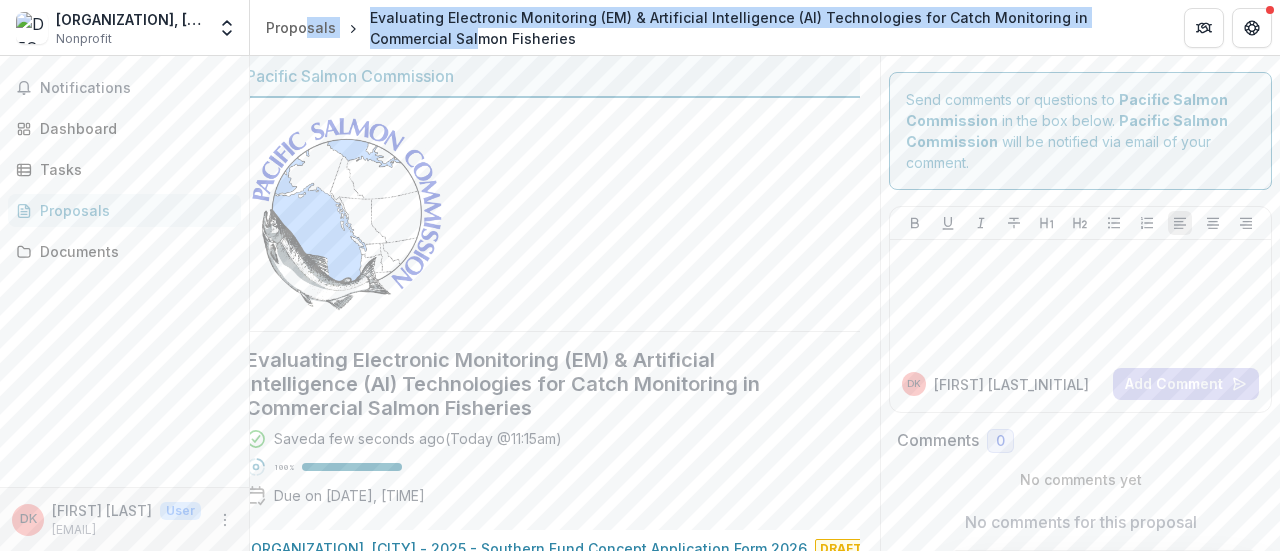 drag, startPoint x: 308, startPoint y: 46, endPoint x: 386, endPoint y: 48, distance: 78.025635 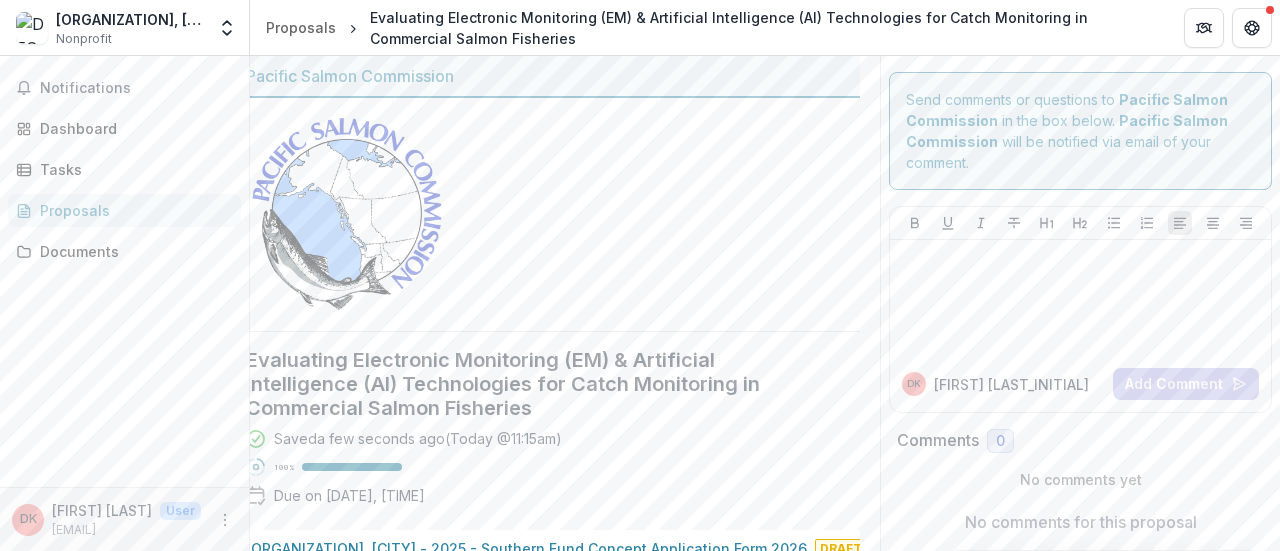 click on "Pacific Salmon Commission" at bounding box center [545, 76] 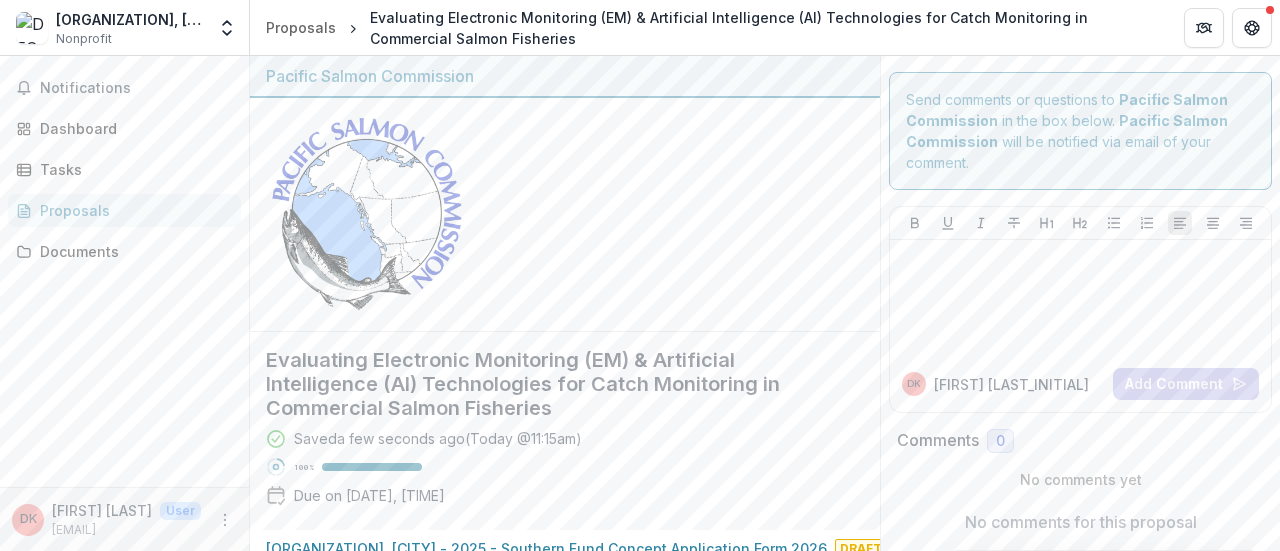 scroll, scrollTop: 0, scrollLeft: 0, axis: both 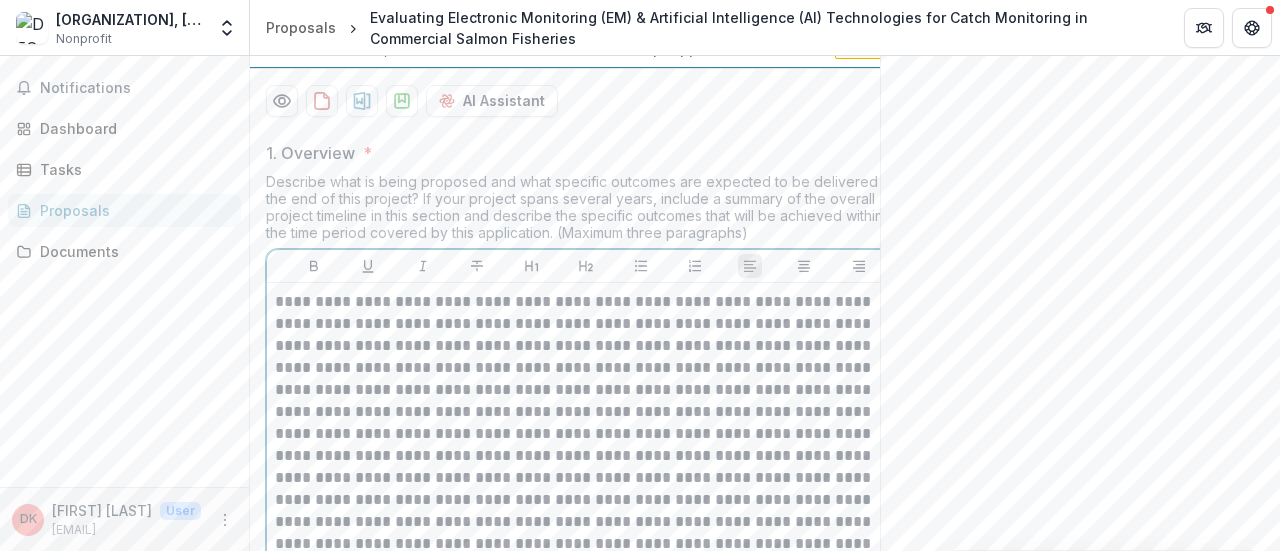 click at bounding box center (586, 566) 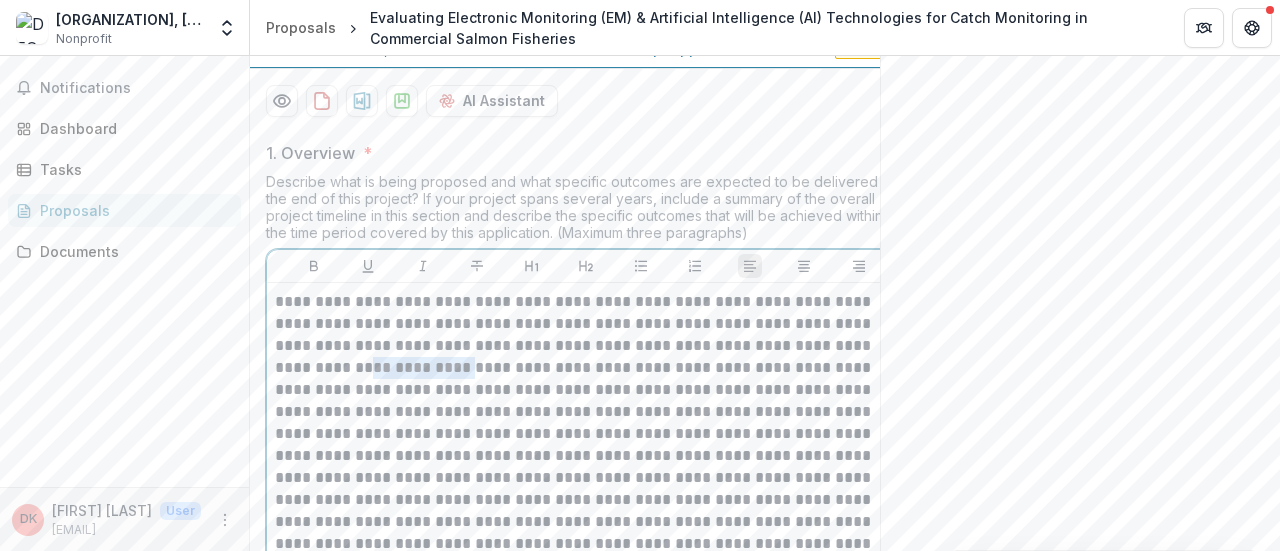 drag, startPoint x: 369, startPoint y: 365, endPoint x: 465, endPoint y: 363, distance: 96.02083 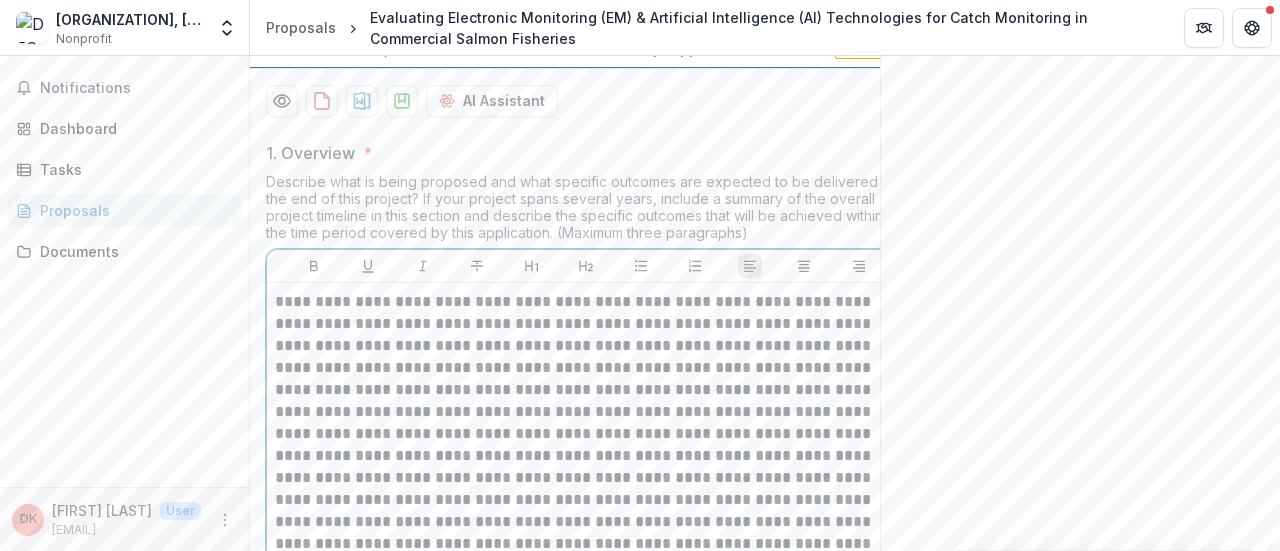 click at bounding box center (586, 566) 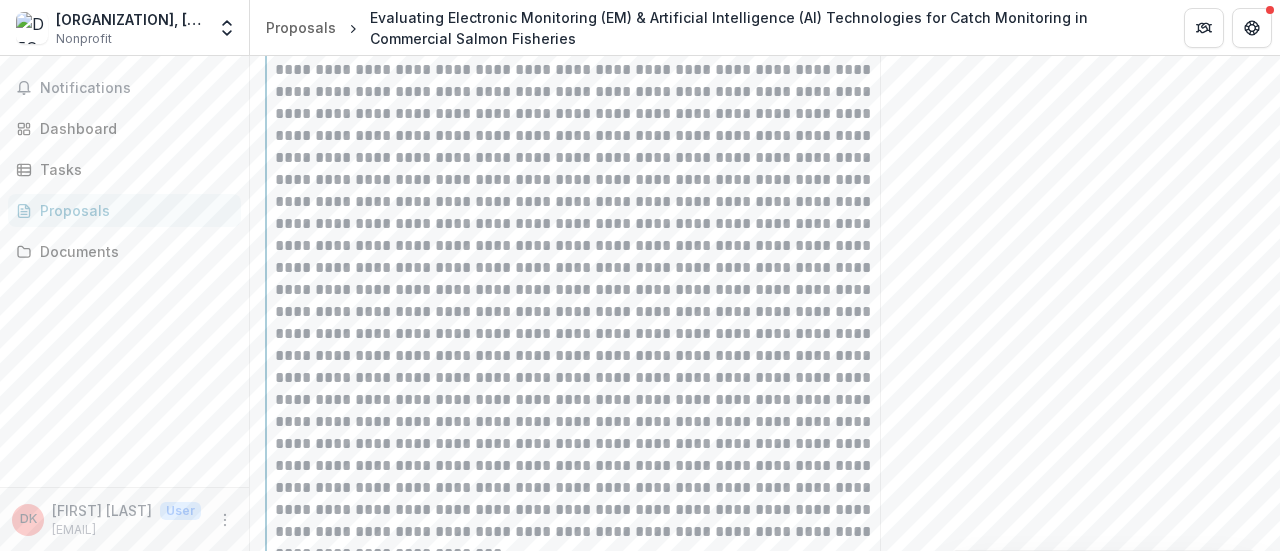 scroll, scrollTop: 800, scrollLeft: 0, axis: vertical 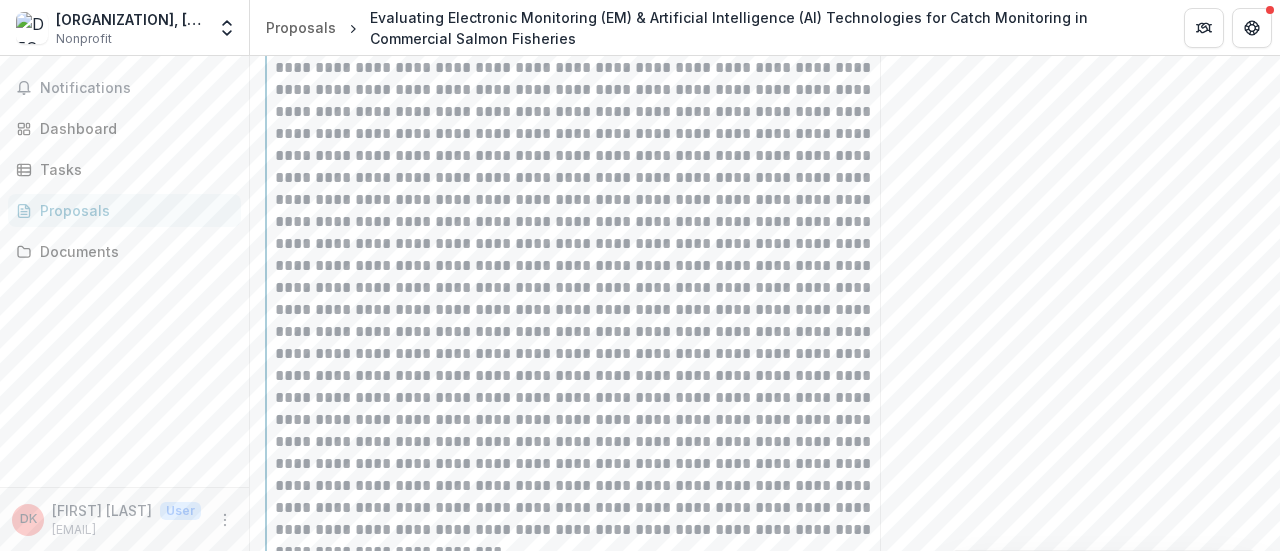 click at bounding box center [586, 266] 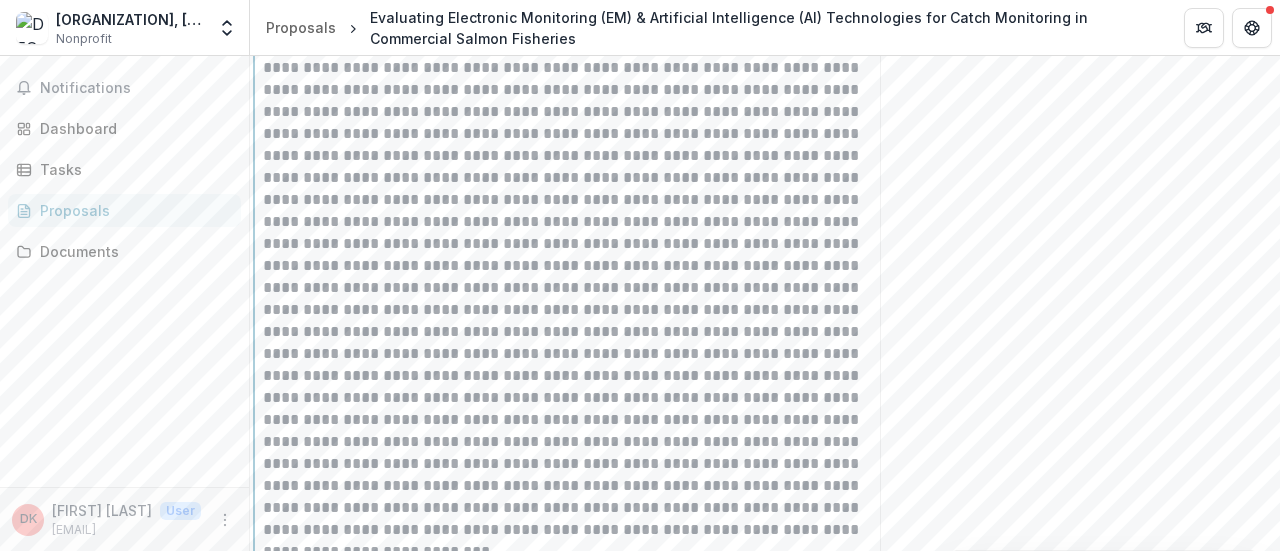 scroll, scrollTop: 0, scrollLeft: 18, axis: horizontal 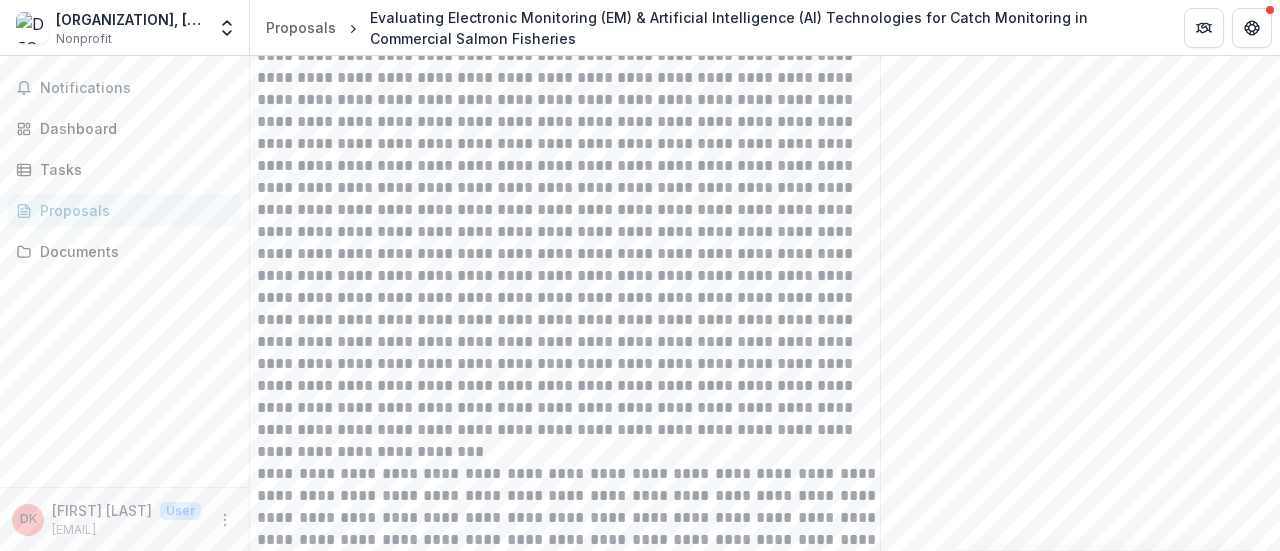 click at bounding box center [568, 166] 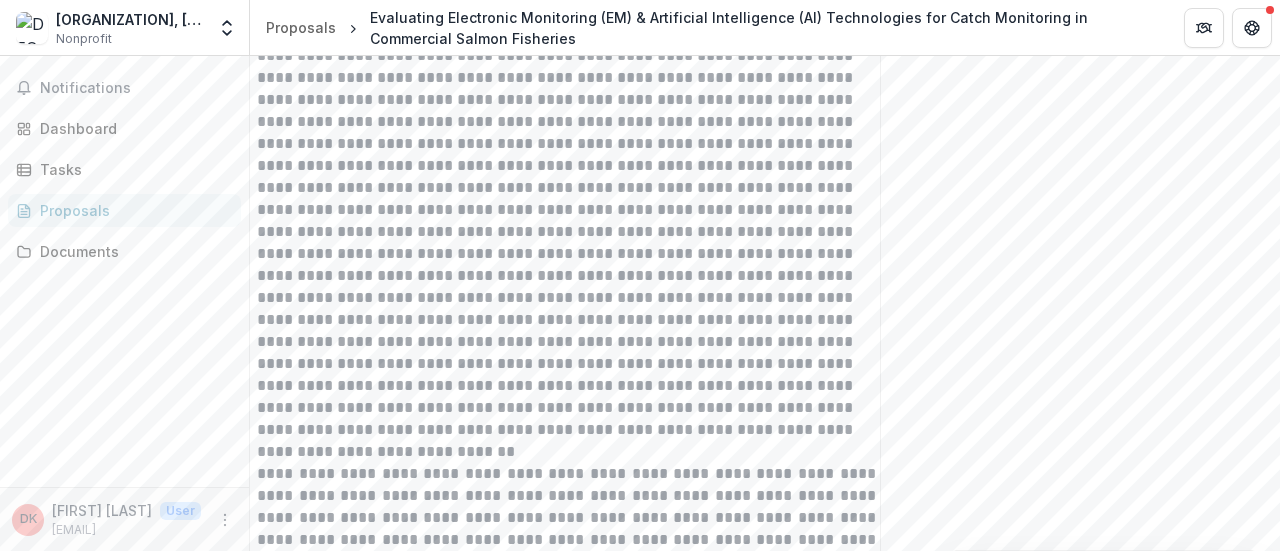 click at bounding box center (568, 166) 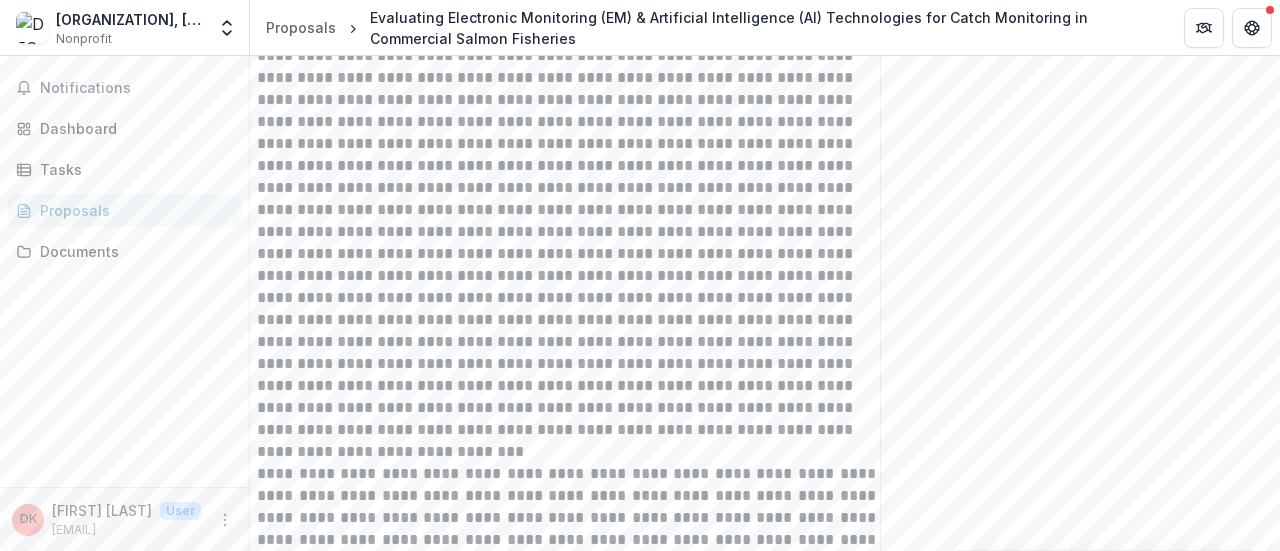 click at bounding box center (568, 166) 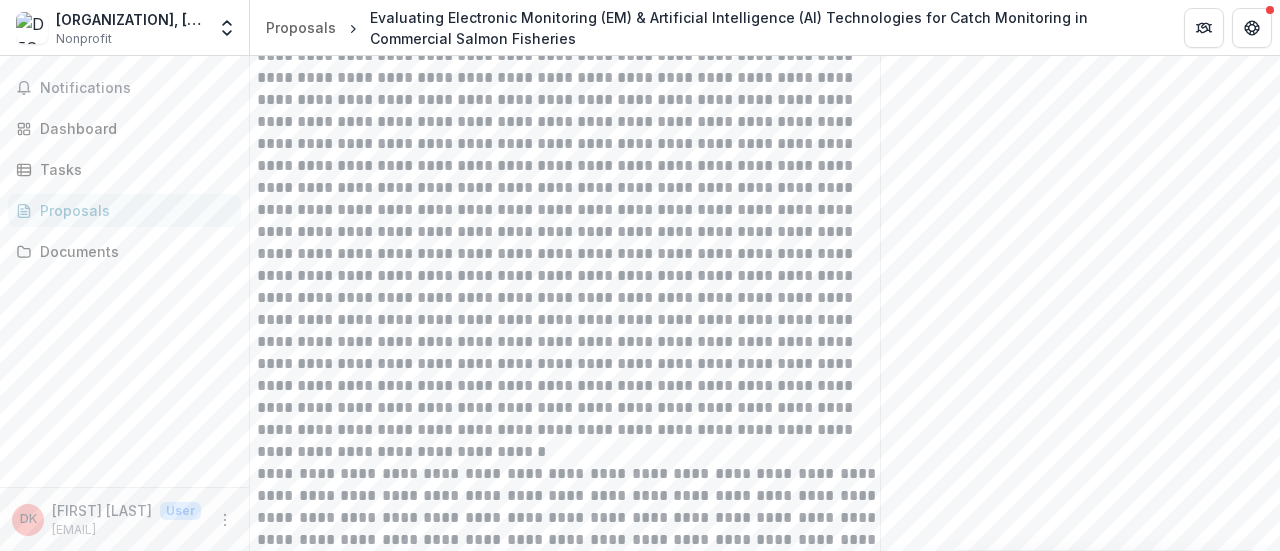 click at bounding box center (568, 166) 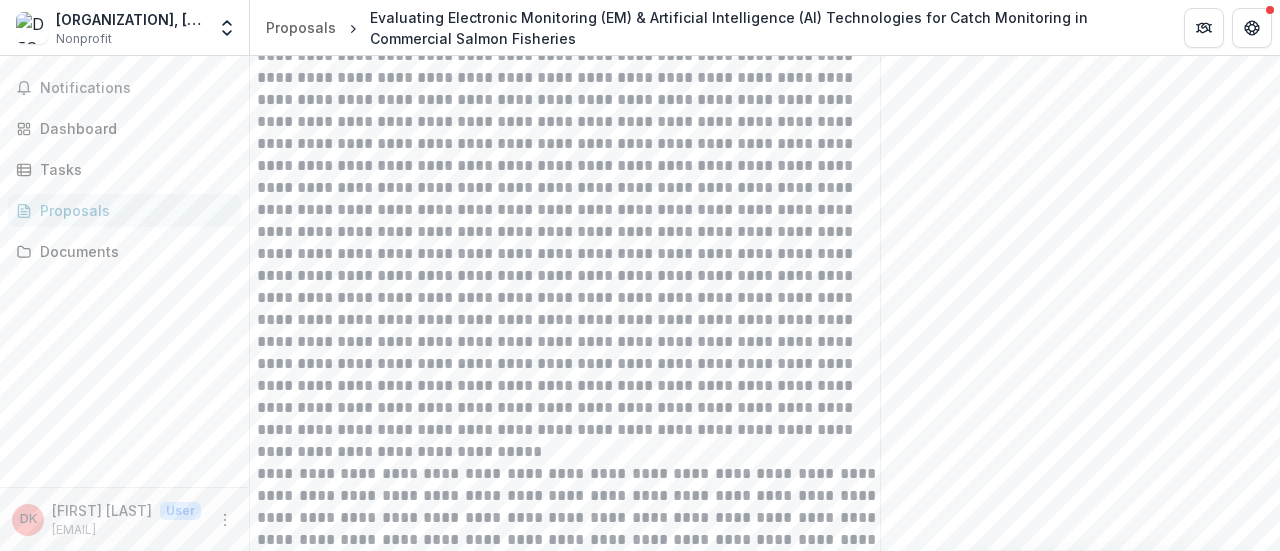 click at bounding box center [568, 166] 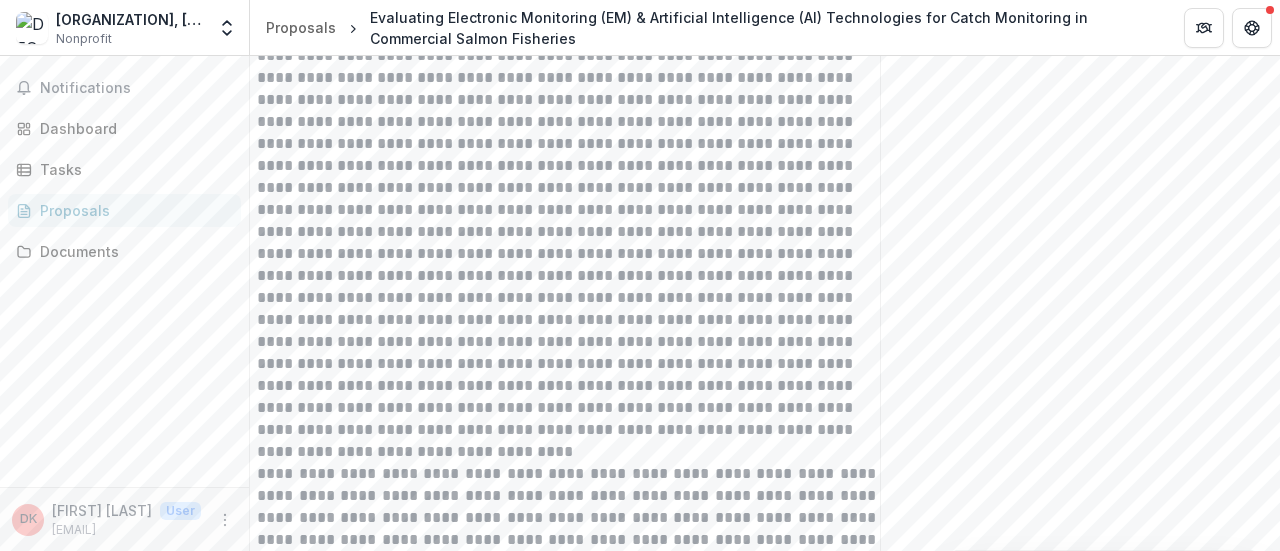 click at bounding box center [568, 166] 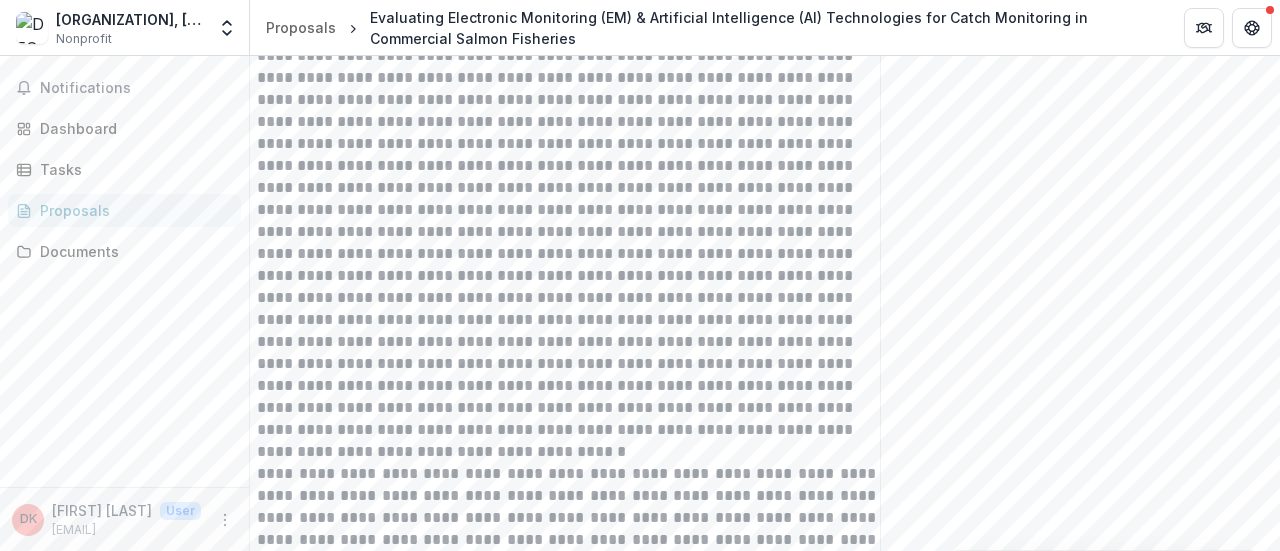drag, startPoint x: 477, startPoint y: 413, endPoint x: 491, endPoint y: 411, distance: 14.142136 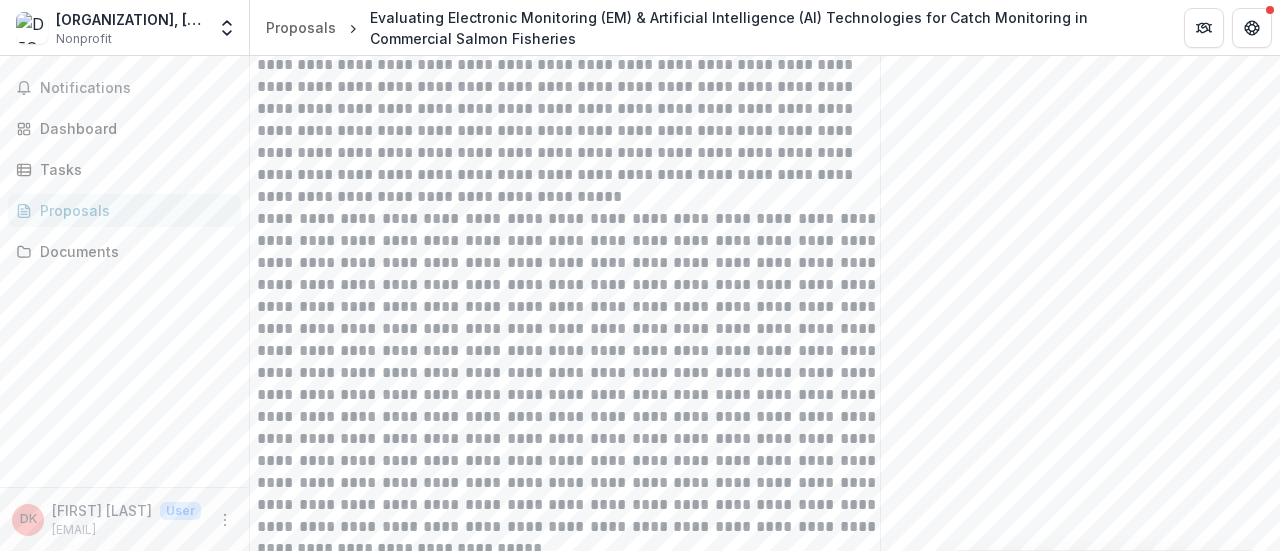 scroll, scrollTop: 1200, scrollLeft: 0, axis: vertical 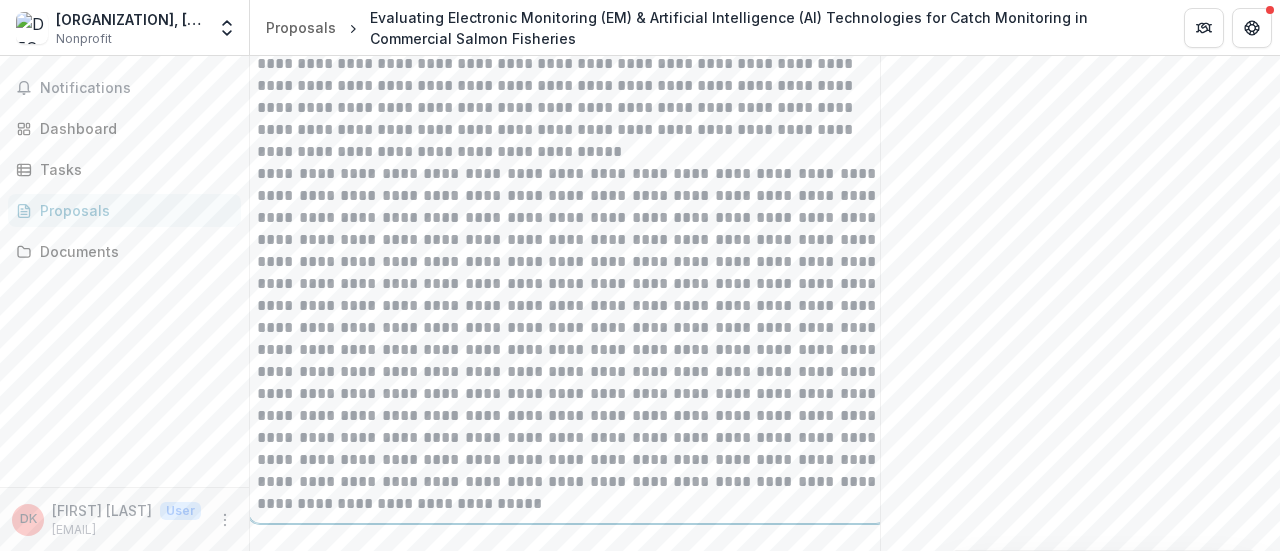 click at bounding box center (568, 339) 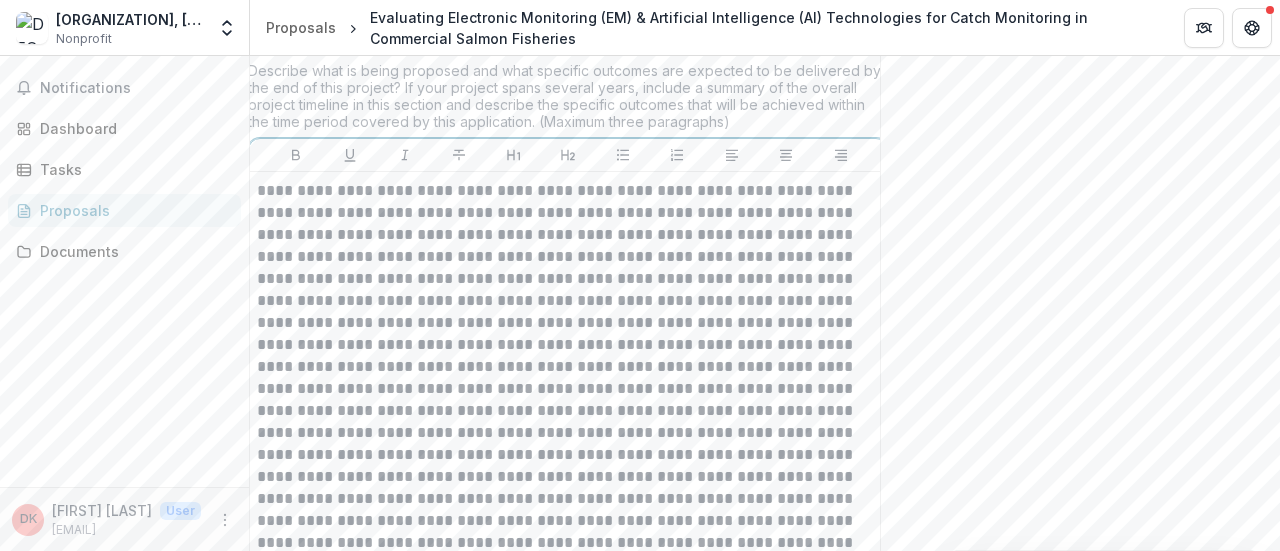 scroll, scrollTop: 500, scrollLeft: 0, axis: vertical 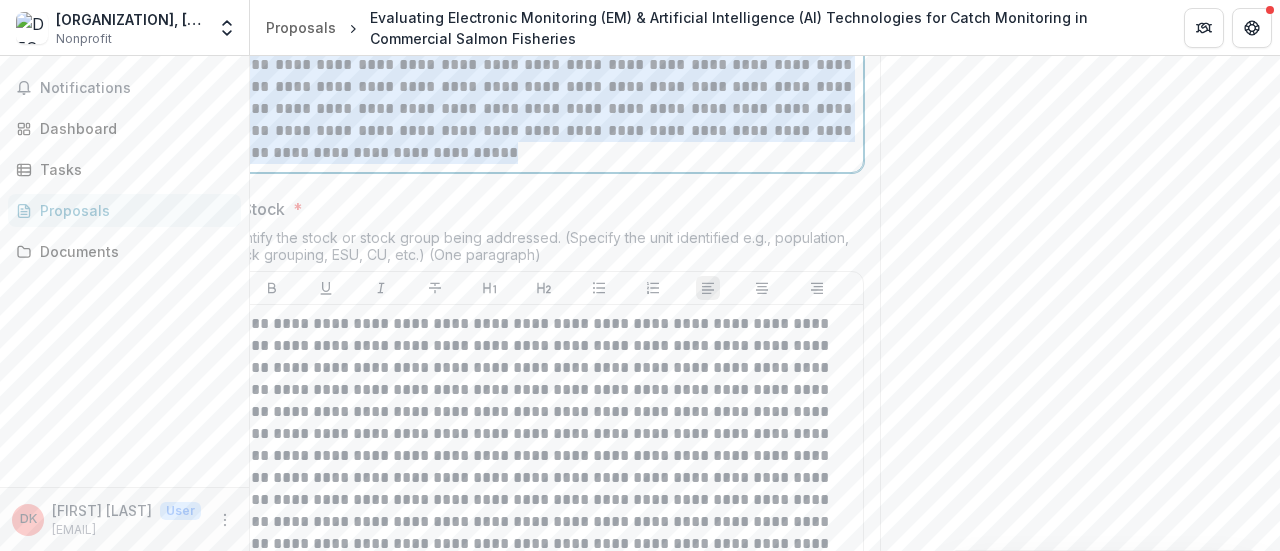 drag, startPoint x: 256, startPoint y: 295, endPoint x: 748, endPoint y: 172, distance: 507.142 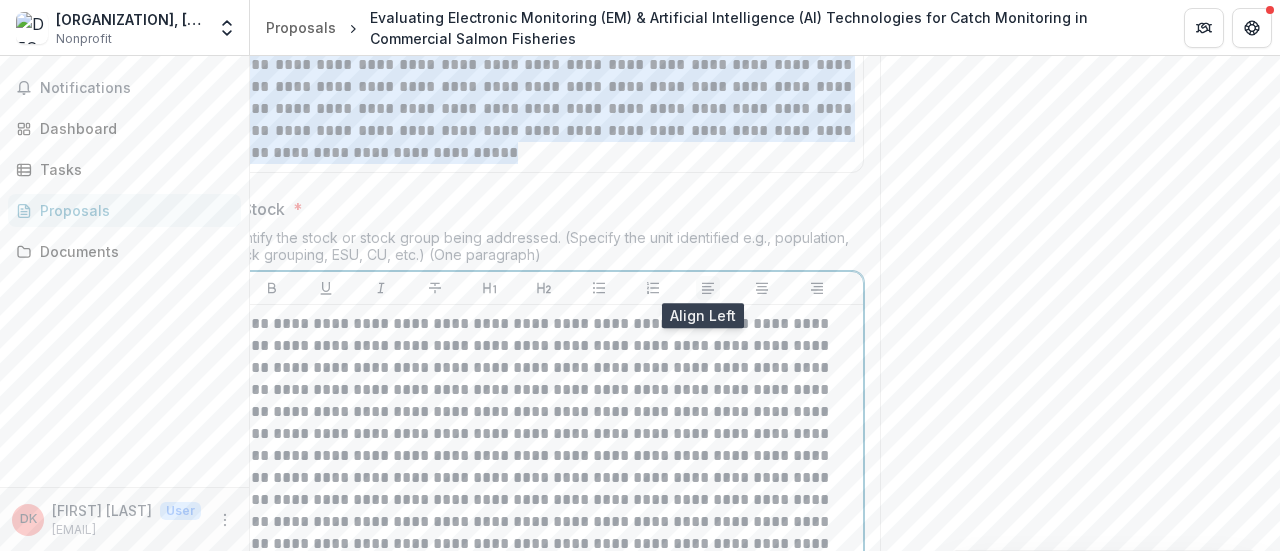 click 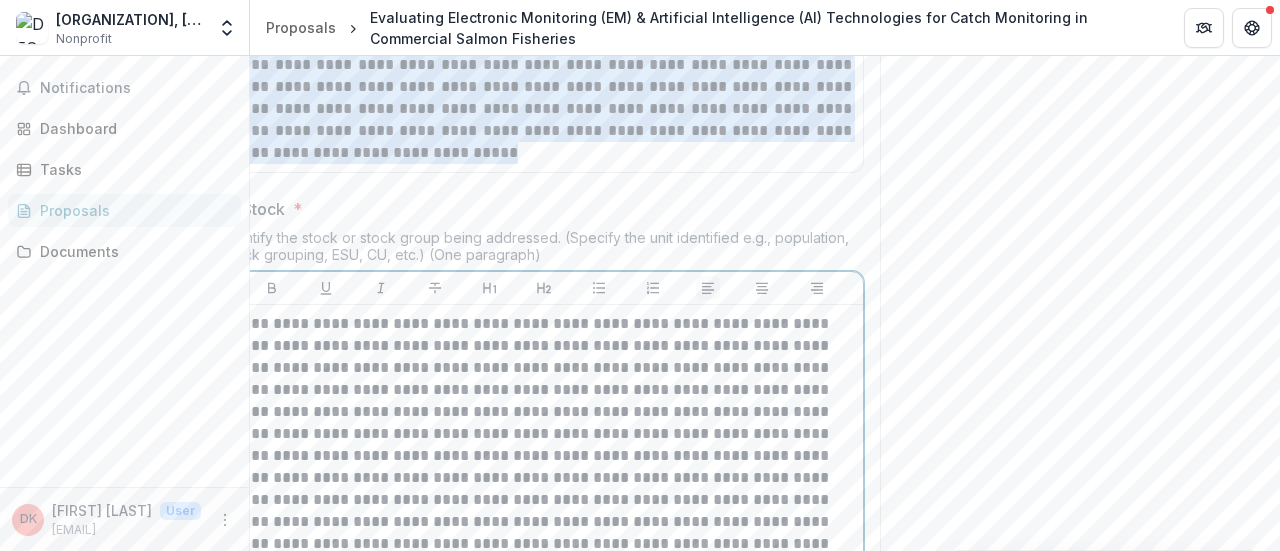 scroll, scrollTop: 0, scrollLeft: 20, axis: horizontal 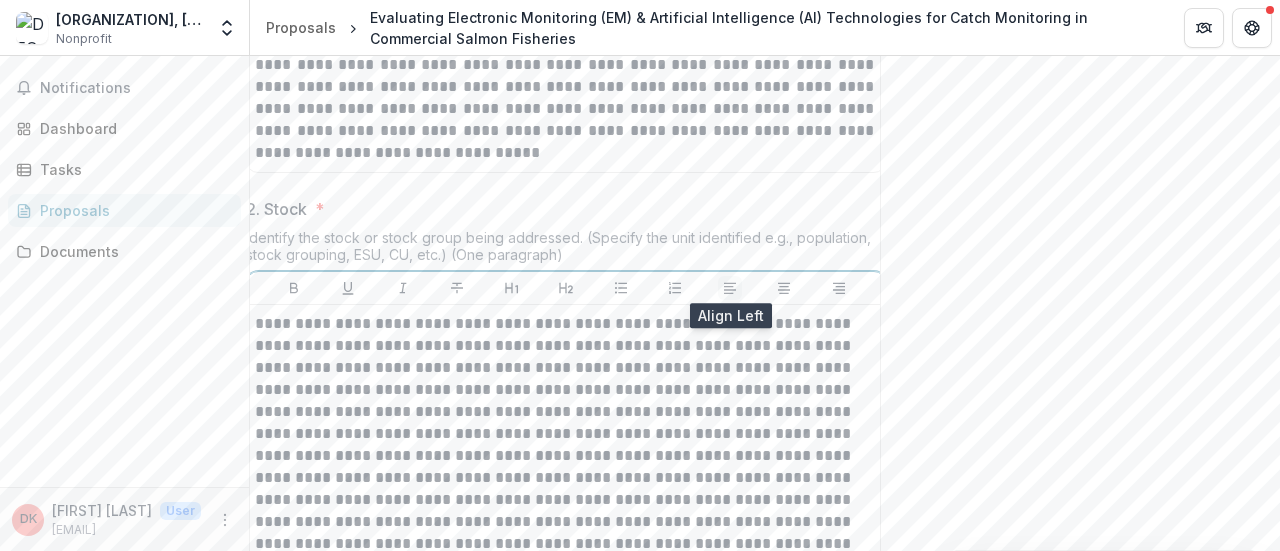 click 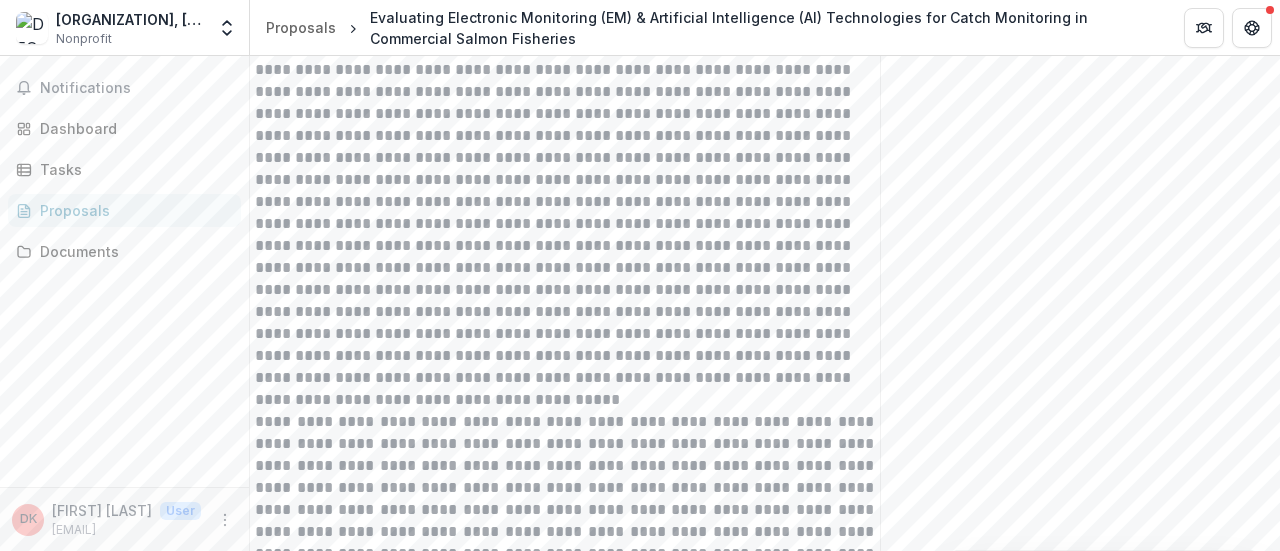 scroll, scrollTop: 951, scrollLeft: 0, axis: vertical 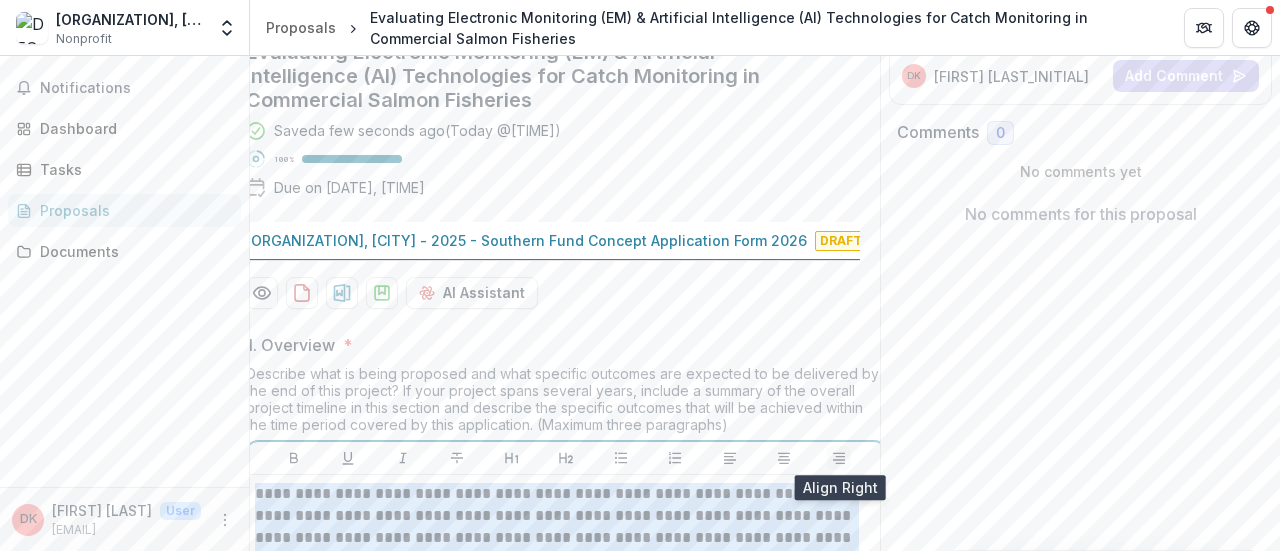 click 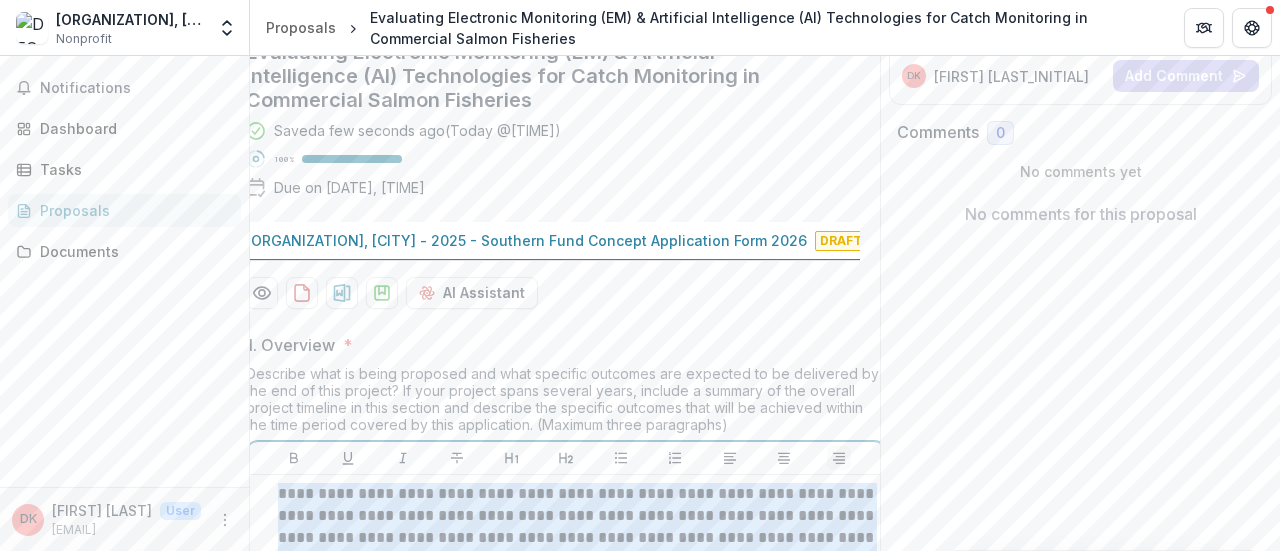 scroll, scrollTop: 0, scrollLeft: 28, axis: horizontal 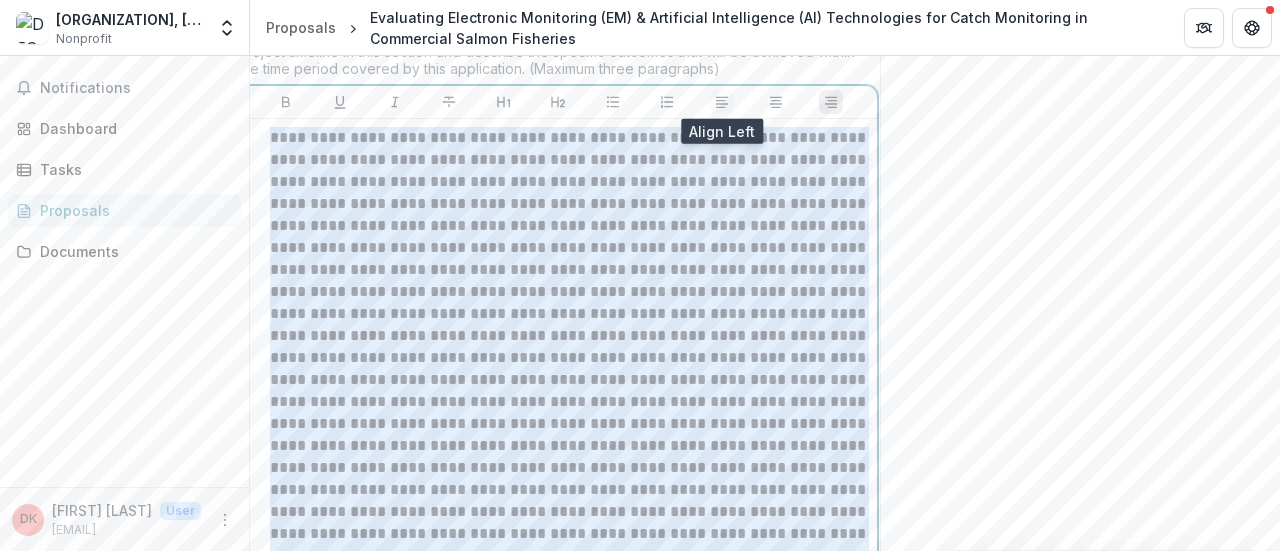 click at bounding box center (722, 102) 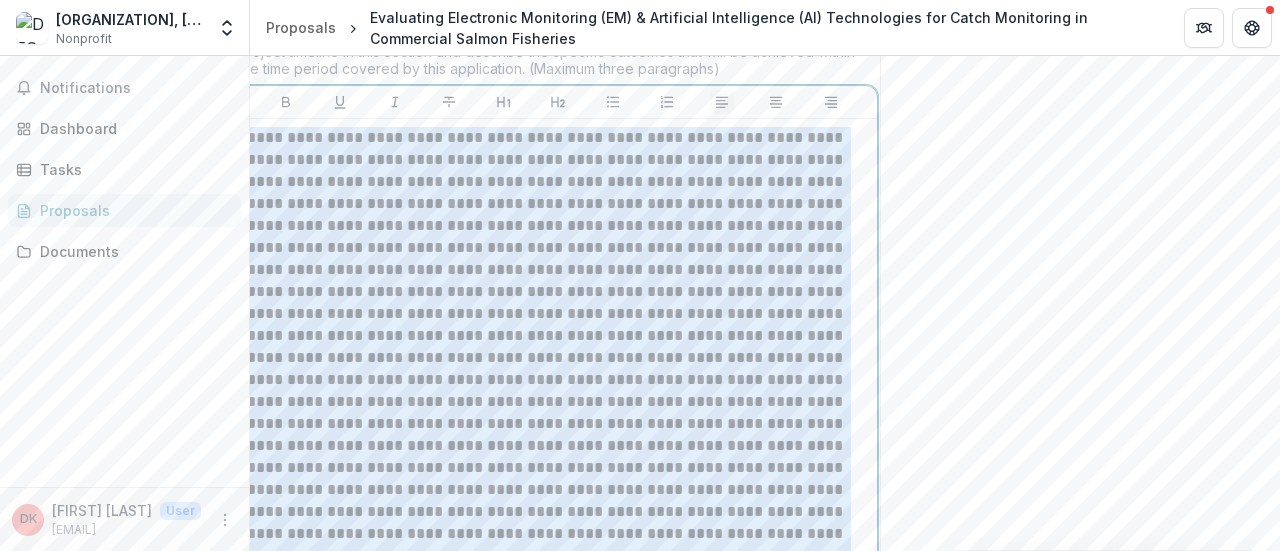 scroll, scrollTop: 1164, scrollLeft: 0, axis: vertical 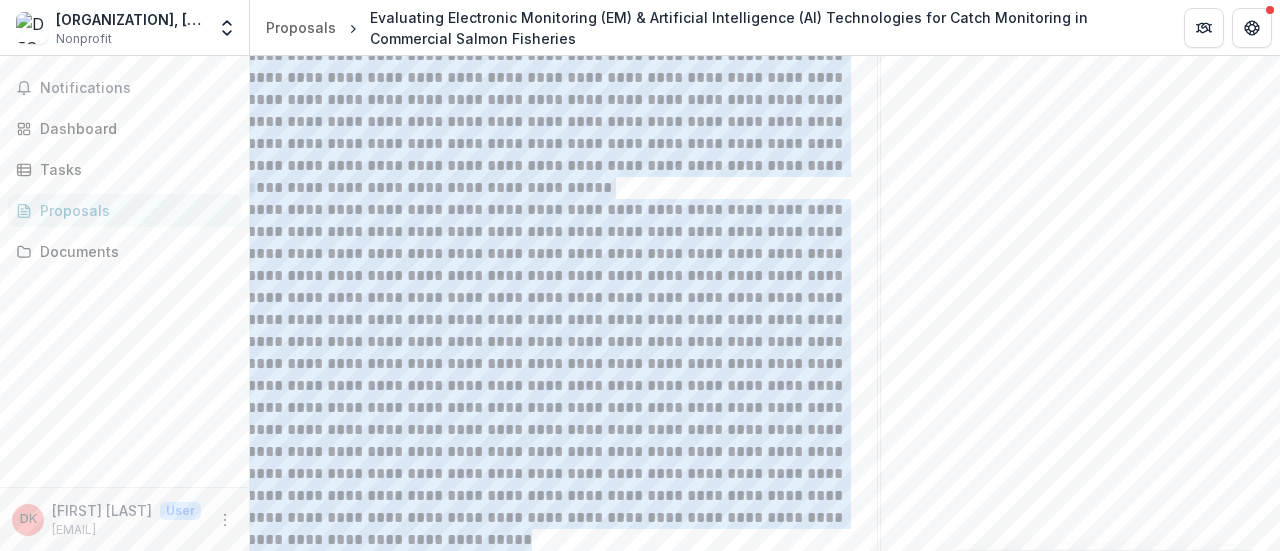 click on "Send comments or questions to Pacific Salmon Commission in the box below. Pacific Salmon Commission will be notified via email of your comment. DK Dennis K Add Comment Comments 0 No comments yet No comments for this proposal" at bounding box center [1080, 1439] 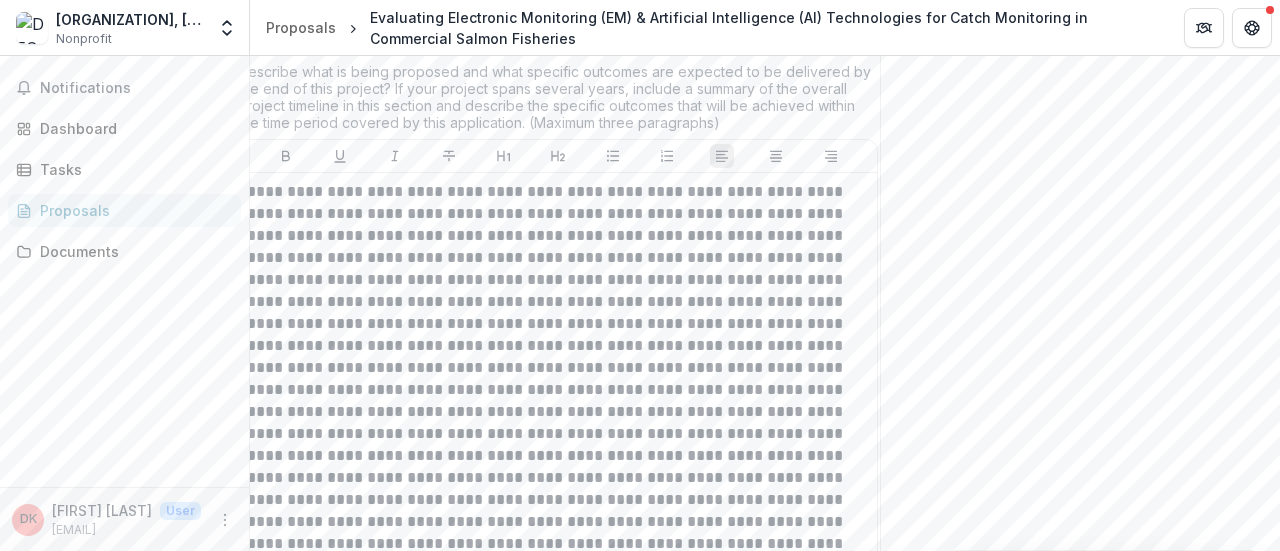 scroll, scrollTop: 564, scrollLeft: 0, axis: vertical 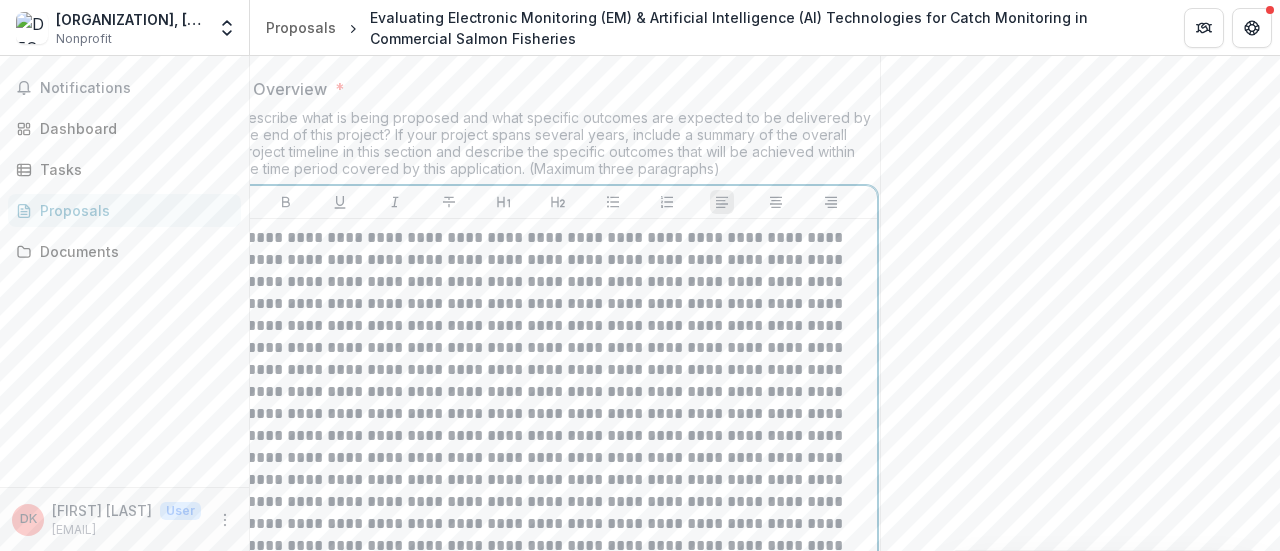 click at bounding box center (558, 689) 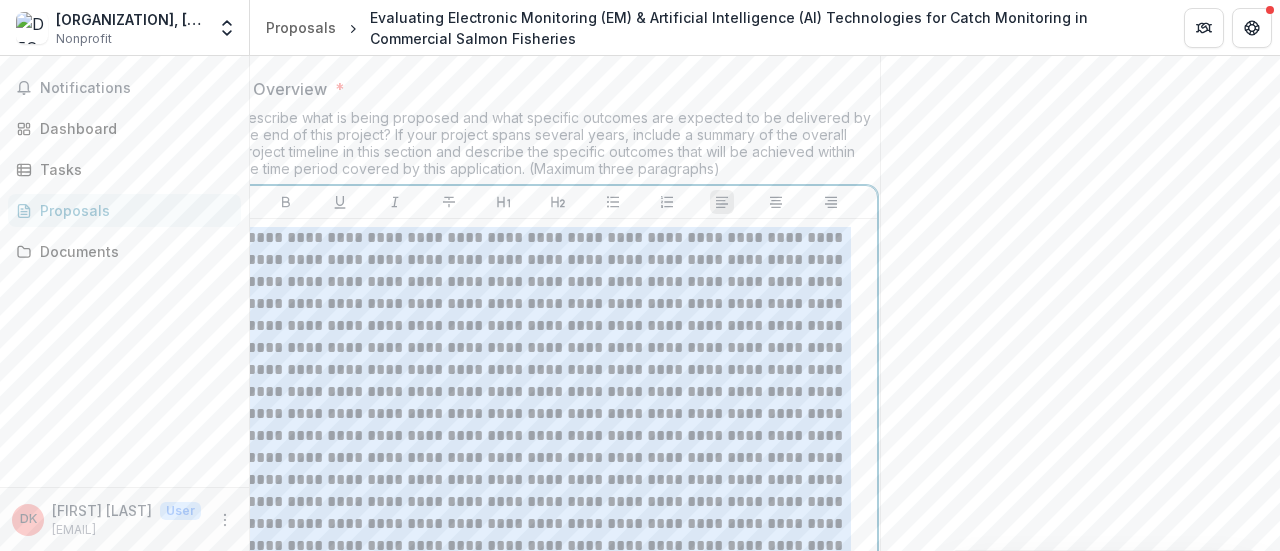 scroll, scrollTop: 1164, scrollLeft: 0, axis: vertical 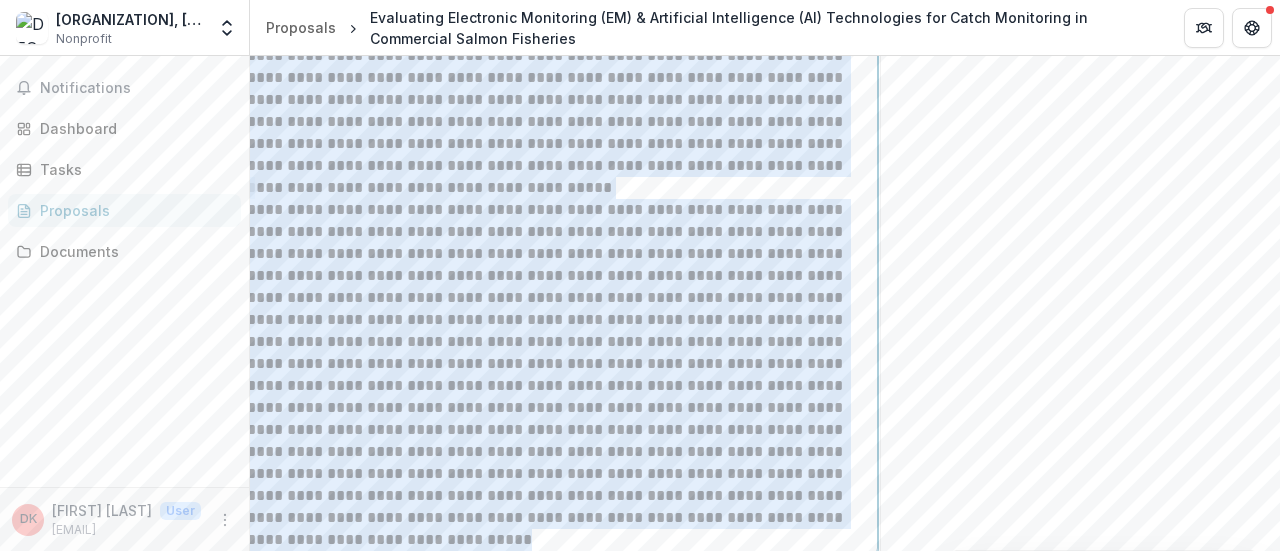 click at bounding box center [558, 188] 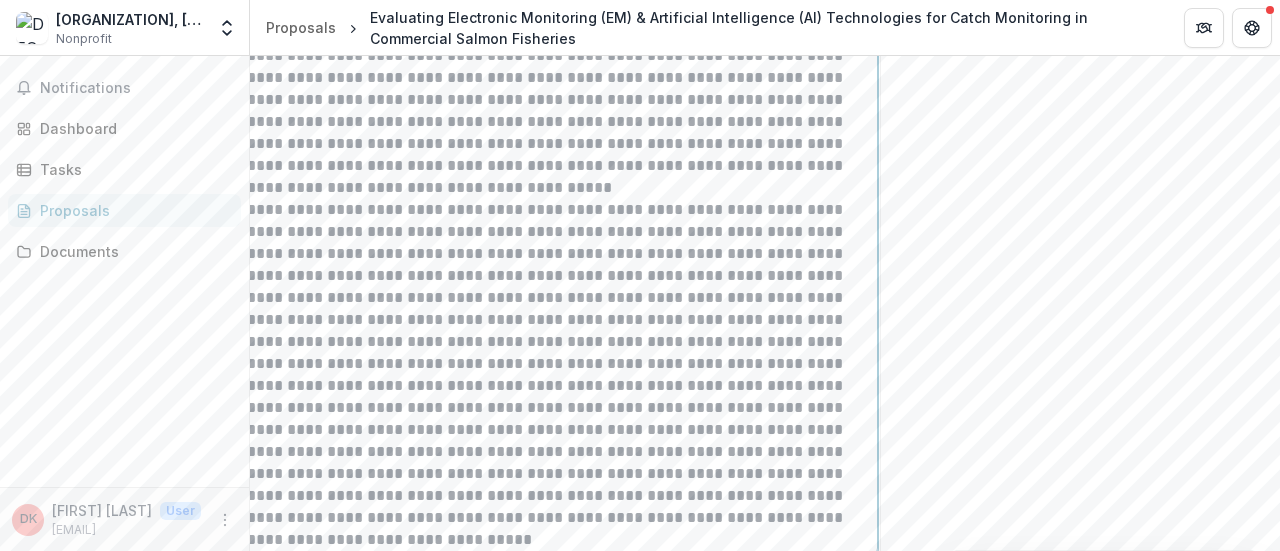 scroll, scrollTop: 0, scrollLeft: 24, axis: horizontal 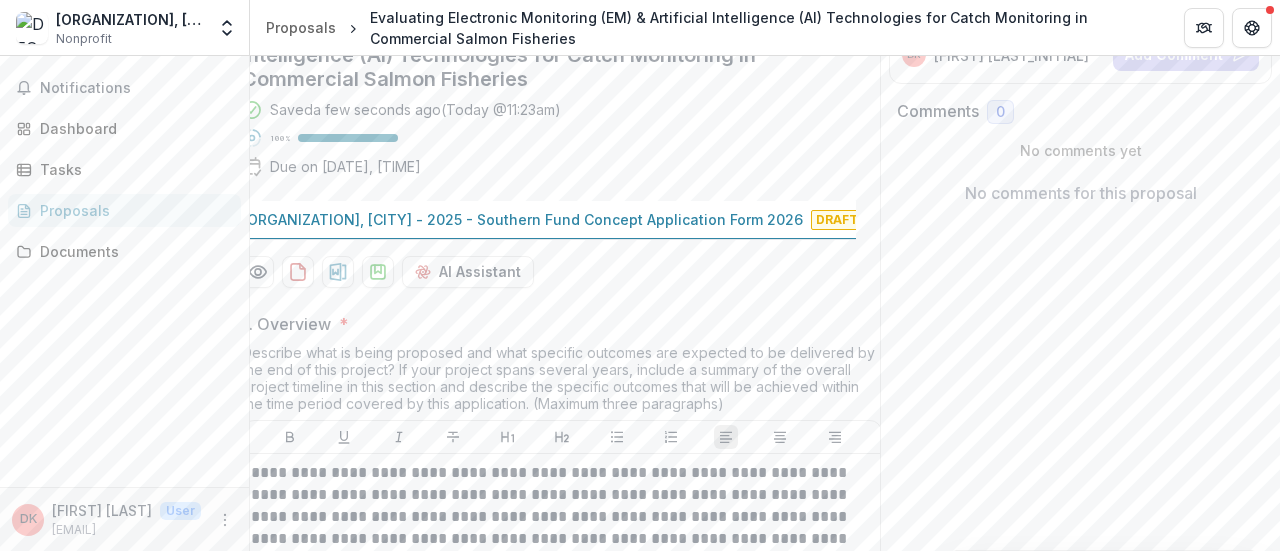 click on "**********" at bounding box center [562, 2522] 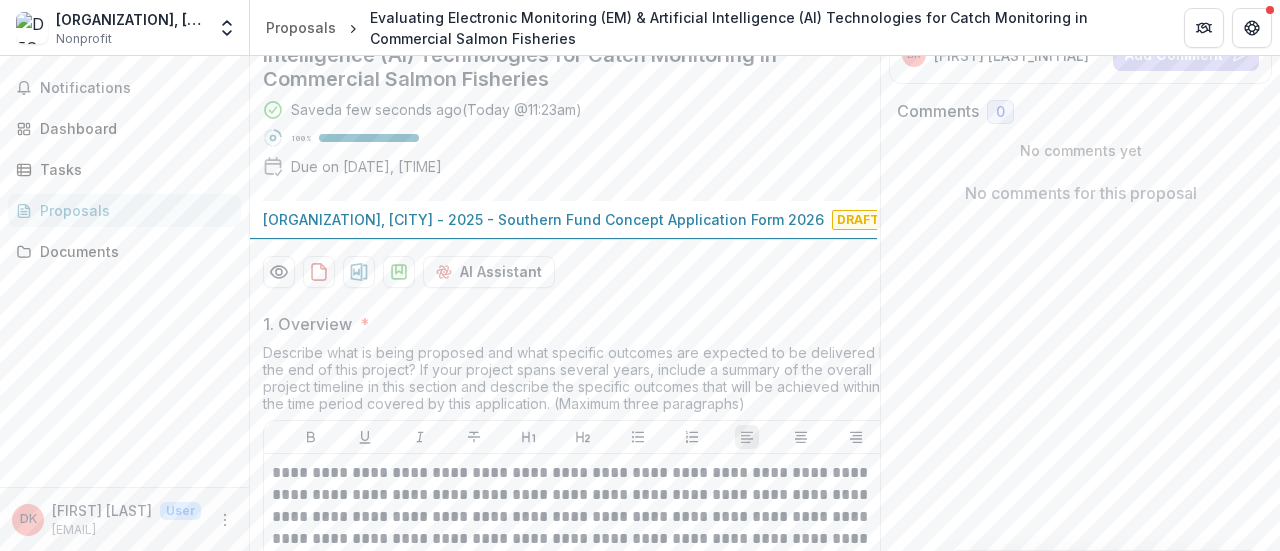 scroll, scrollTop: 0, scrollLeft: 0, axis: both 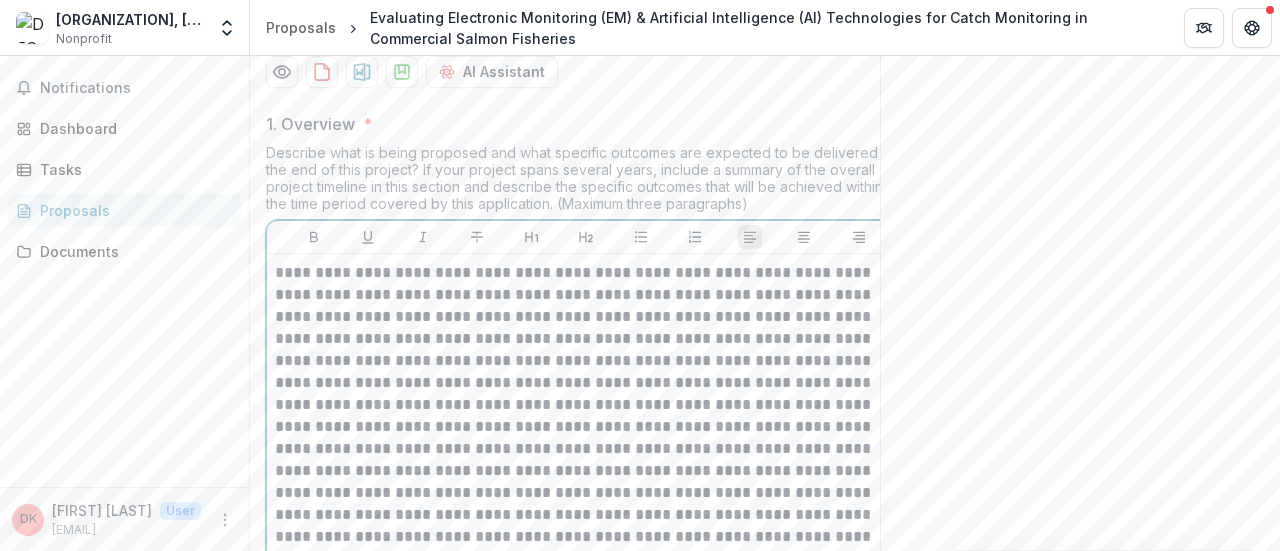 click at bounding box center (586, 537) 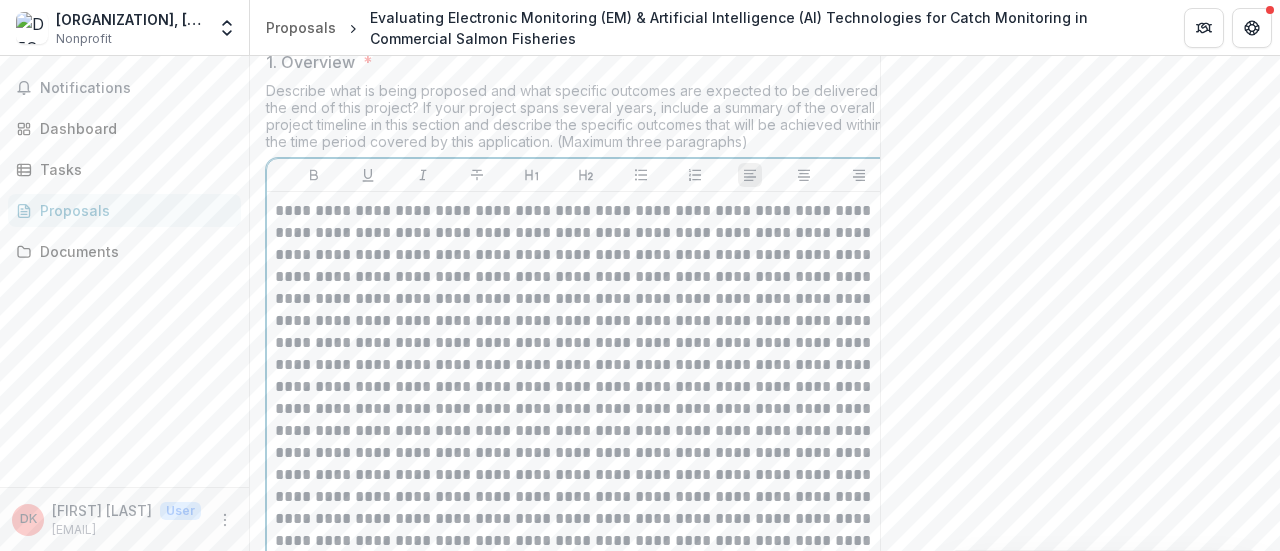 scroll, scrollTop: 490, scrollLeft: 0, axis: vertical 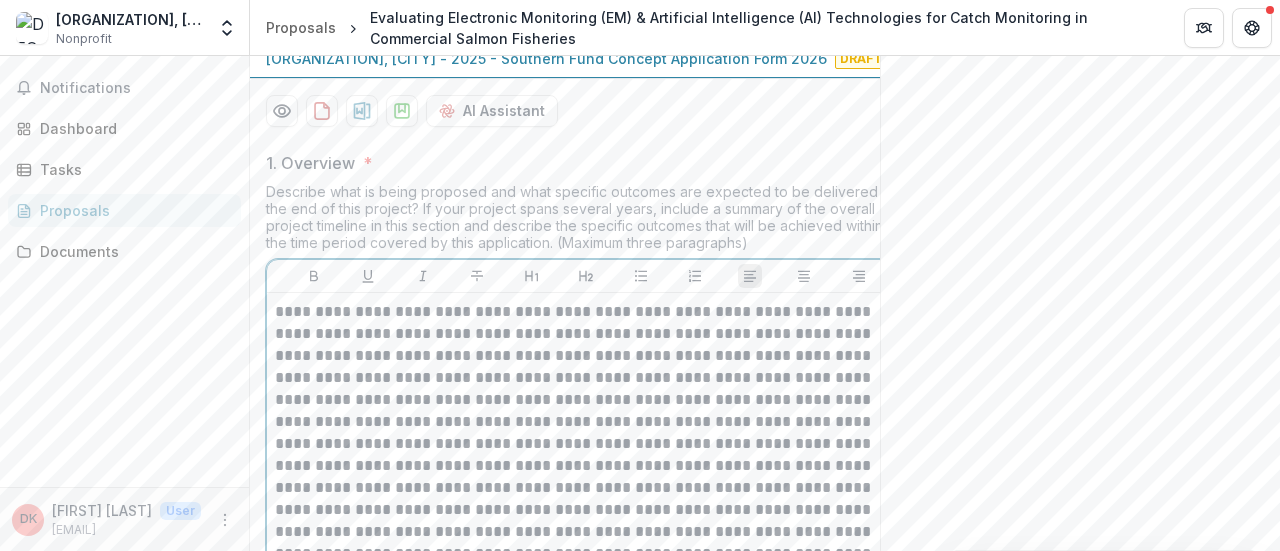 click at bounding box center (586, 576) 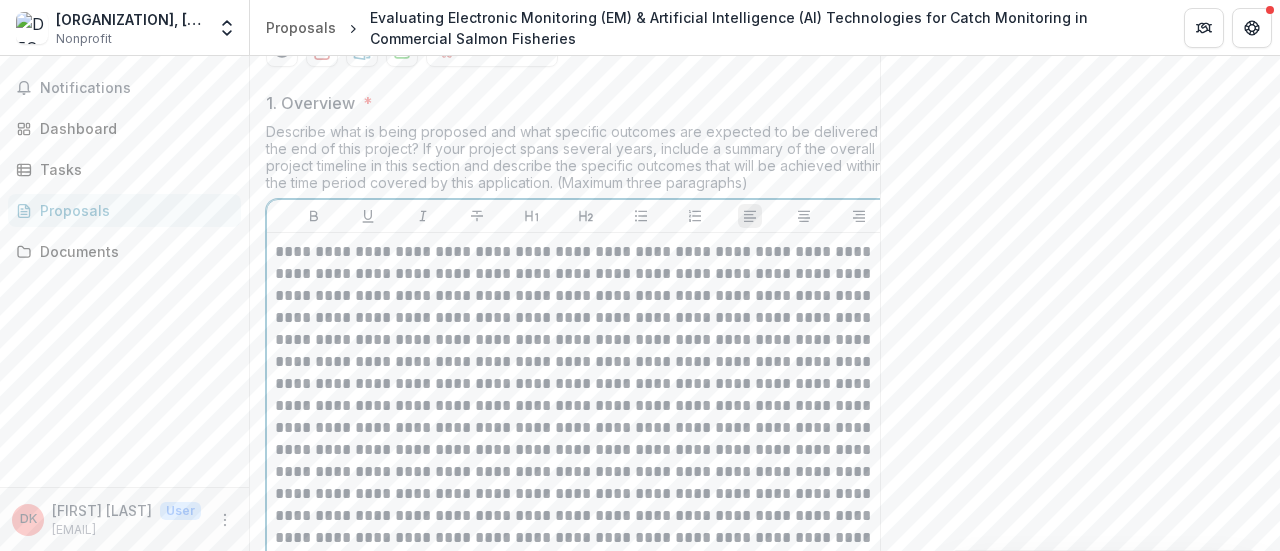scroll, scrollTop: 590, scrollLeft: 0, axis: vertical 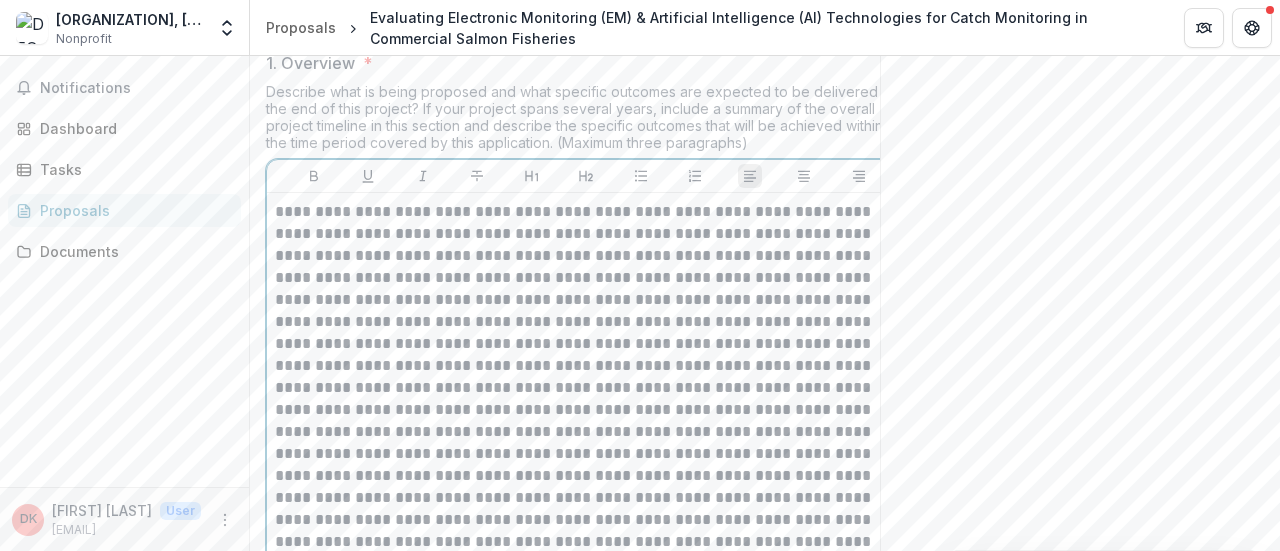 click at bounding box center [586, 476] 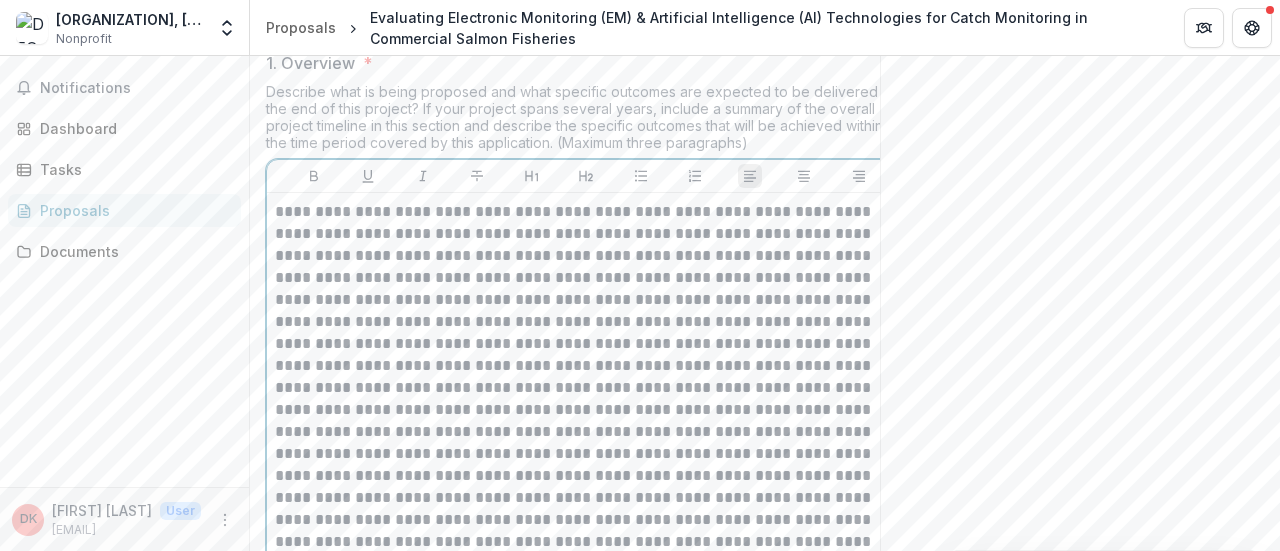 scroll, scrollTop: 0, scrollLeft: 10, axis: horizontal 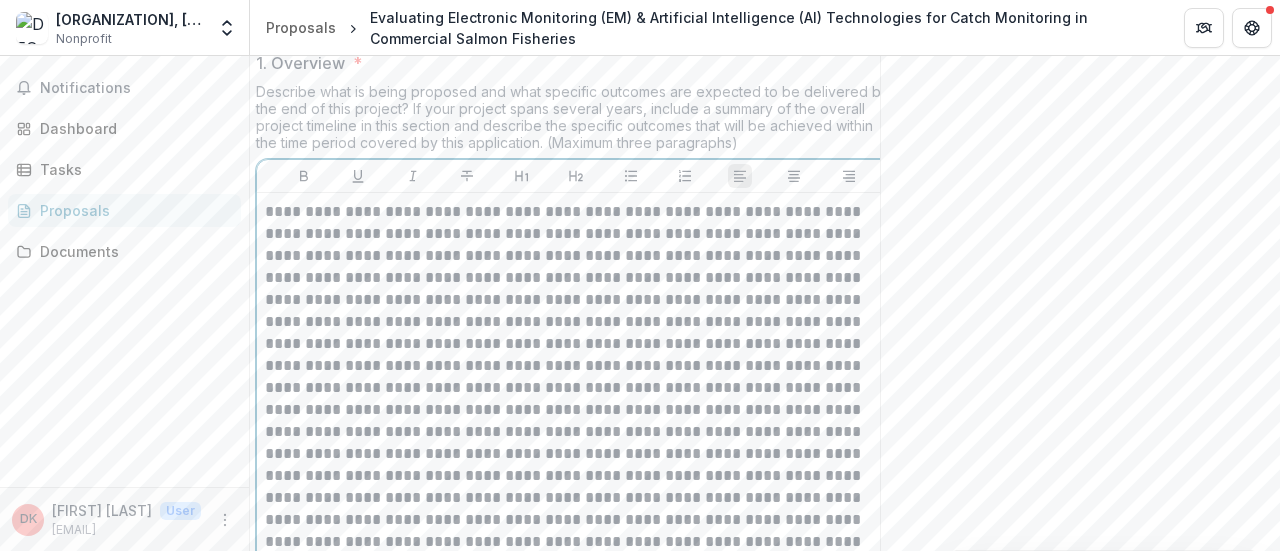 click at bounding box center [576, 476] 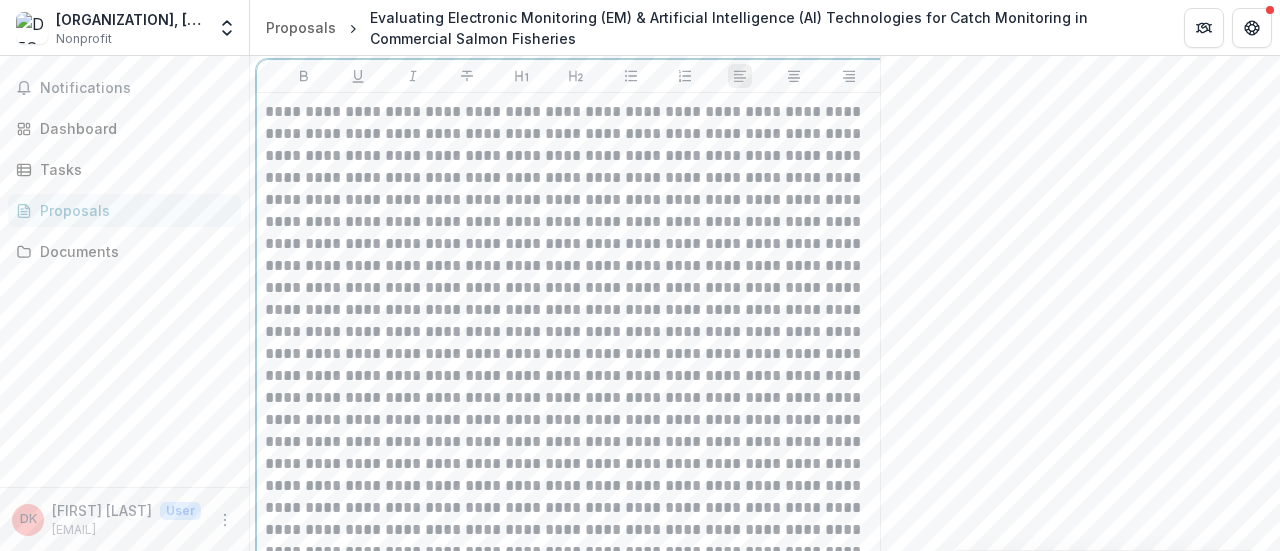 scroll, scrollTop: 790, scrollLeft: 0, axis: vertical 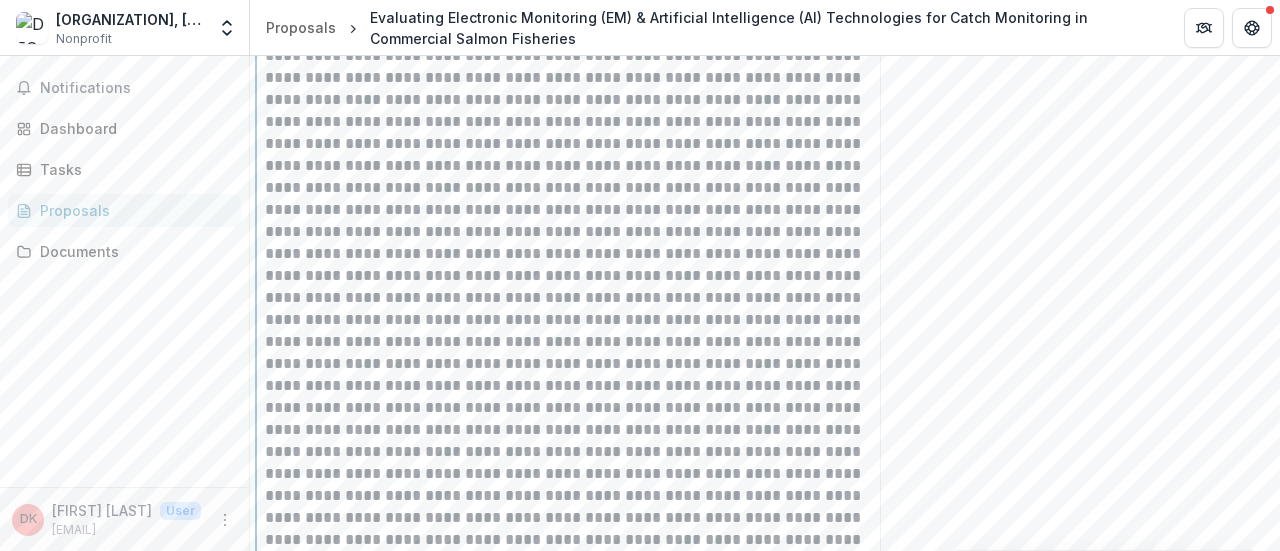 click at bounding box center [576, 276] 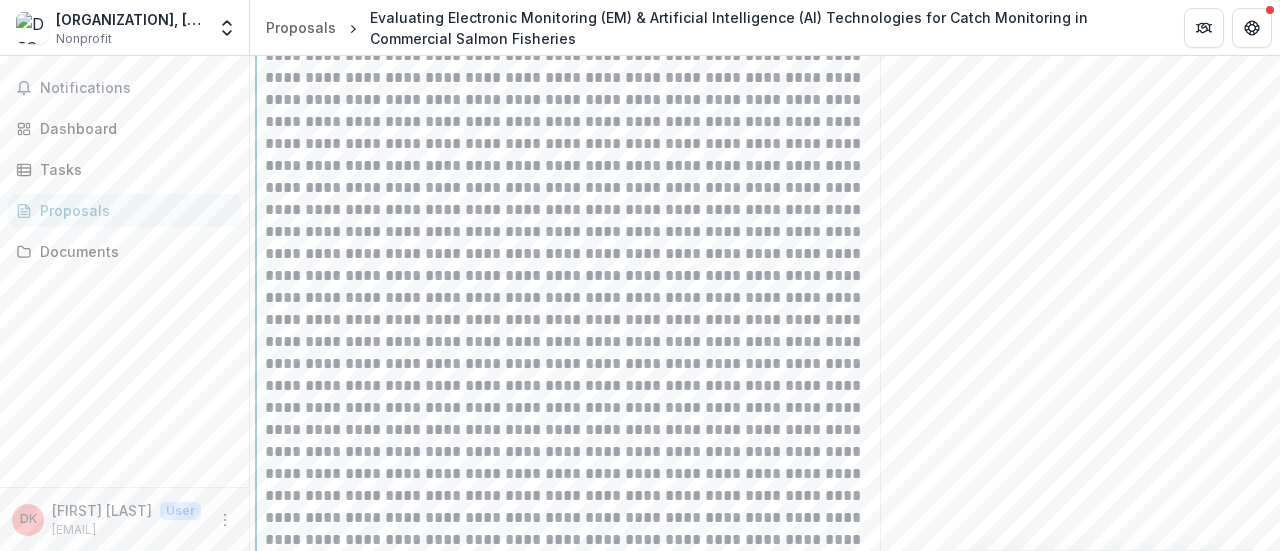 scroll, scrollTop: 890, scrollLeft: 0, axis: vertical 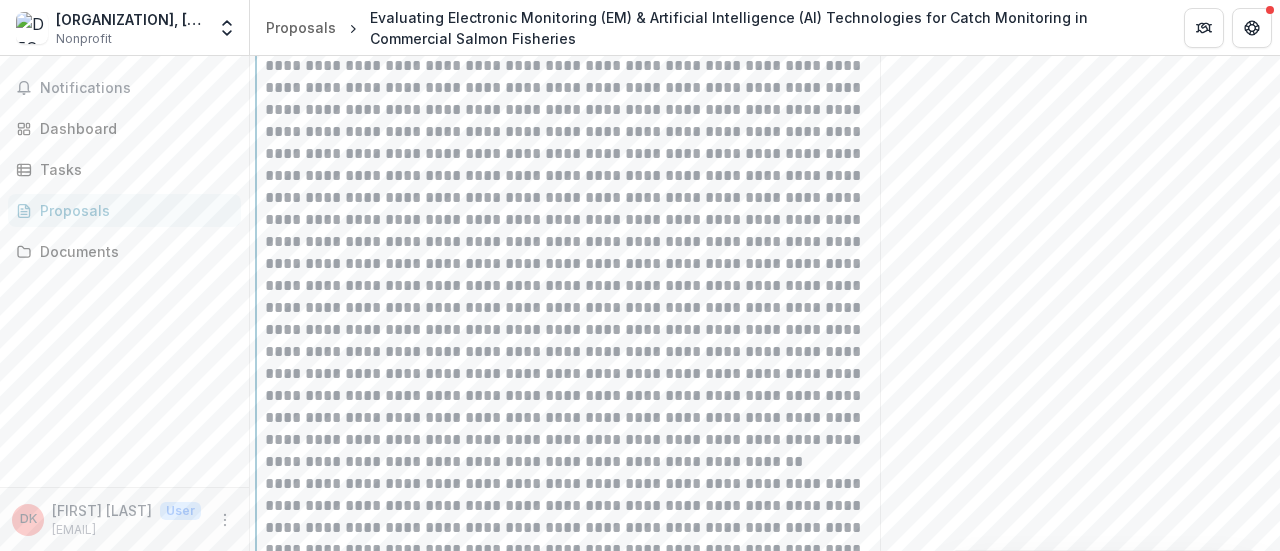 click at bounding box center [576, 176] 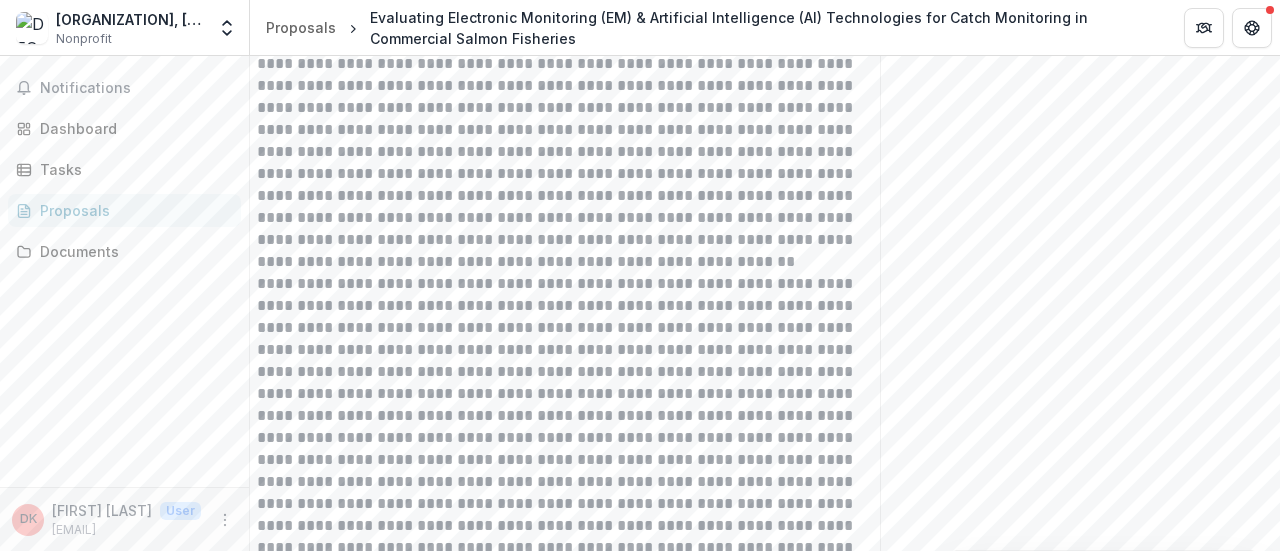 scroll, scrollTop: 1190, scrollLeft: 0, axis: vertical 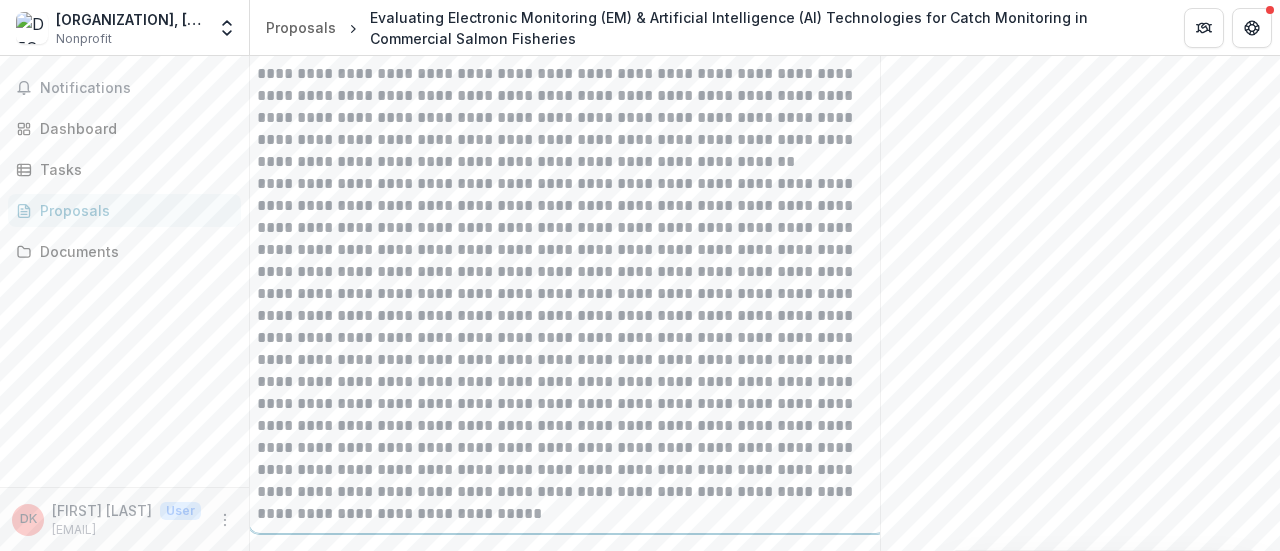 click at bounding box center [568, 349] 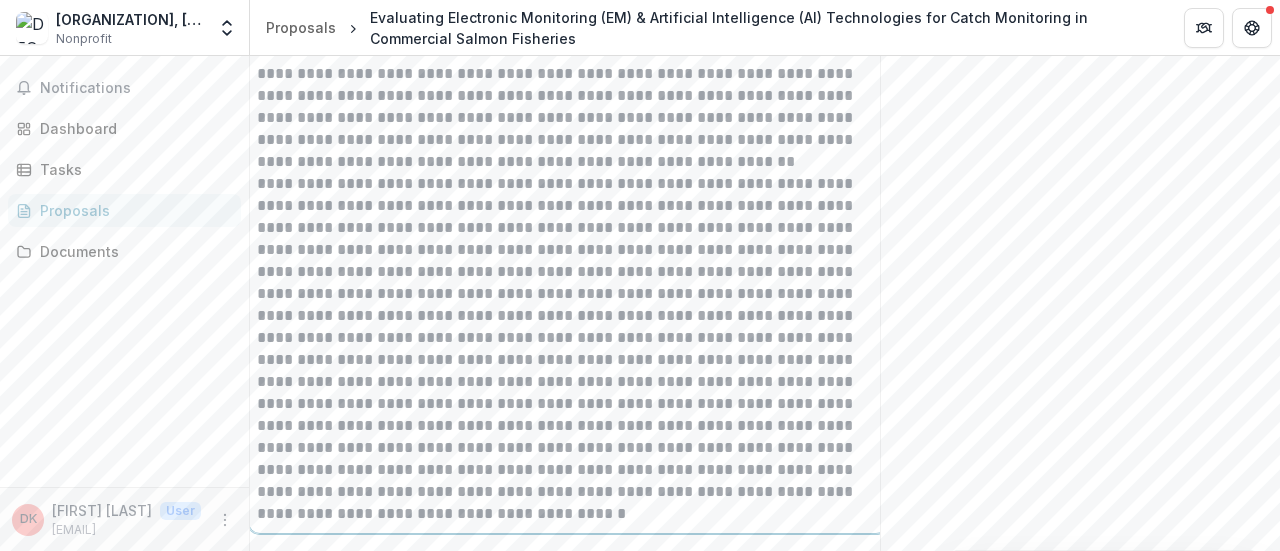click at bounding box center [568, 349] 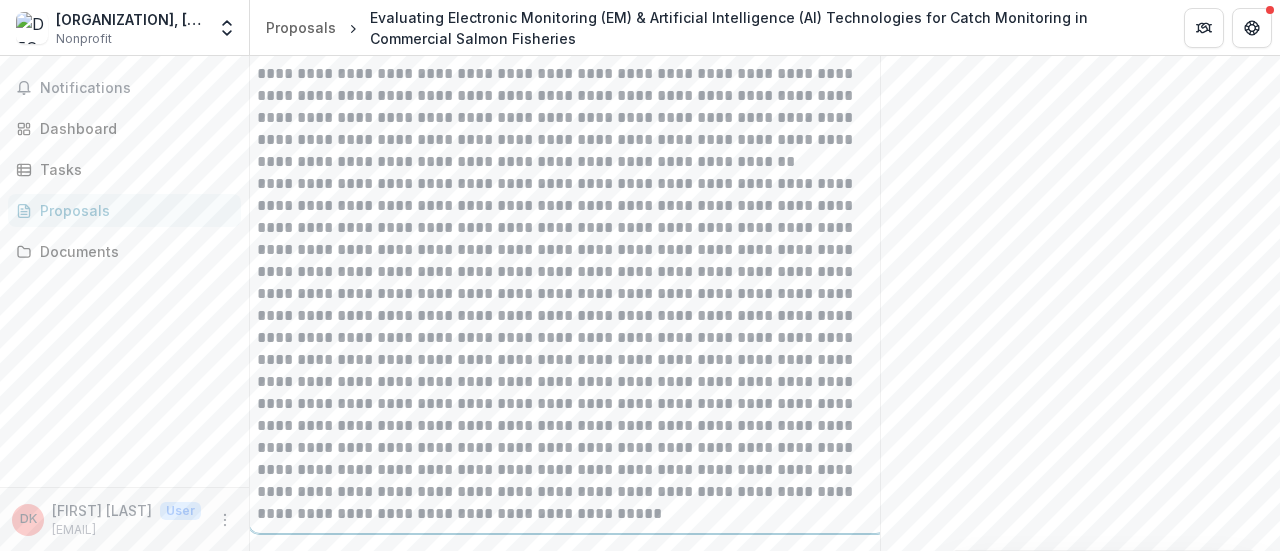 click at bounding box center (568, 349) 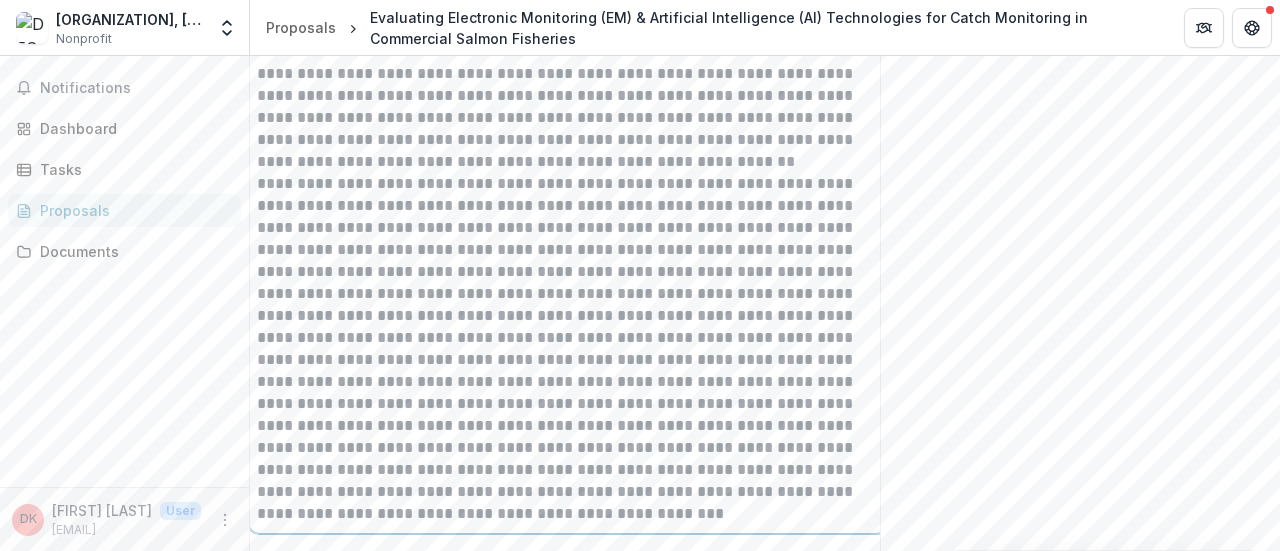 click at bounding box center (568, 349) 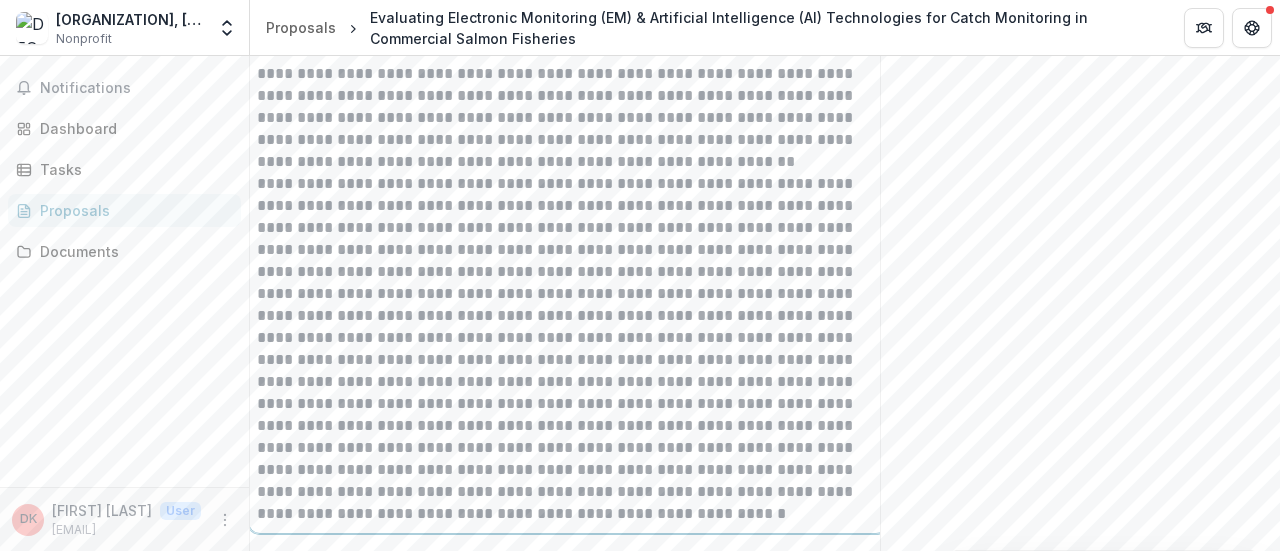 click at bounding box center (568, 349) 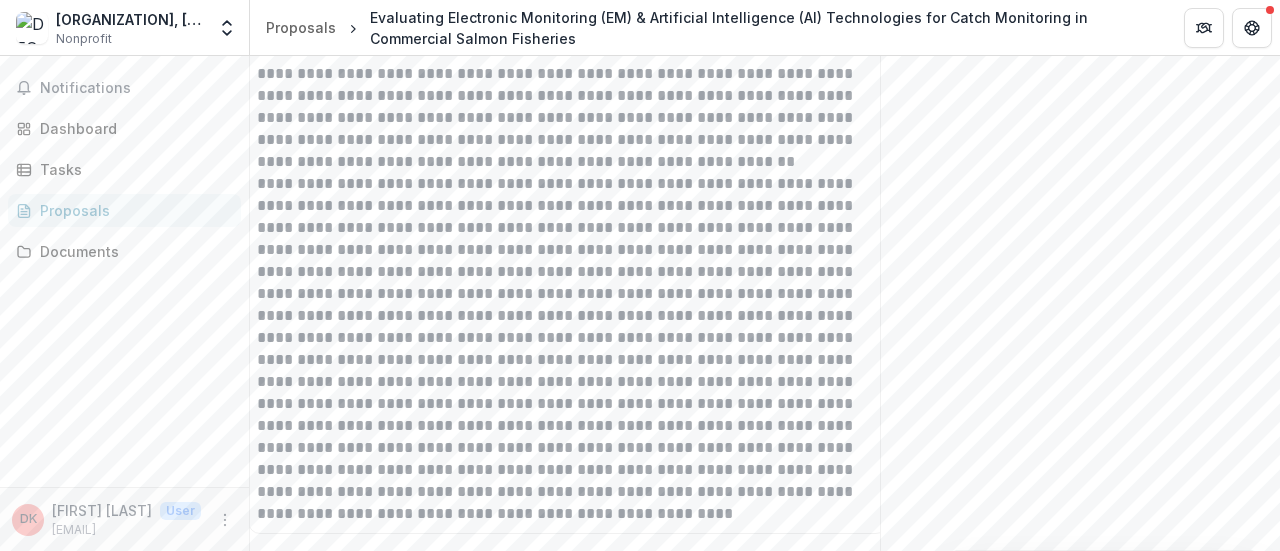 click on "Send comments or questions to Pacific Salmon Commission in the box below. Pacific Salmon Commission will be notified via email of your comment. DK Dennis K Add Comment Comments 0 No comments yet No comments for this proposal" at bounding box center [1080, 1413] 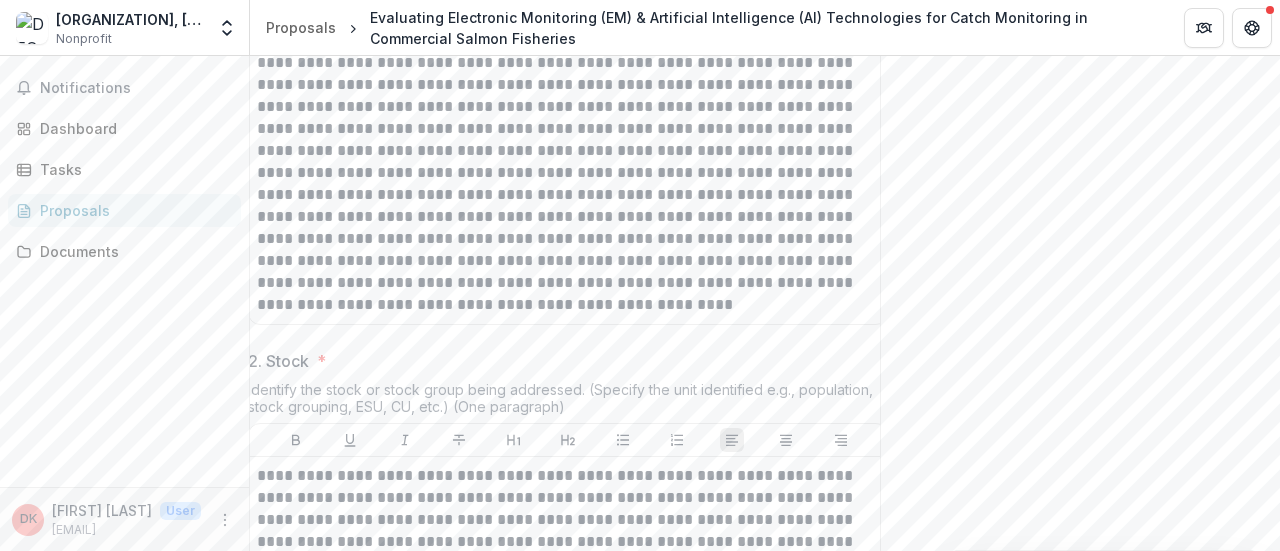 scroll, scrollTop: 1490, scrollLeft: 0, axis: vertical 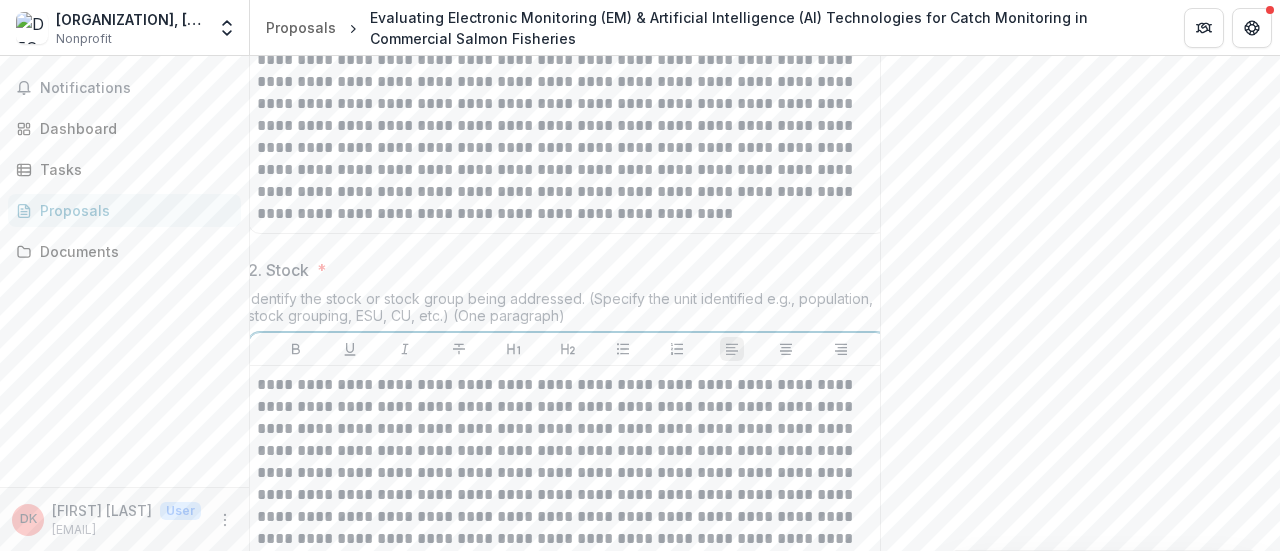 click on "**********" at bounding box center [568, 506] 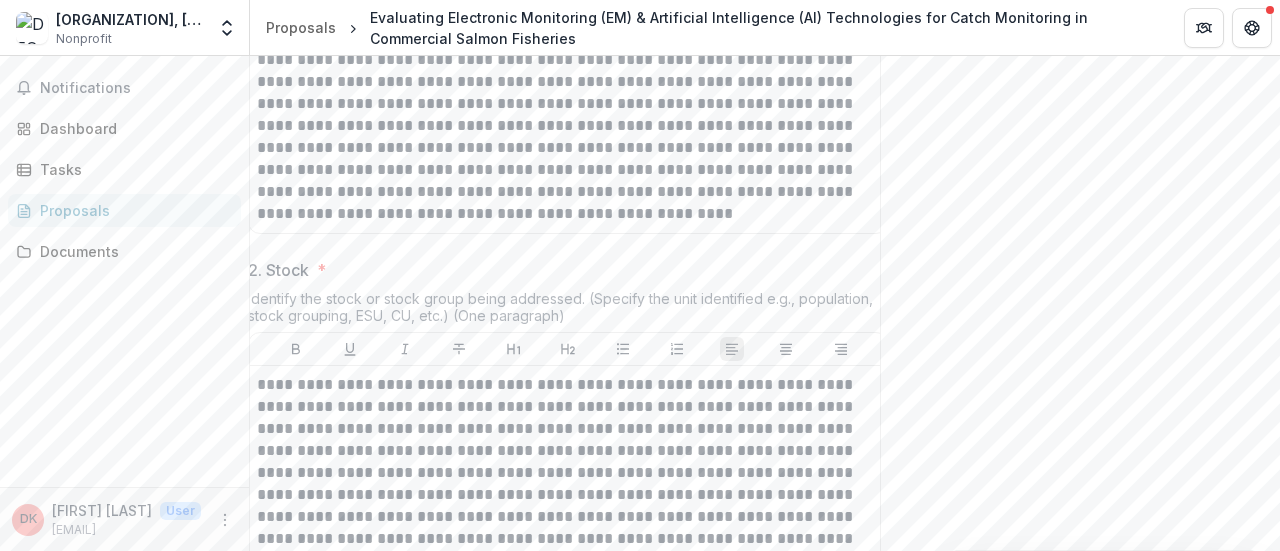 click on "2. Stock *" at bounding box center [562, 270] 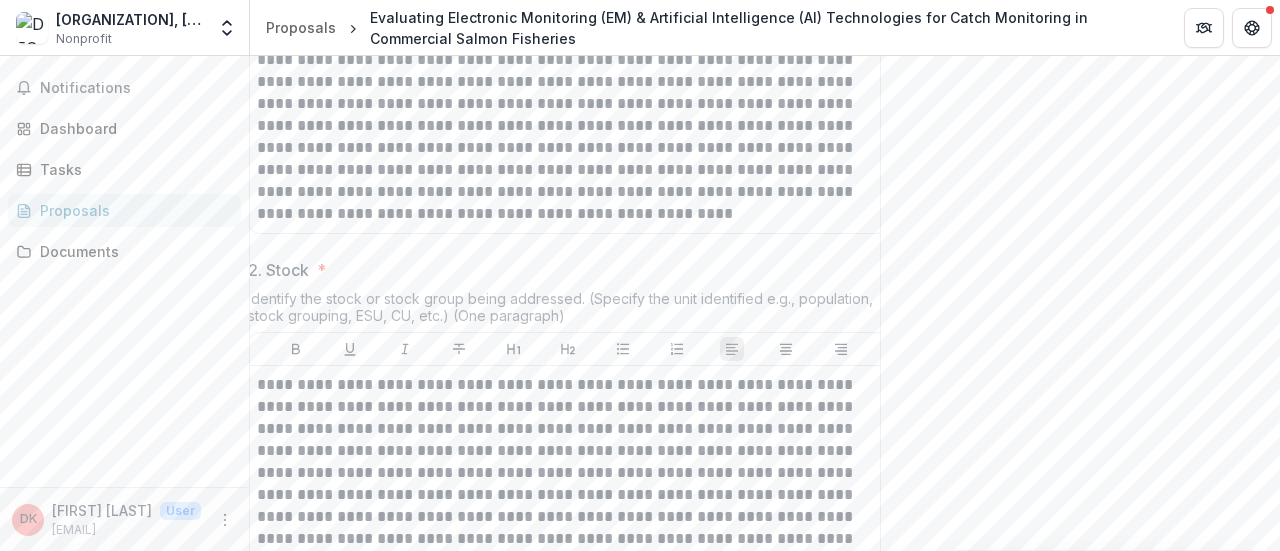 click on "2. Stock" at bounding box center [278, 270] 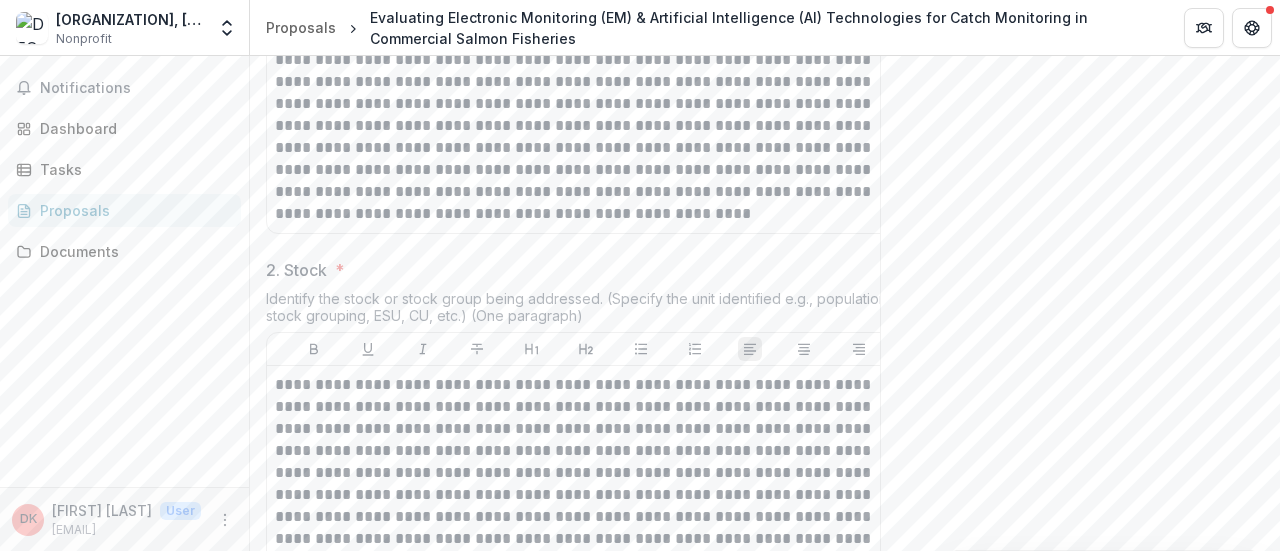 scroll, scrollTop: 0, scrollLeft: 0, axis: both 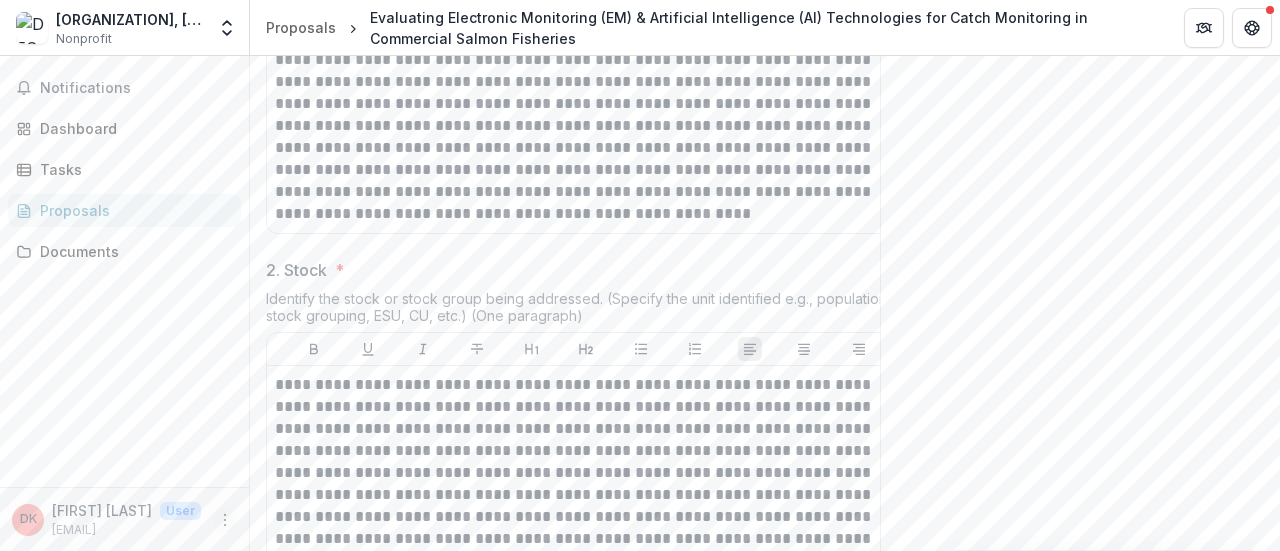 click 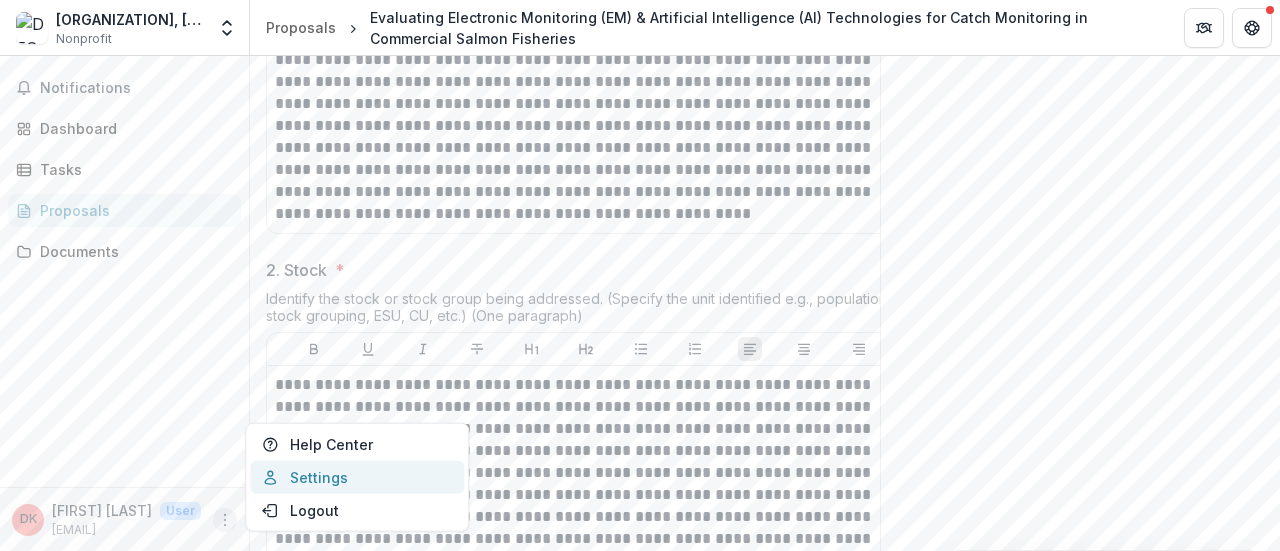 click on "Settings" at bounding box center (357, 477) 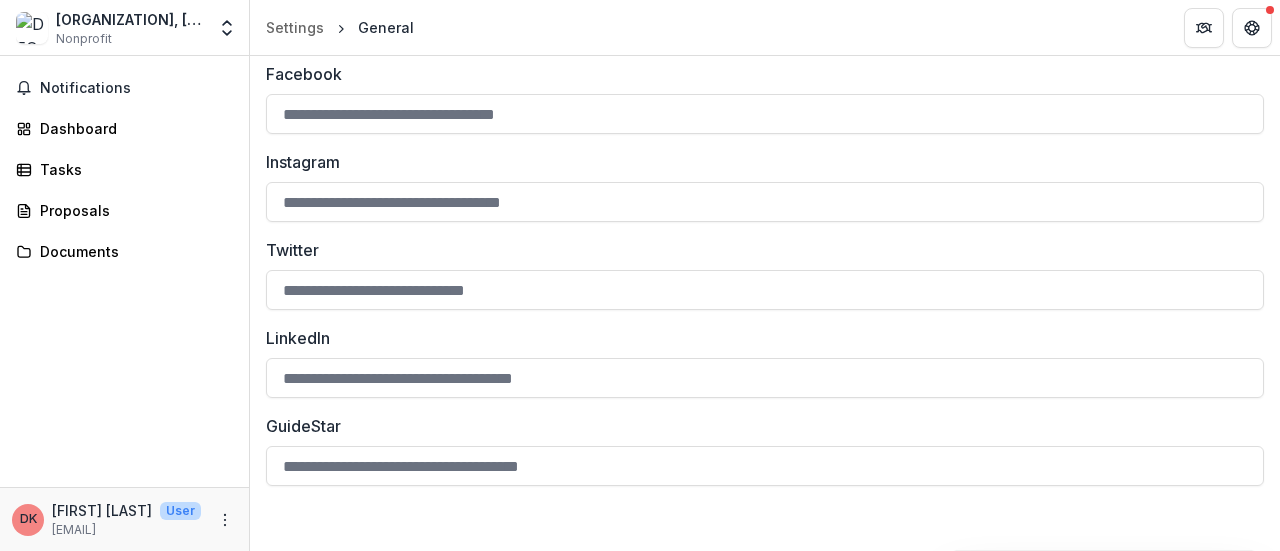scroll, scrollTop: 2965, scrollLeft: 0, axis: vertical 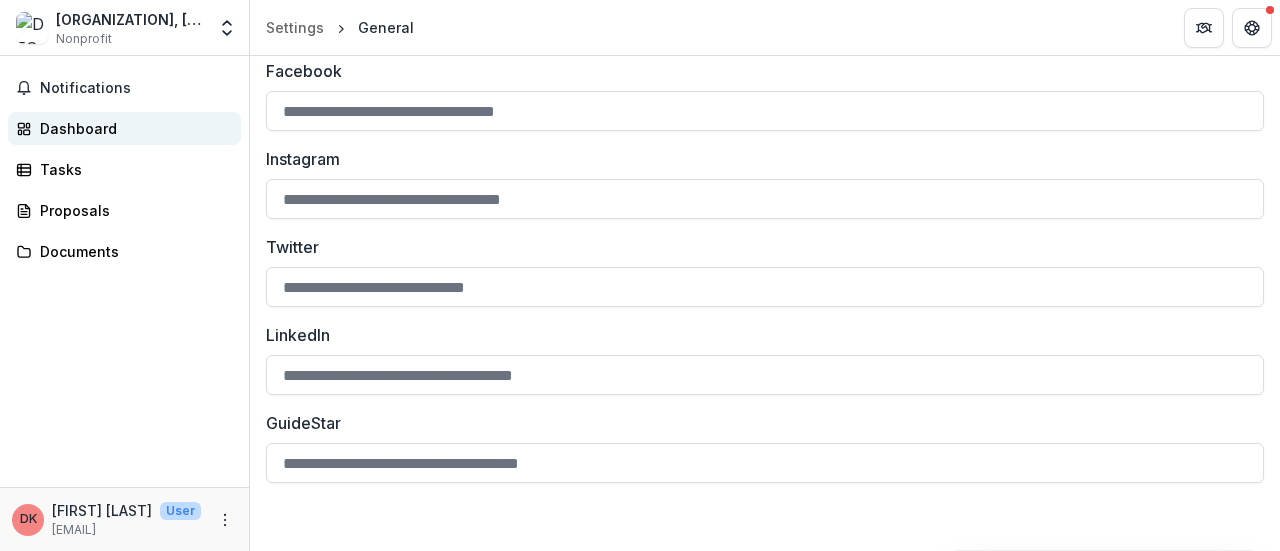 click on "Dashboard" at bounding box center [132, 128] 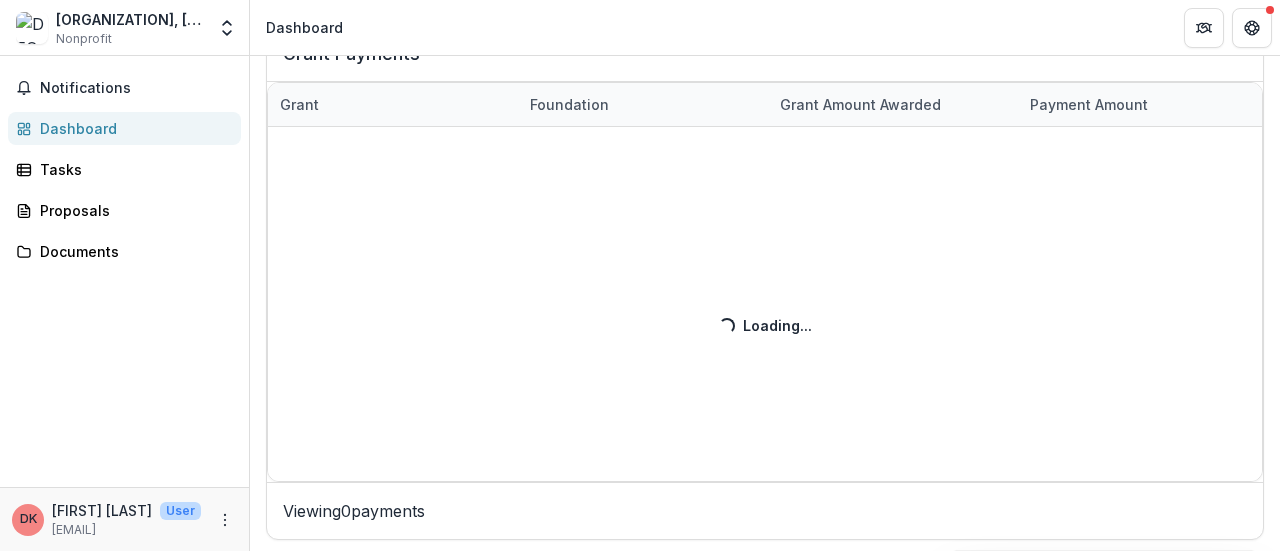 scroll, scrollTop: 834, scrollLeft: 0, axis: vertical 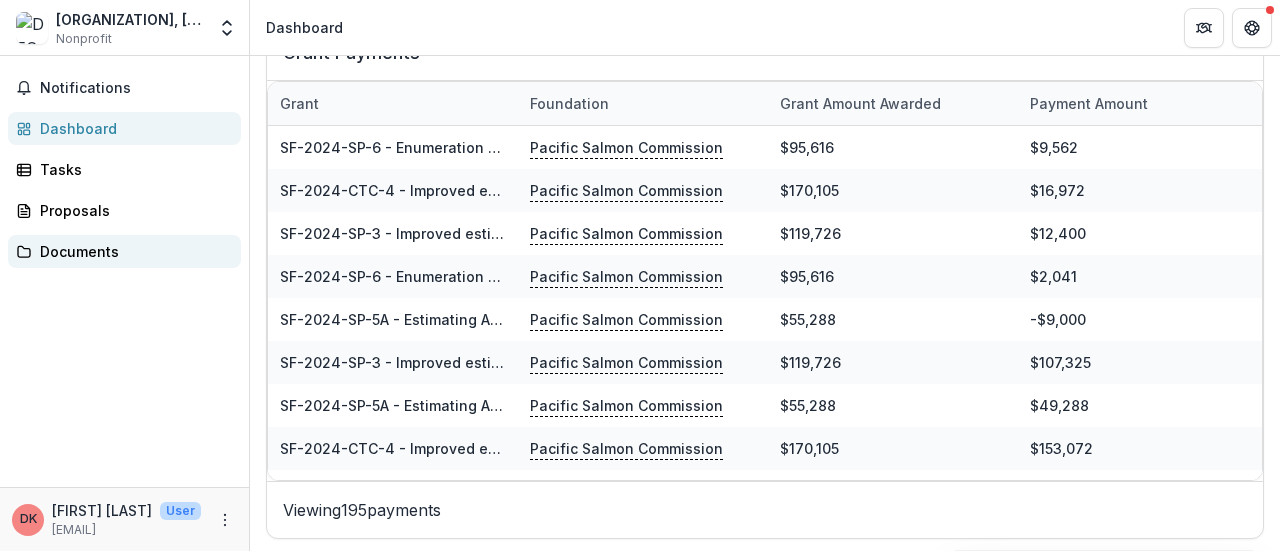 click on "Documents" at bounding box center [132, 251] 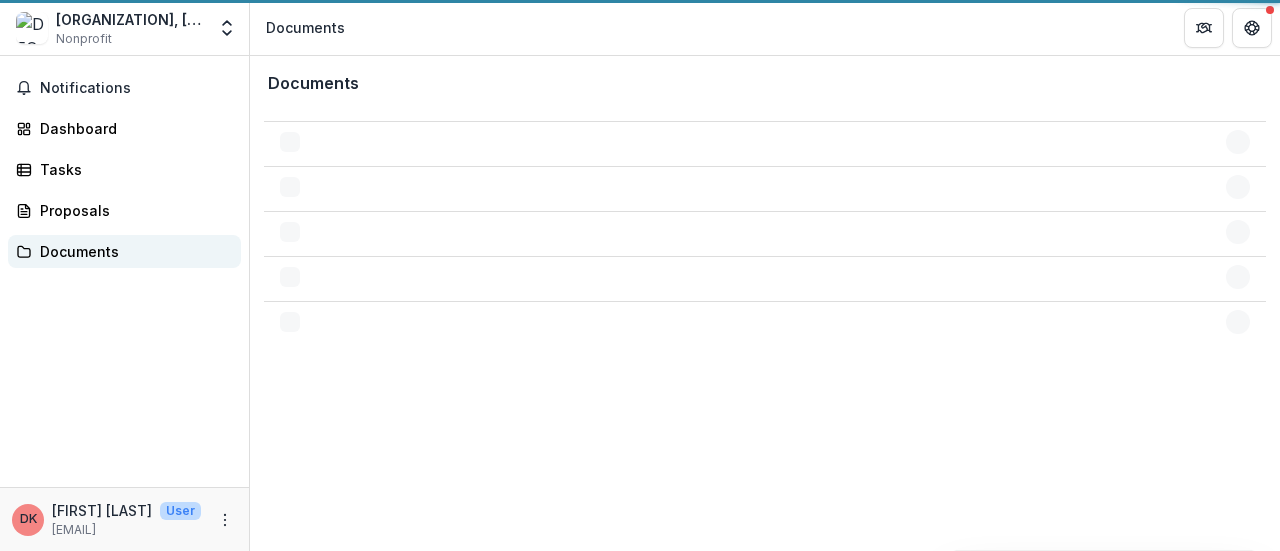 scroll, scrollTop: 0, scrollLeft: 0, axis: both 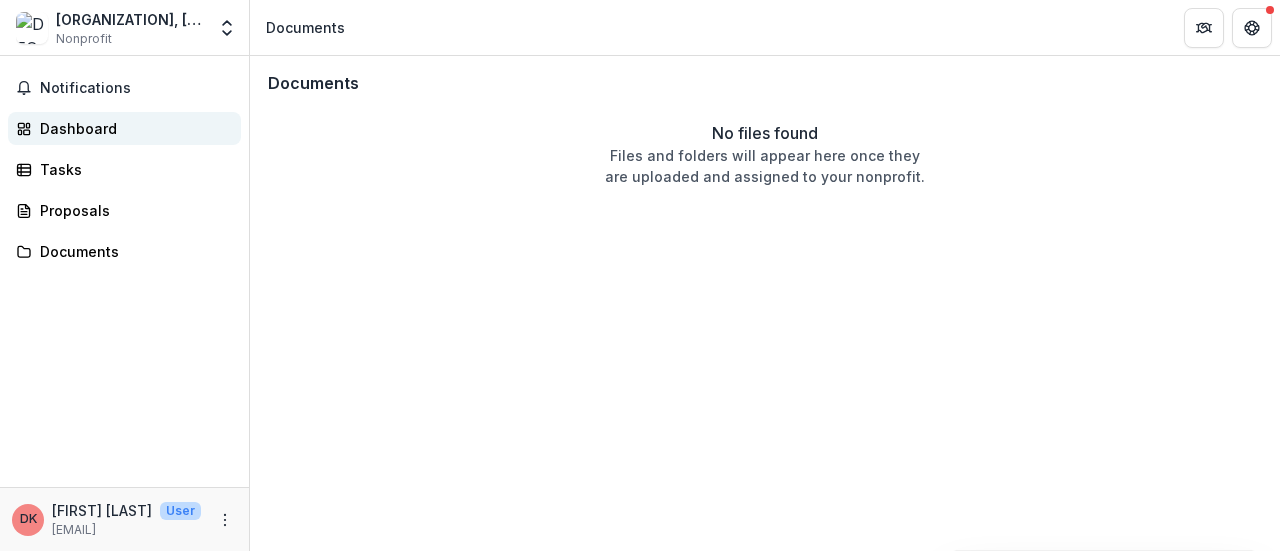 click on "Dashboard" at bounding box center [132, 128] 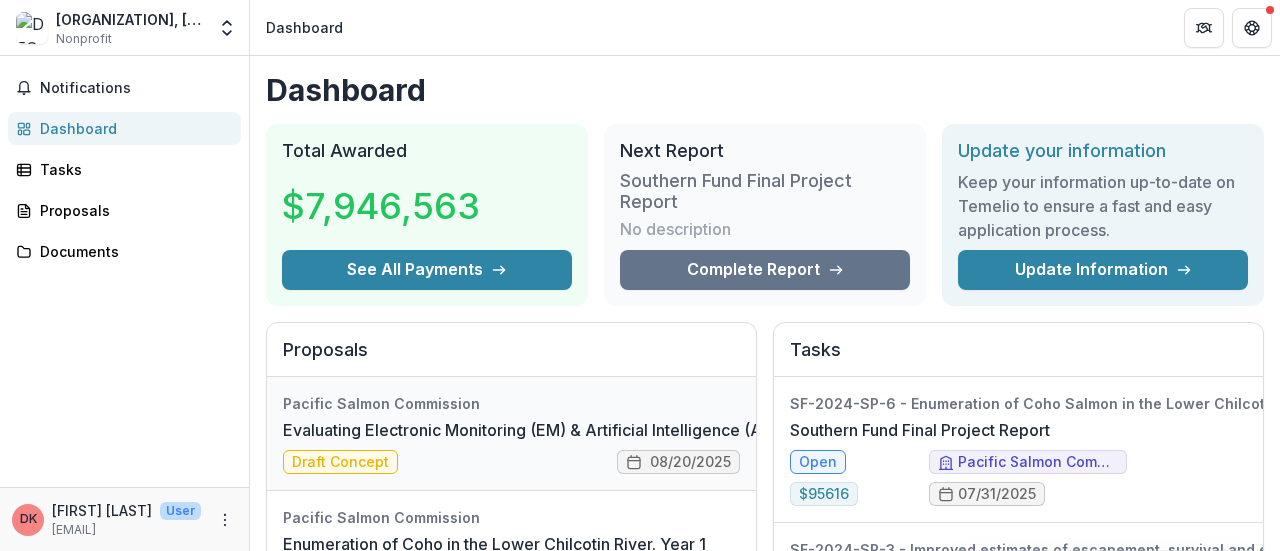 click on "Evaluating Electronic Monitoring (EM) & Artificial Intelligence (AI) Technologies for Catch Monitoring in Commercial Salmon Fisheries" at bounding box center (783, 430) 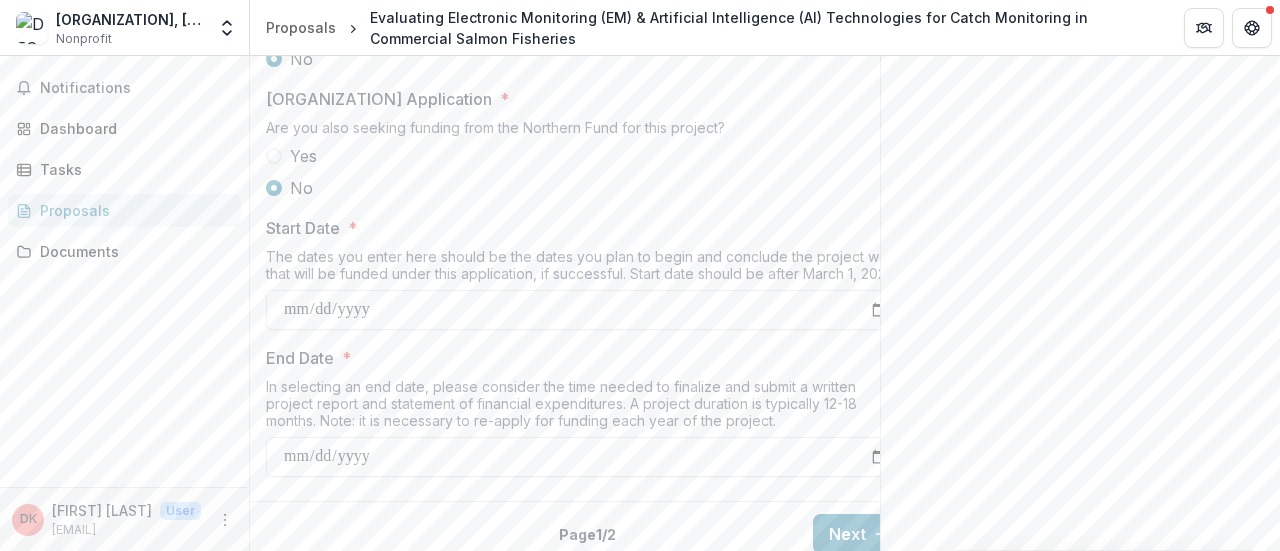 scroll, scrollTop: 2391, scrollLeft: 0, axis: vertical 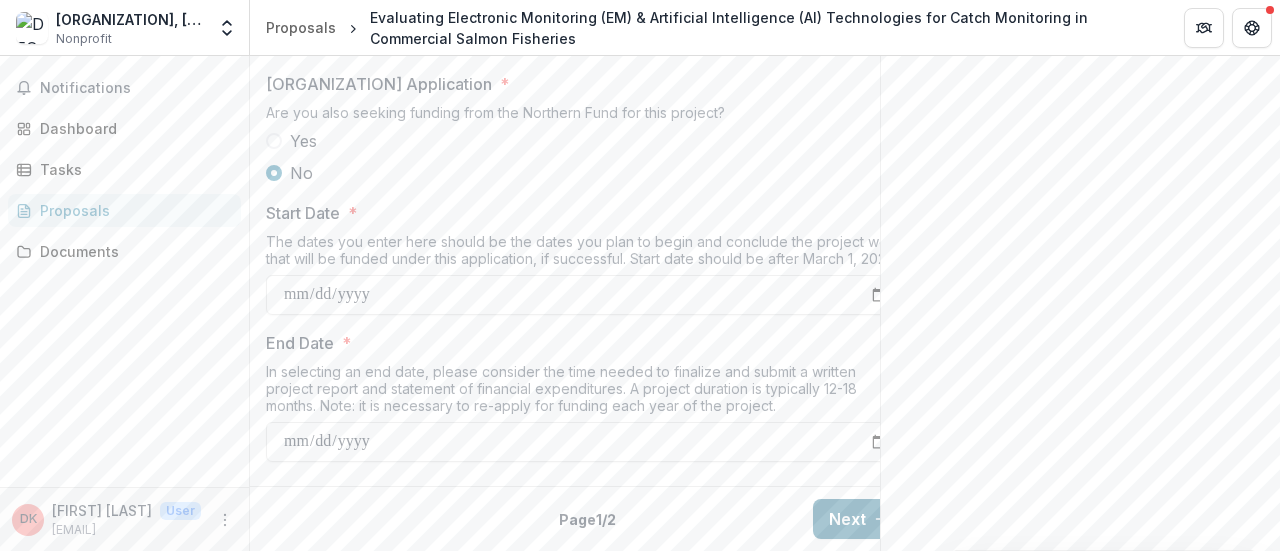 click on "Next" at bounding box center [859, 519] 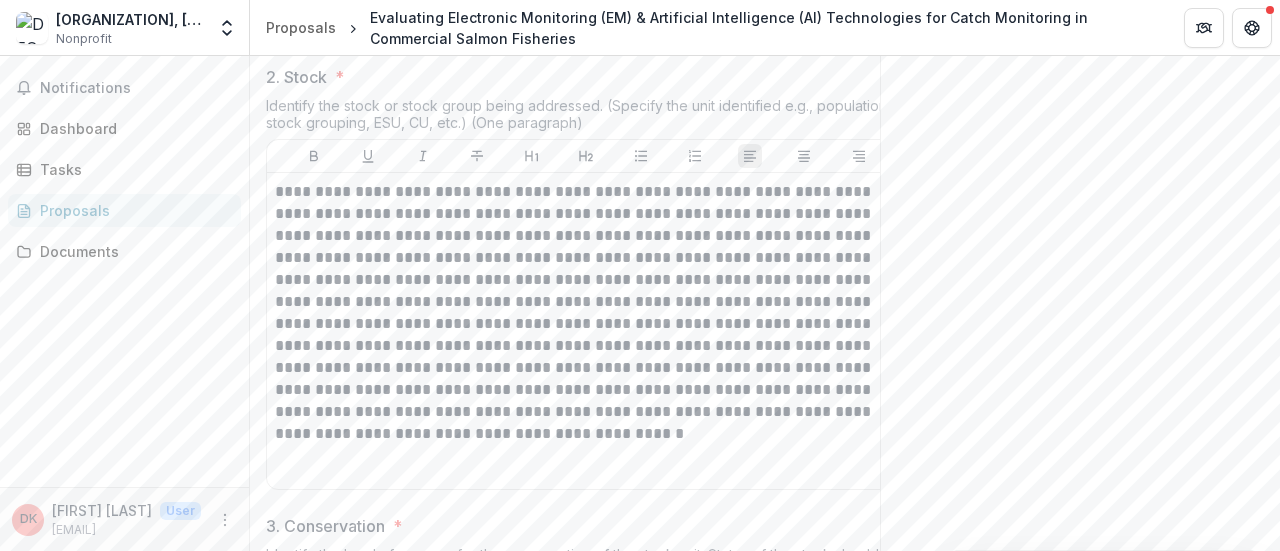 scroll, scrollTop: 1691, scrollLeft: 0, axis: vertical 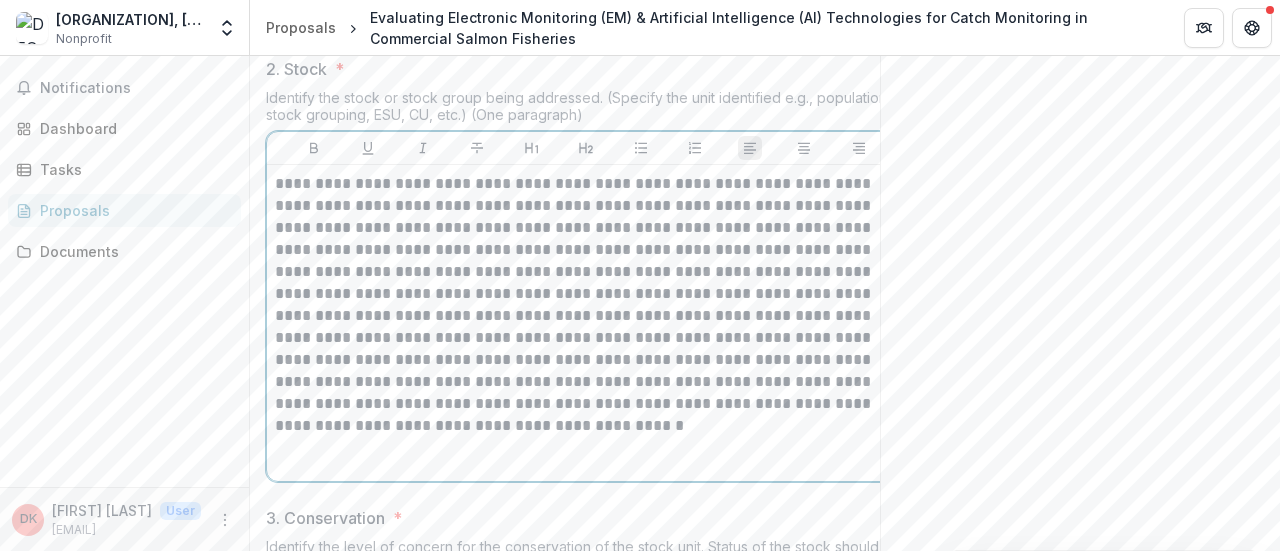 click on "**********" at bounding box center (586, 305) 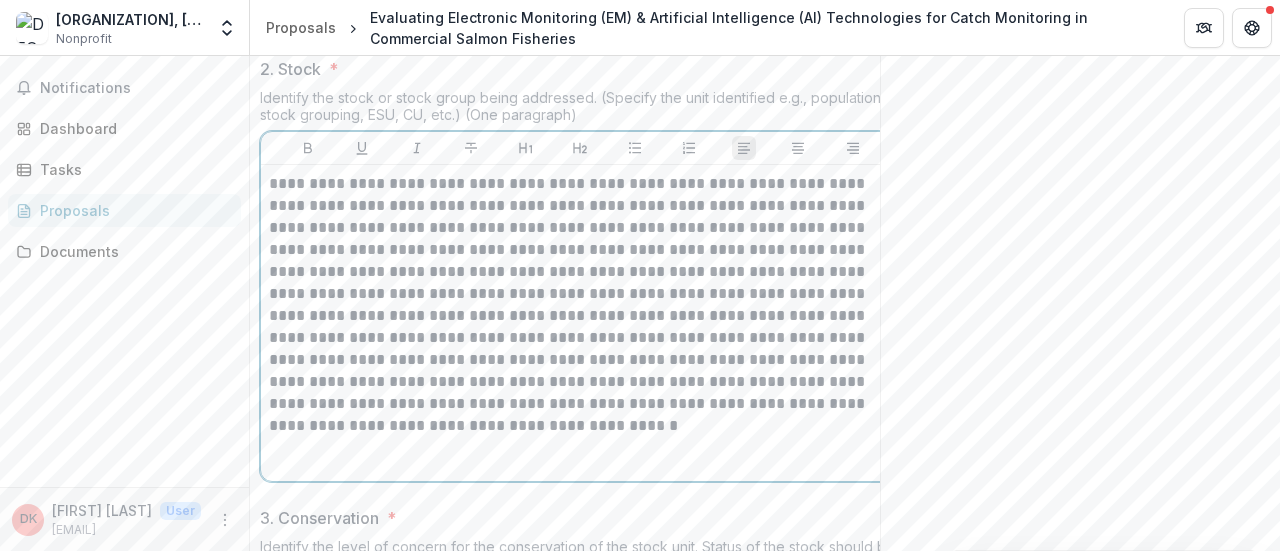 scroll, scrollTop: 0, scrollLeft: 12, axis: horizontal 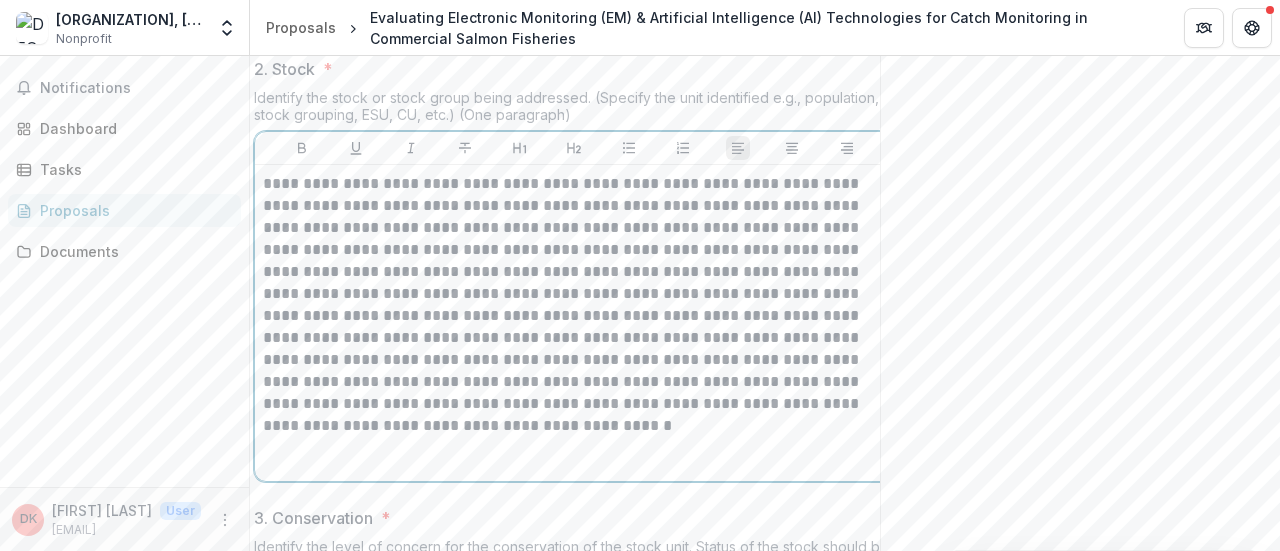 drag, startPoint x: 782, startPoint y: 351, endPoint x: 819, endPoint y: 365, distance: 39.56008 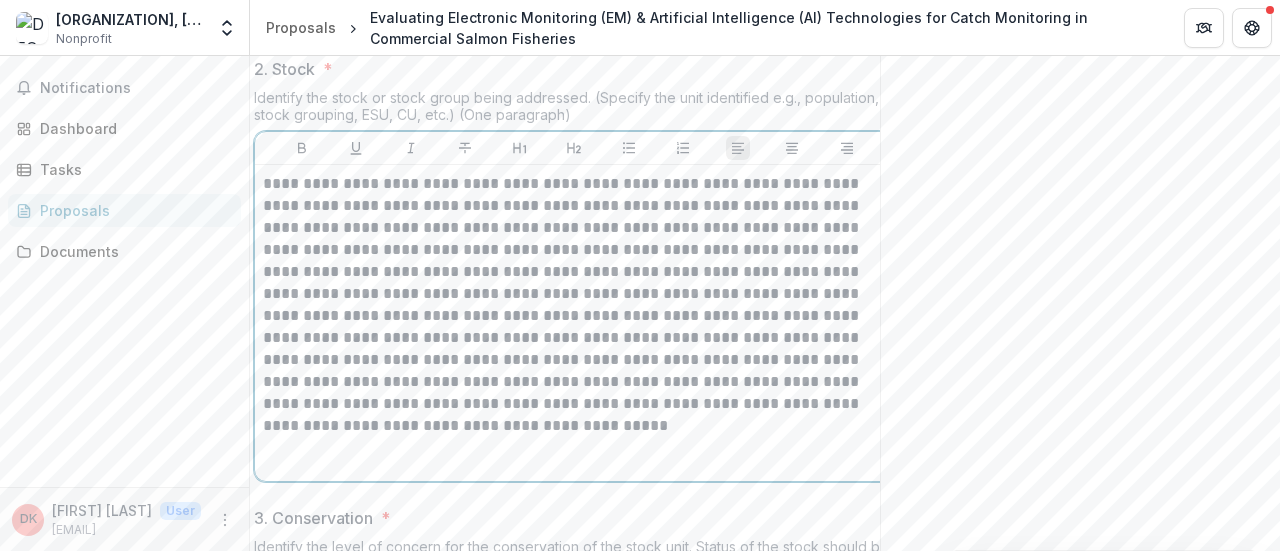 type 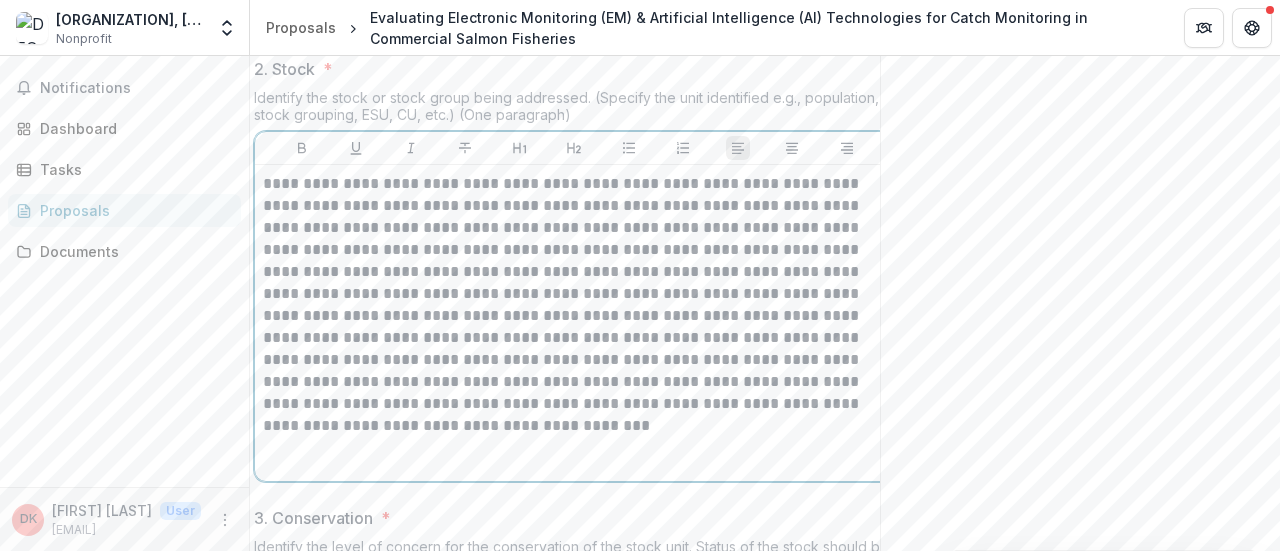 click on "**********" at bounding box center (574, 305) 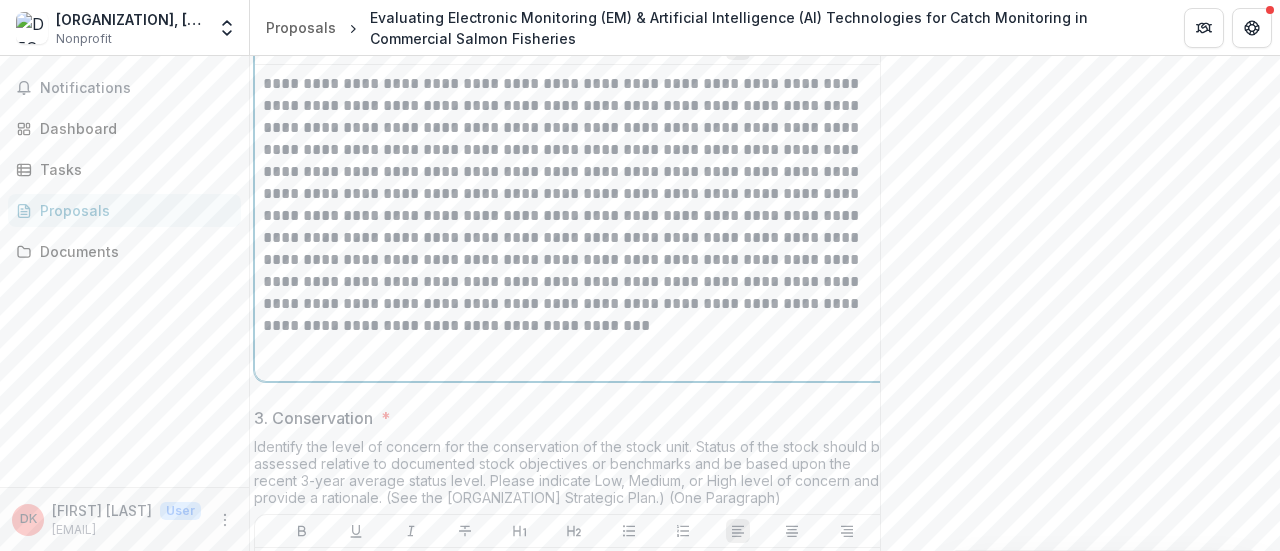 click on "**********" at bounding box center (574, 205) 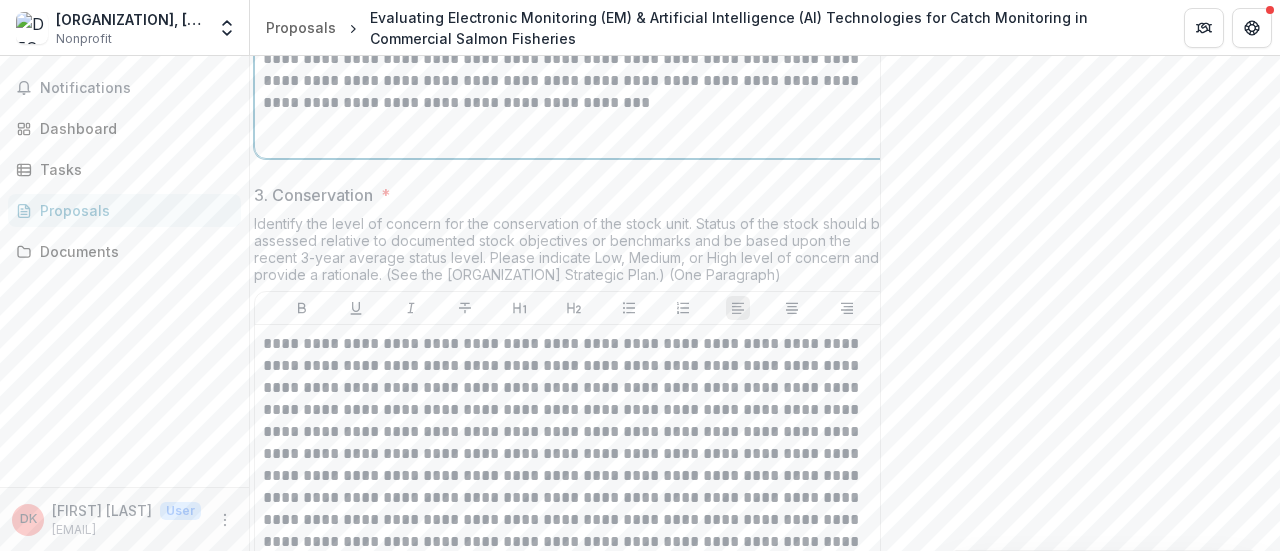 scroll, scrollTop: 2191, scrollLeft: 0, axis: vertical 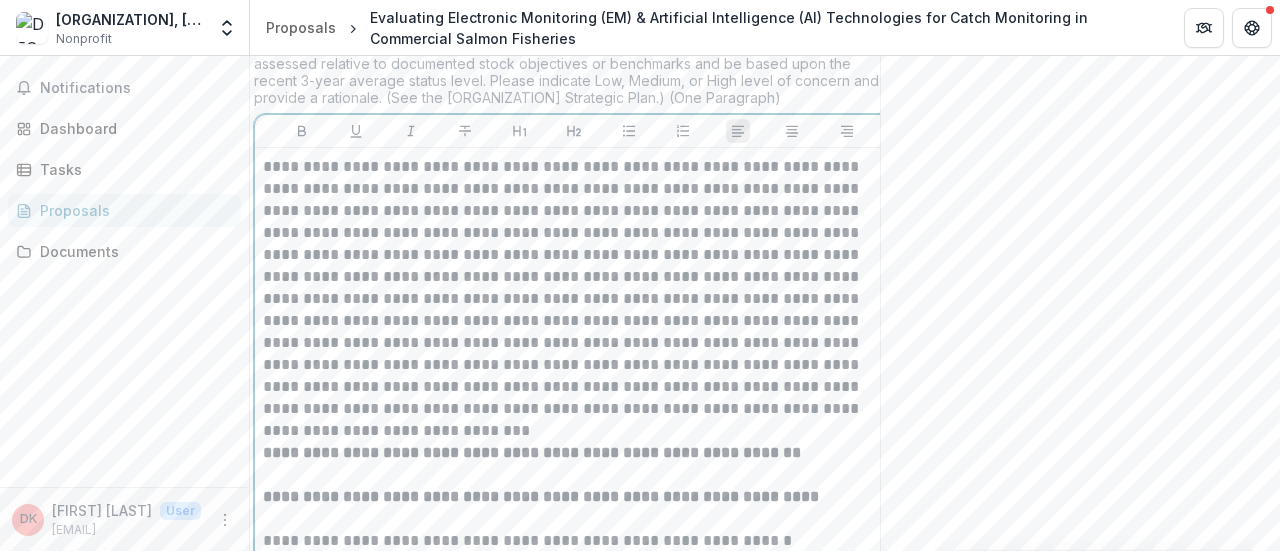 click at bounding box center (574, 431) 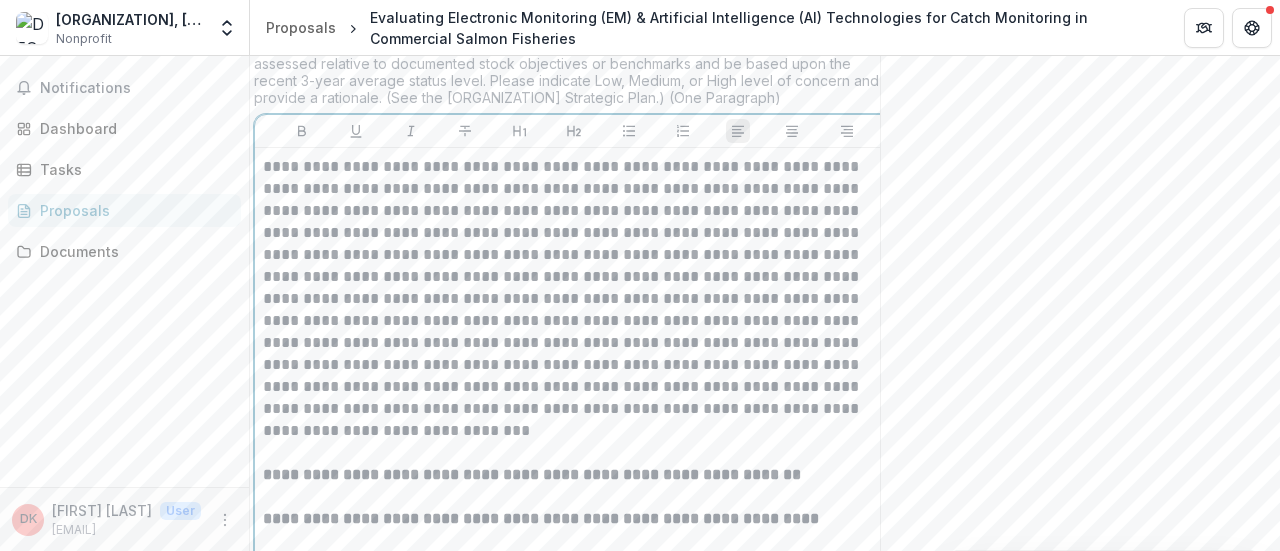 type 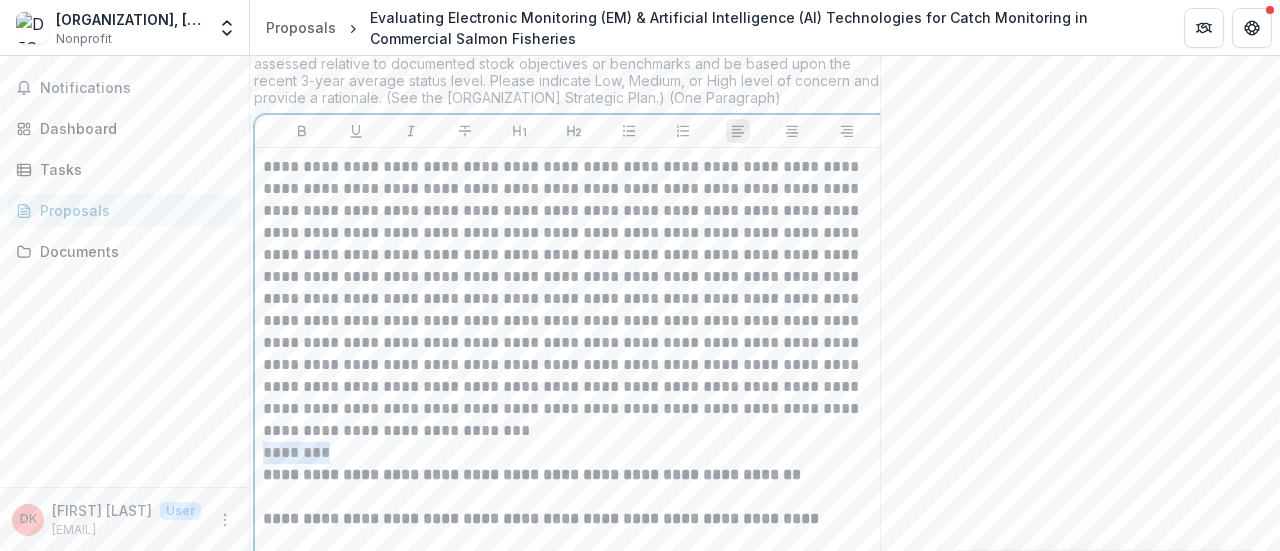 drag, startPoint x: 264, startPoint y: 441, endPoint x: 322, endPoint y: 441, distance: 58 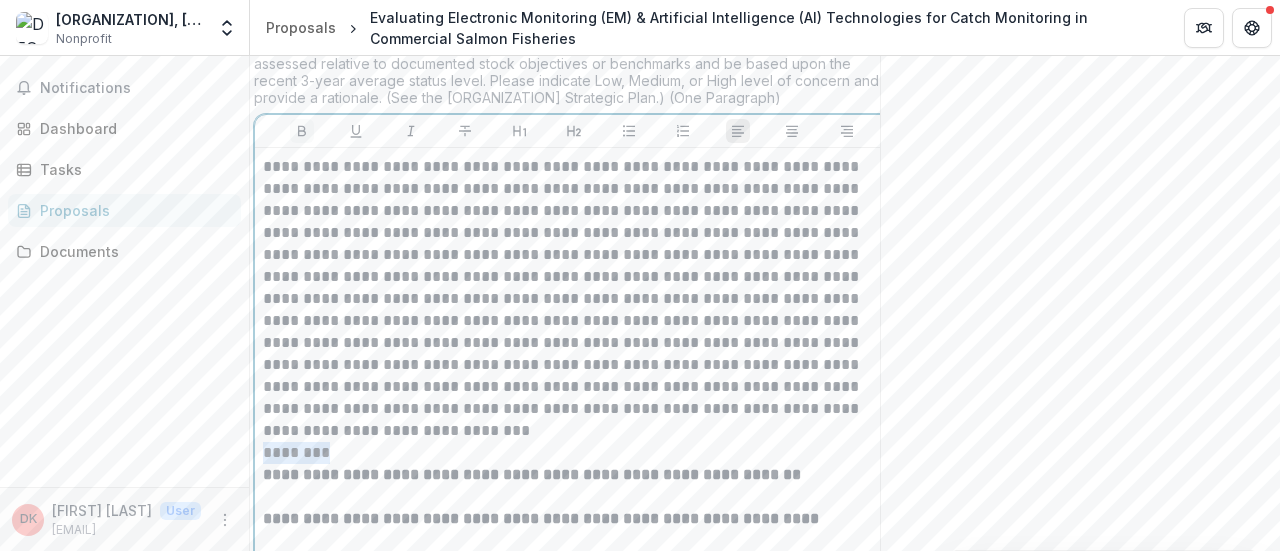 click 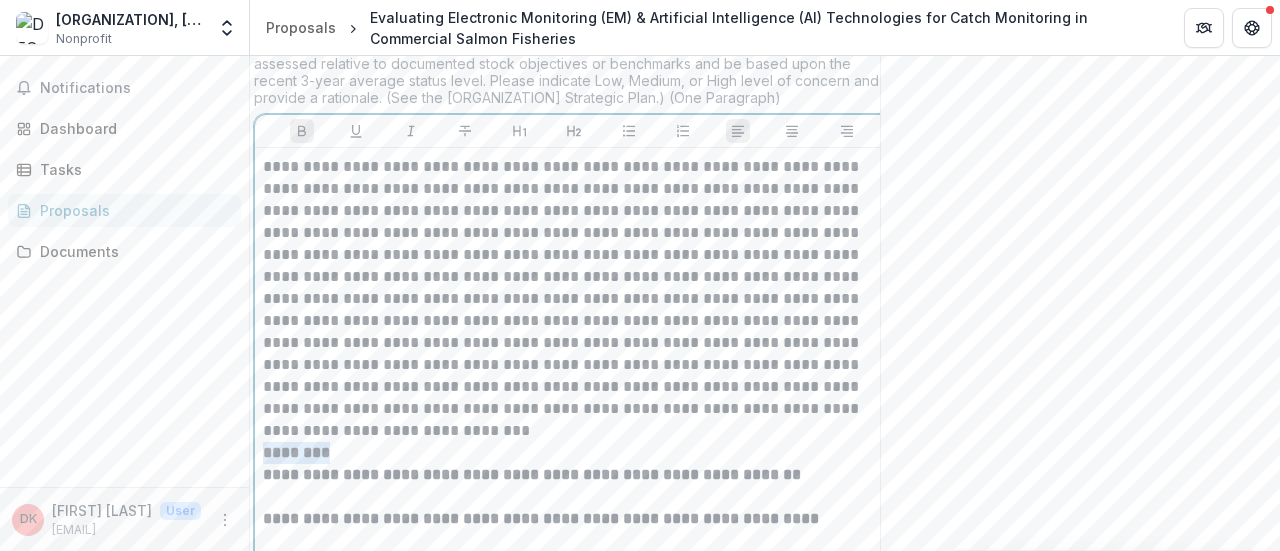 click on "********" at bounding box center [574, 453] 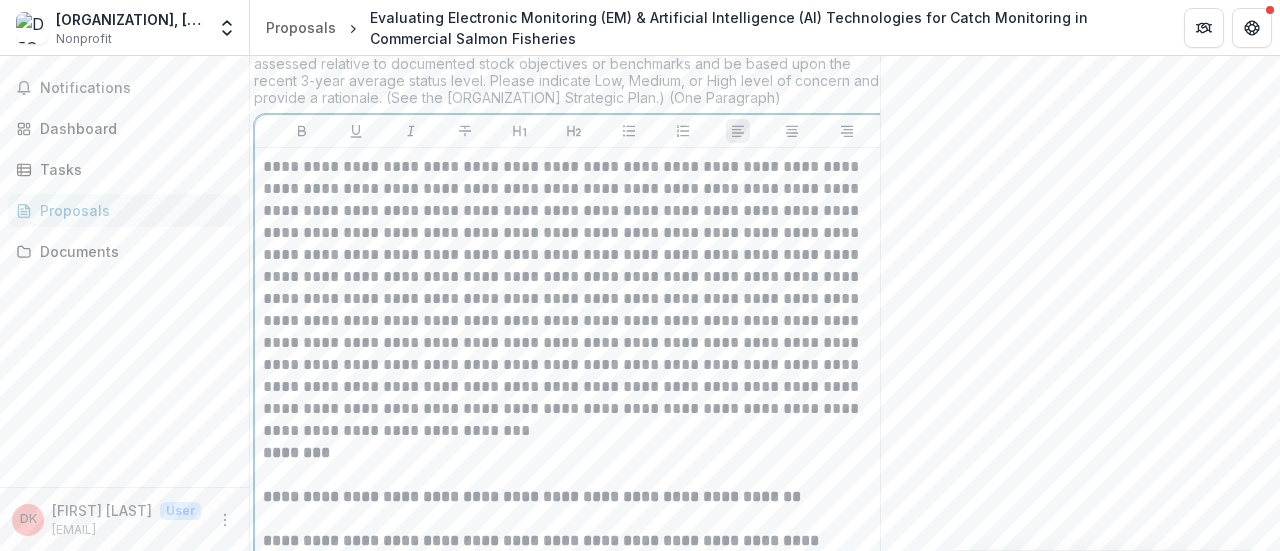 click on "**********" at bounding box center (574, 288) 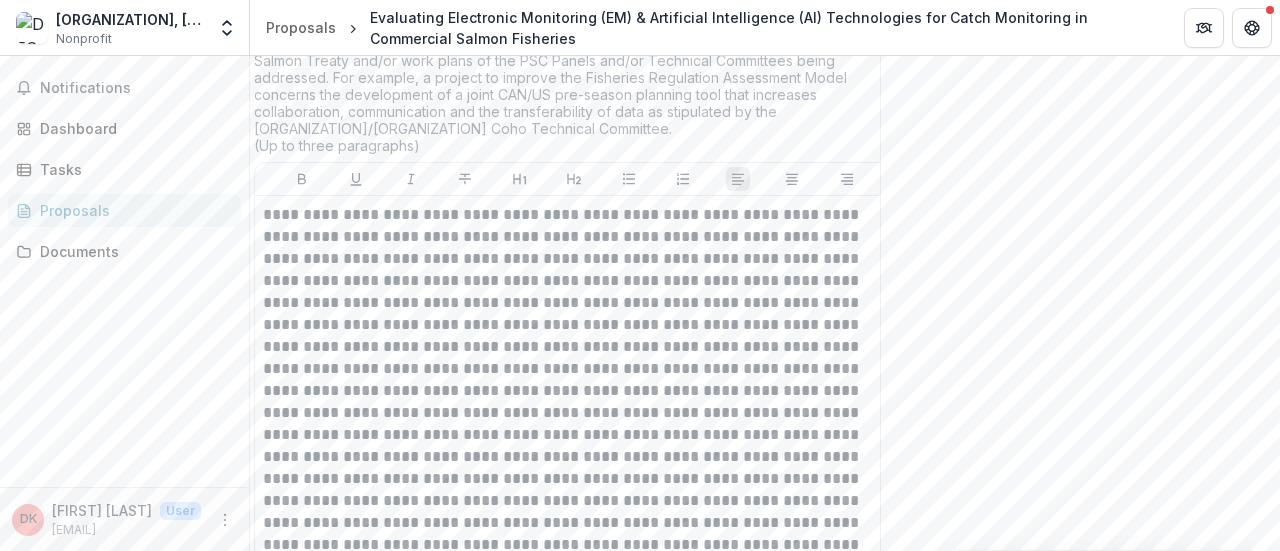 scroll, scrollTop: 4240, scrollLeft: 0, axis: vertical 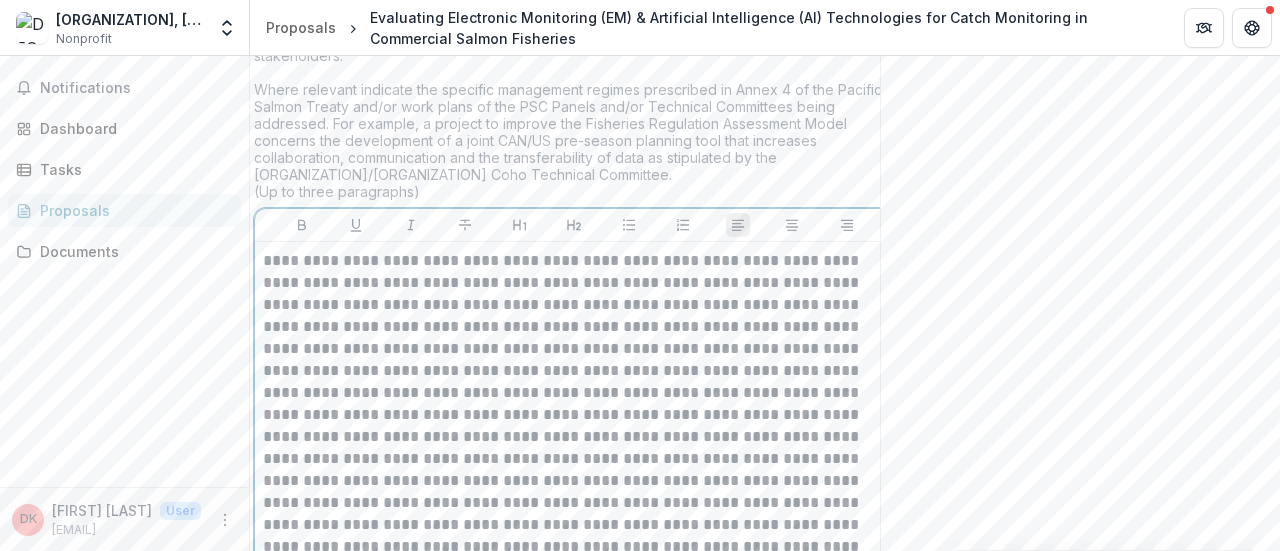click at bounding box center (574, 481) 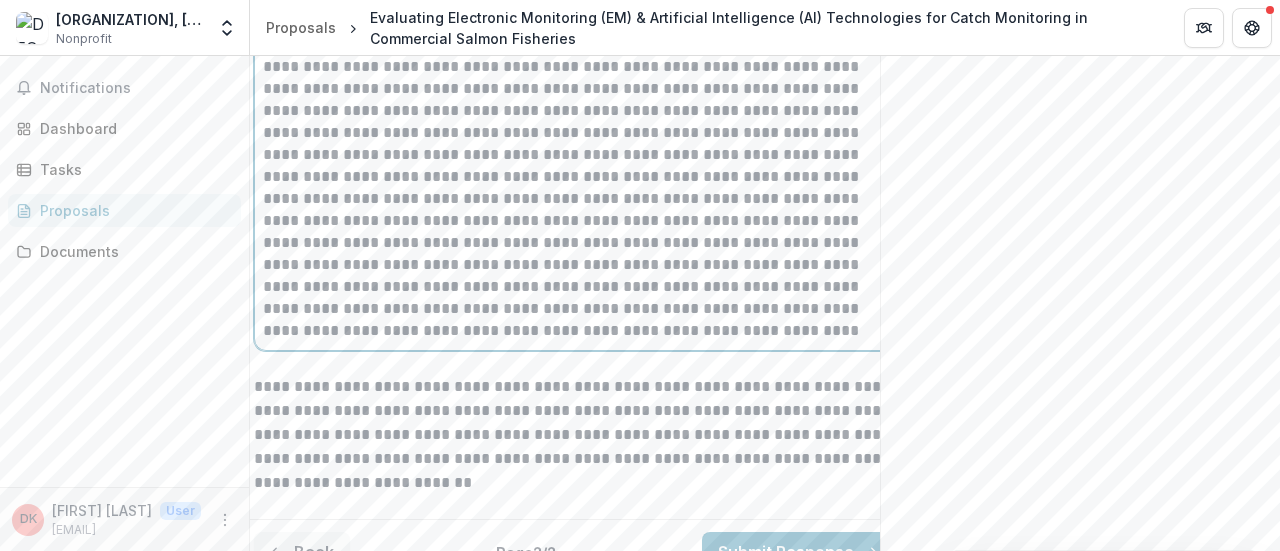 scroll, scrollTop: 4640, scrollLeft: 0, axis: vertical 